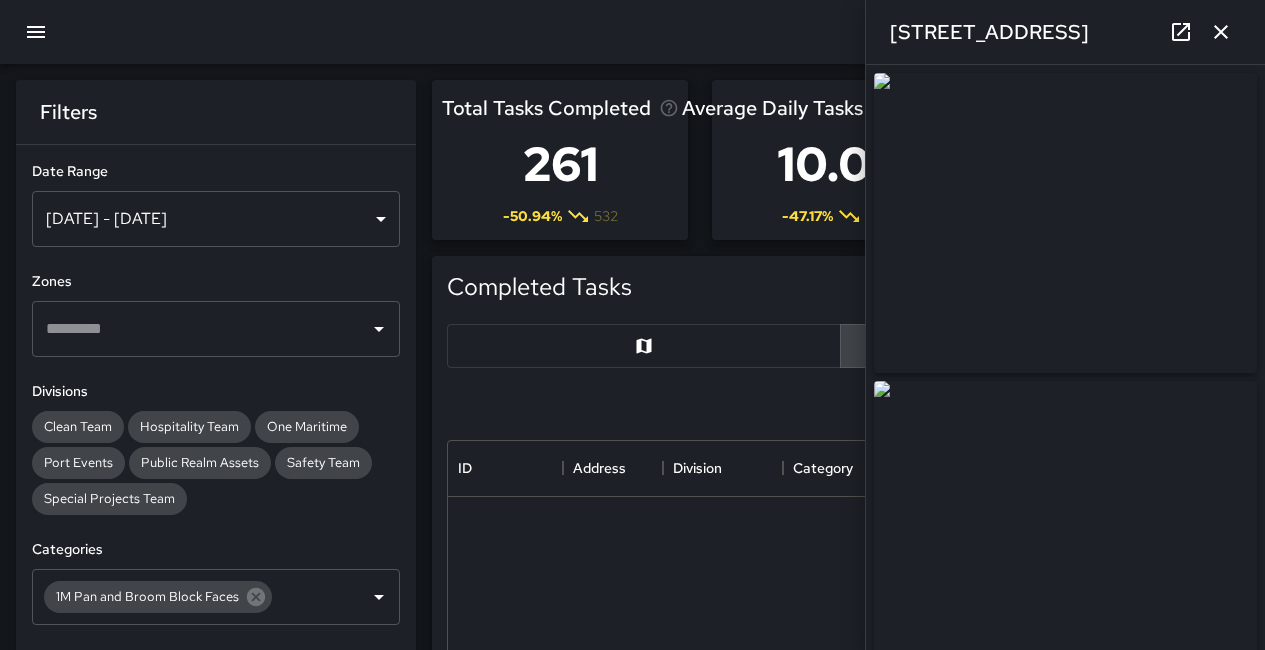 scroll, scrollTop: 300, scrollLeft: 0, axis: vertical 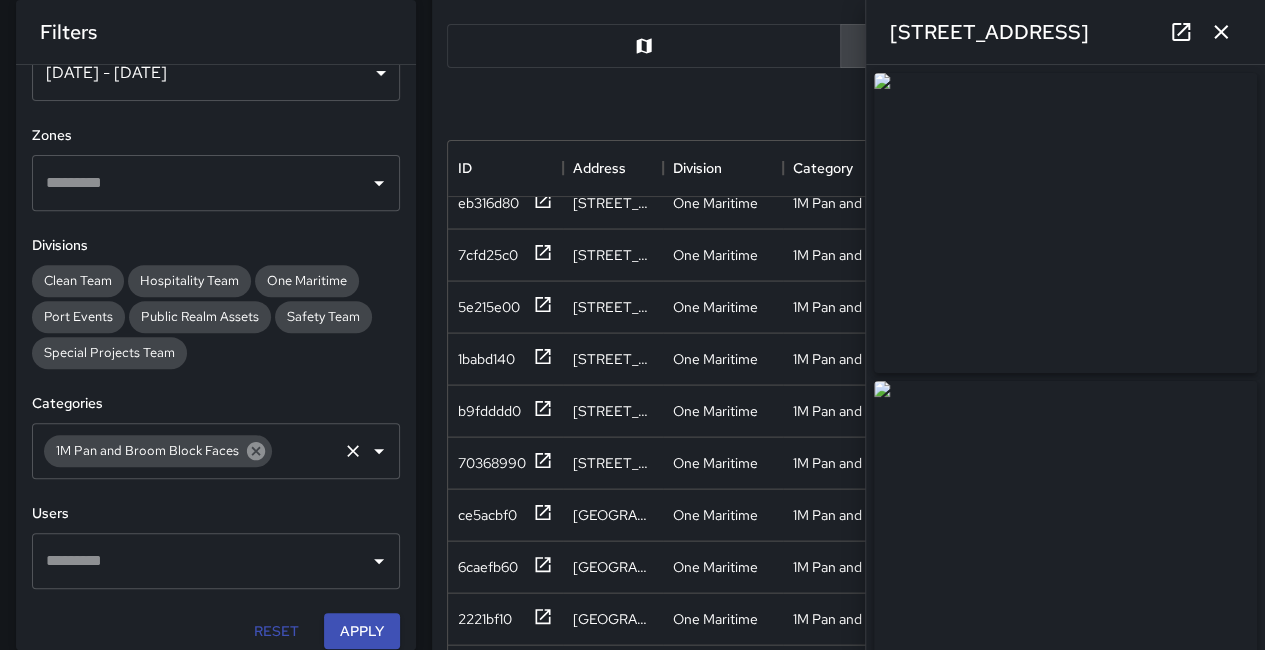 click 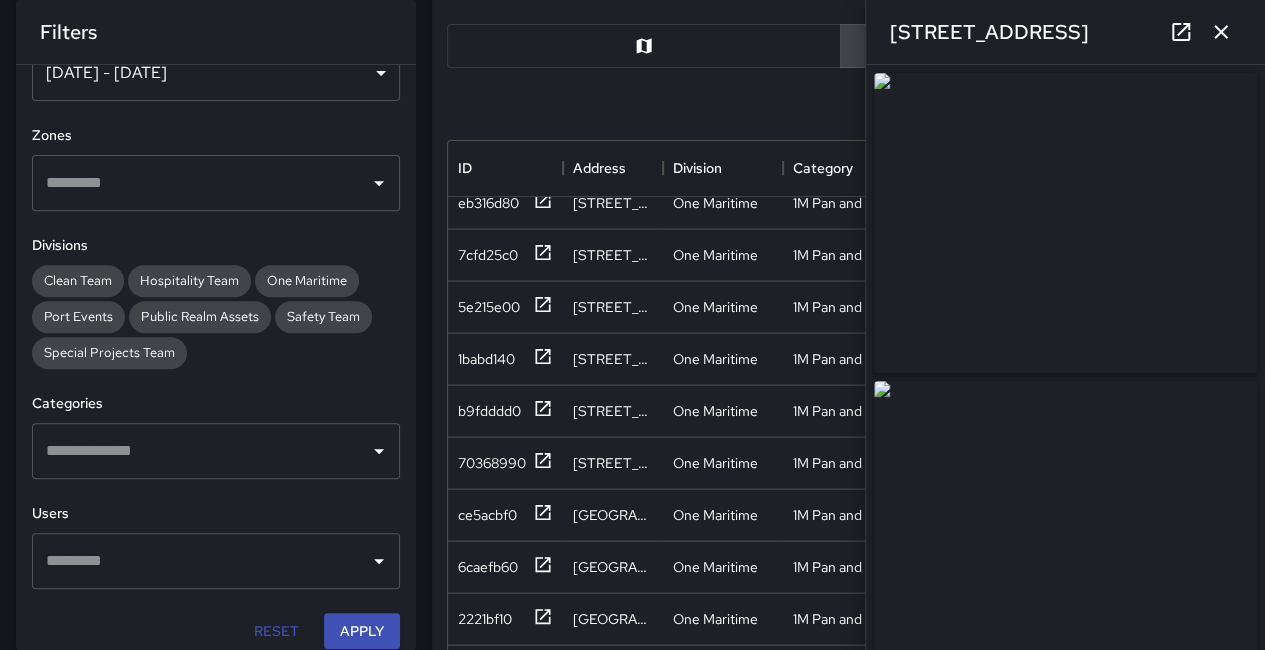 click at bounding box center (201, 183) 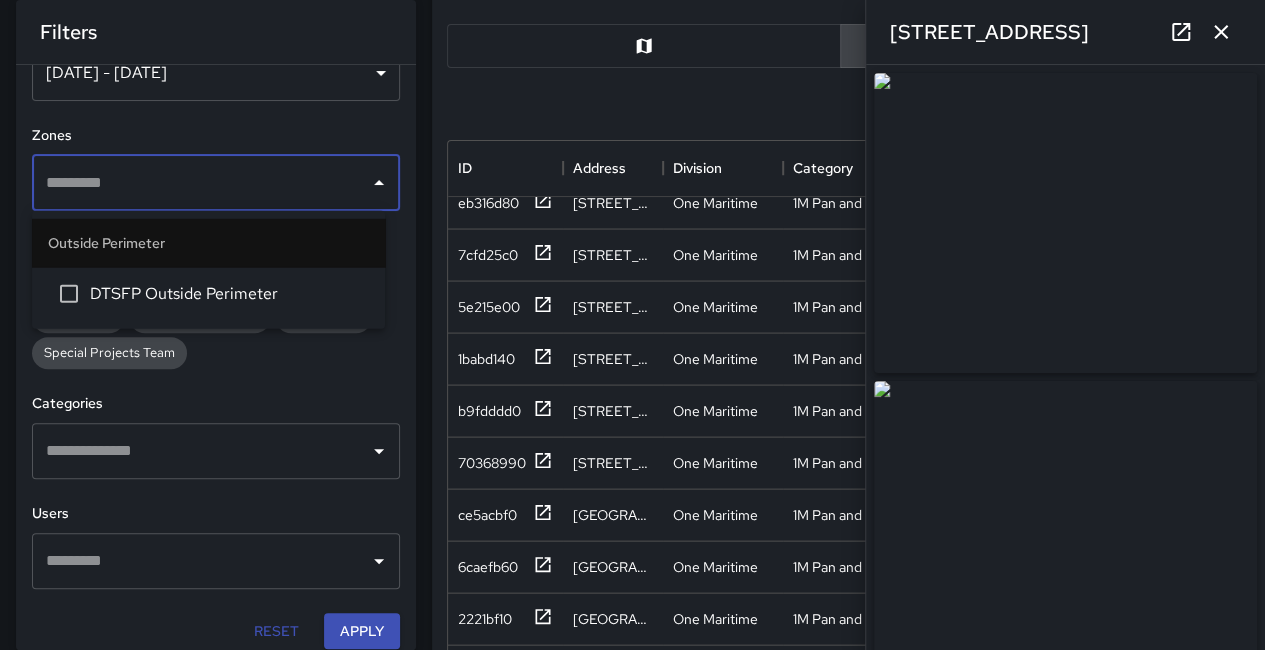 click at bounding box center [201, 451] 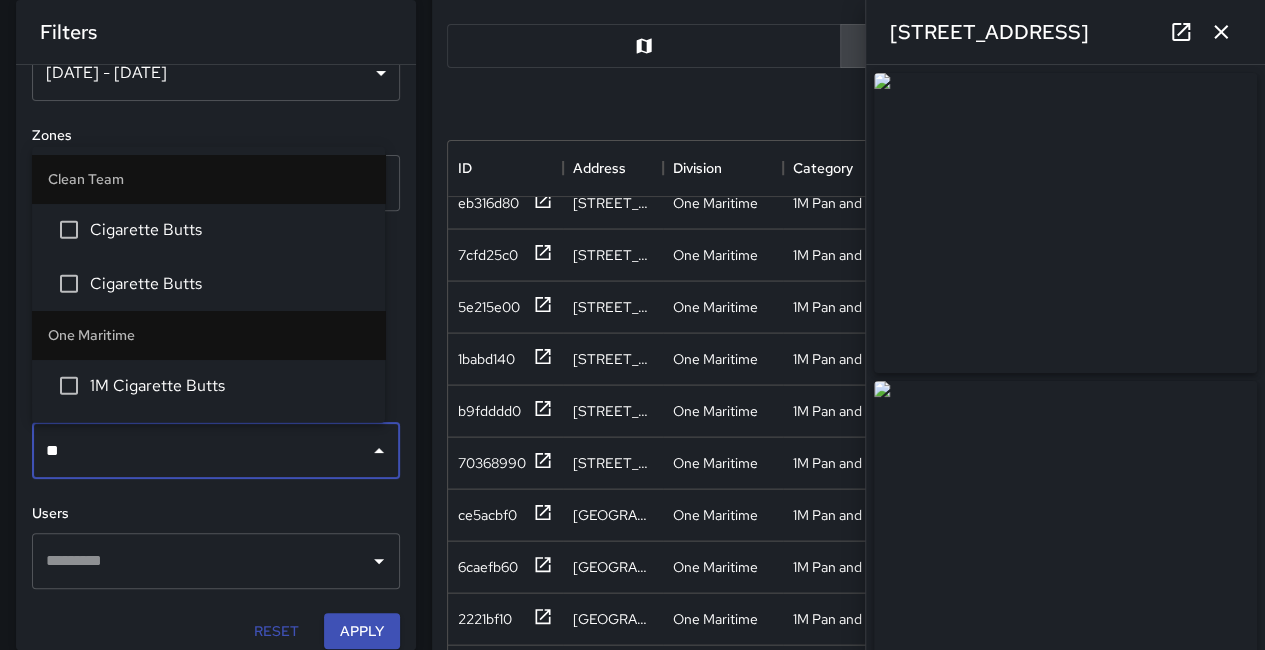 type on "***" 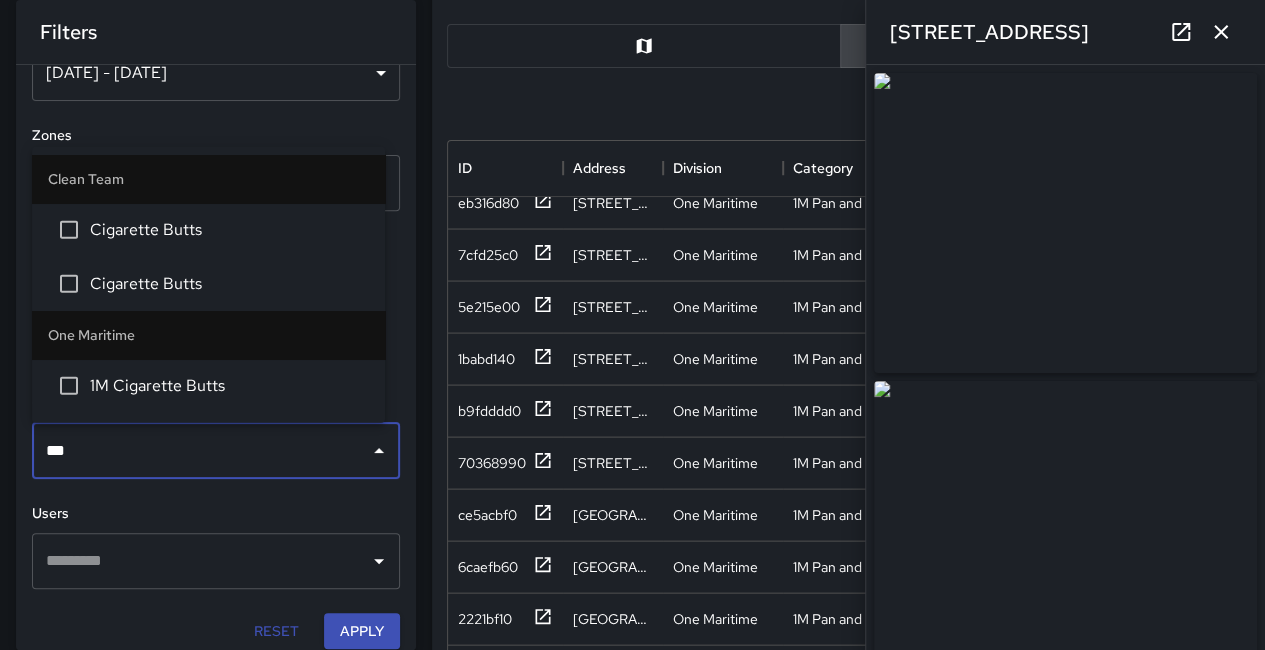 type 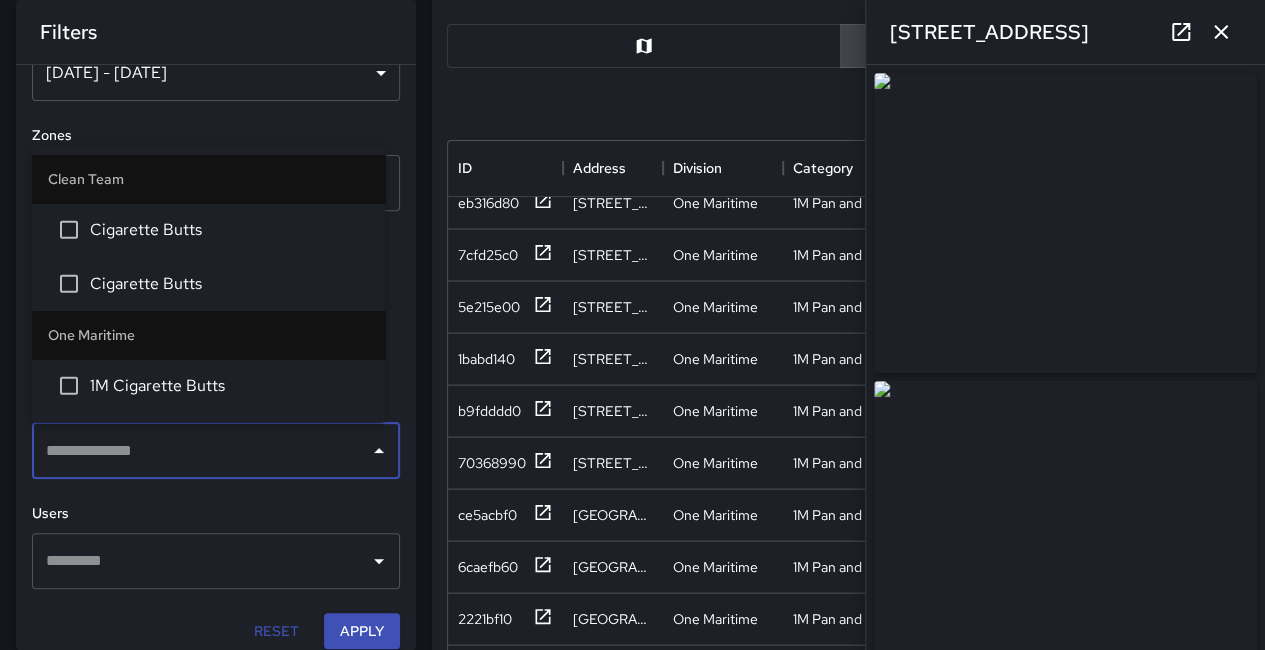 scroll, scrollTop: 1058, scrollLeft: 0, axis: vertical 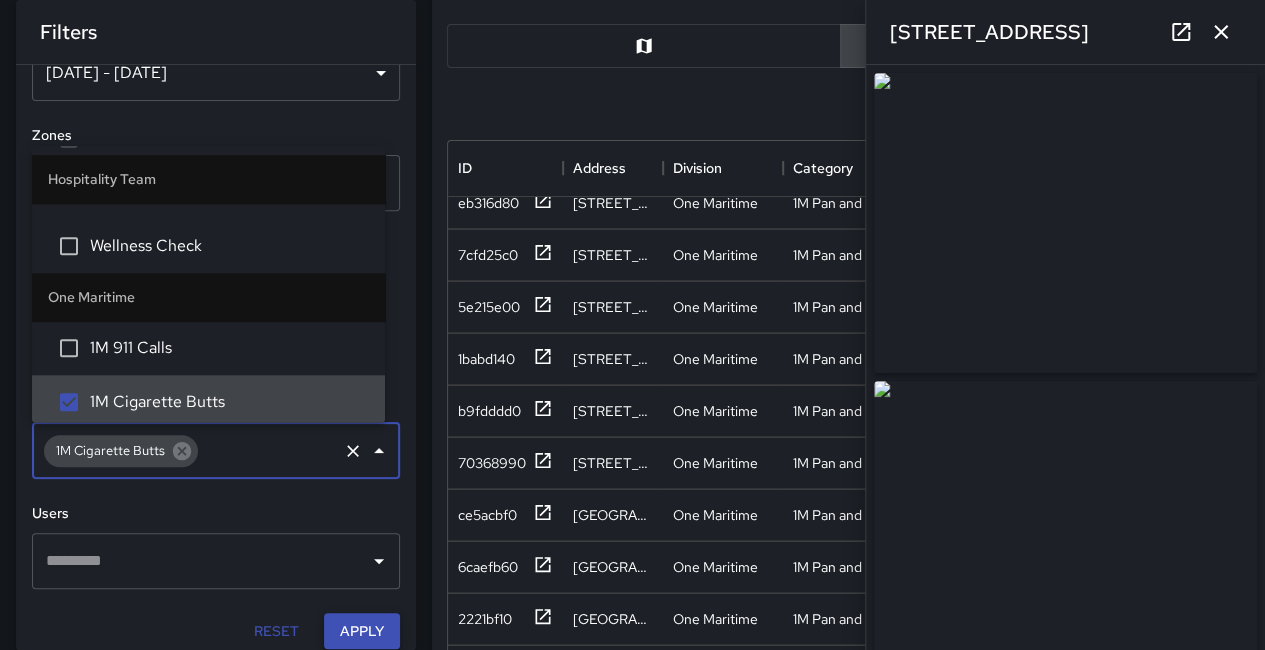 click on "Apply" at bounding box center [362, 631] 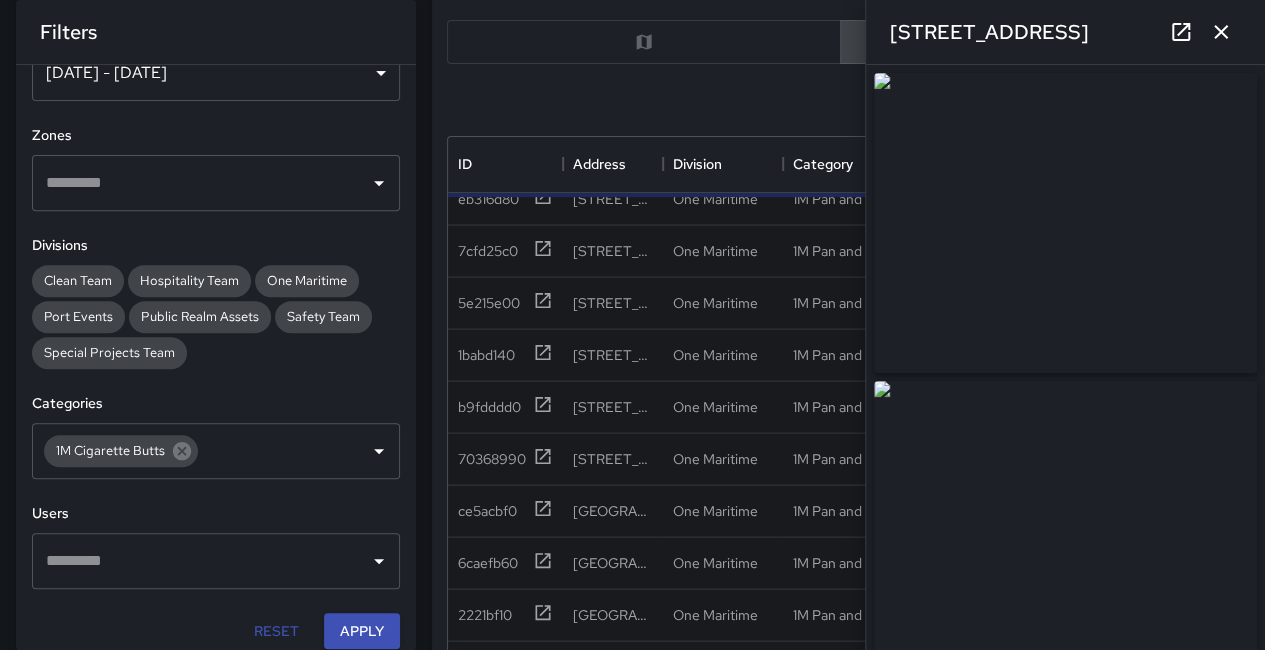 click 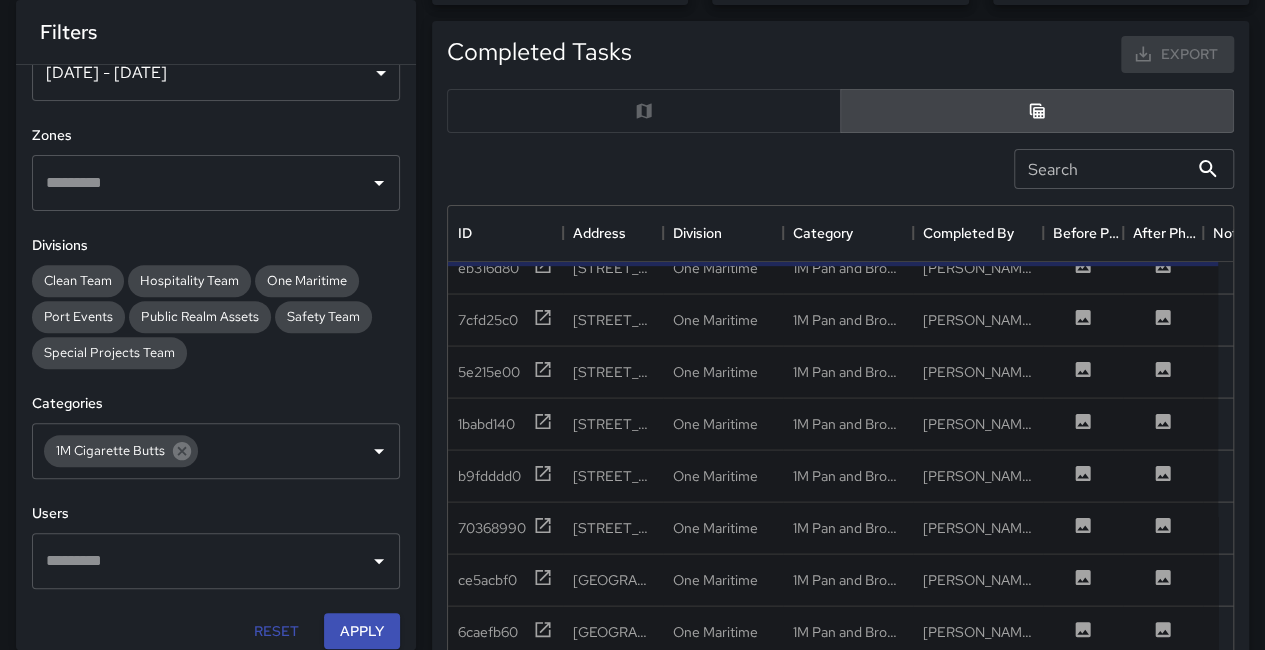 scroll, scrollTop: 200, scrollLeft: 0, axis: vertical 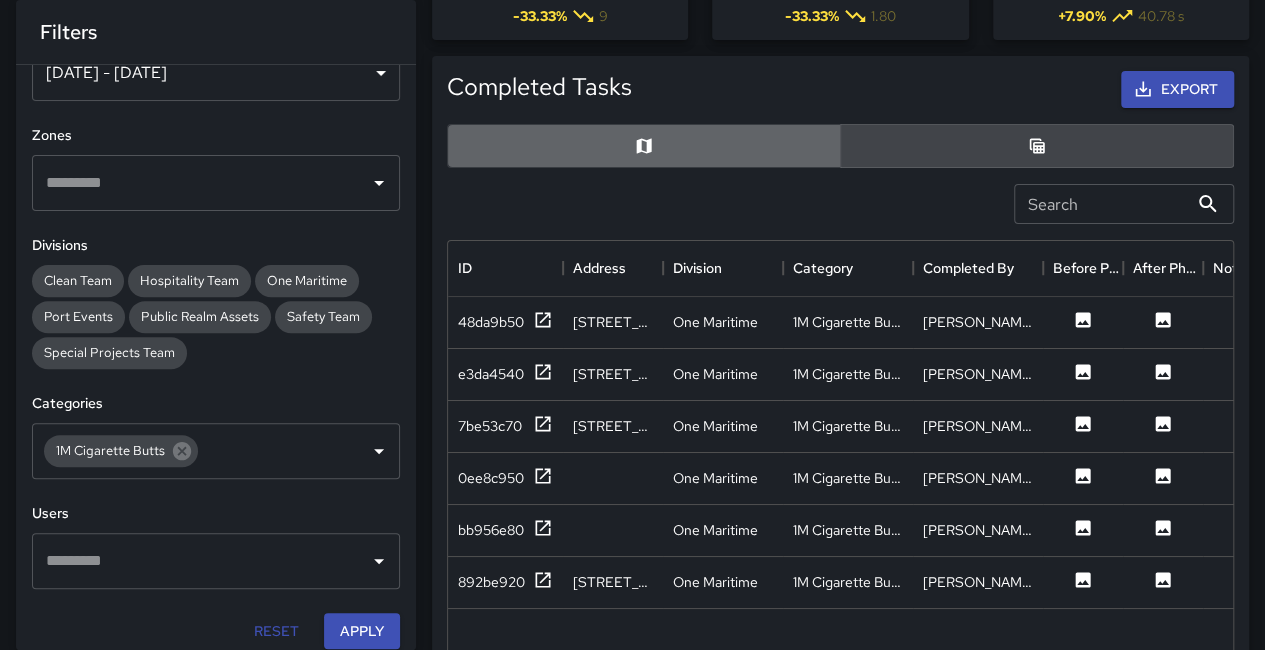 click at bounding box center [644, 146] 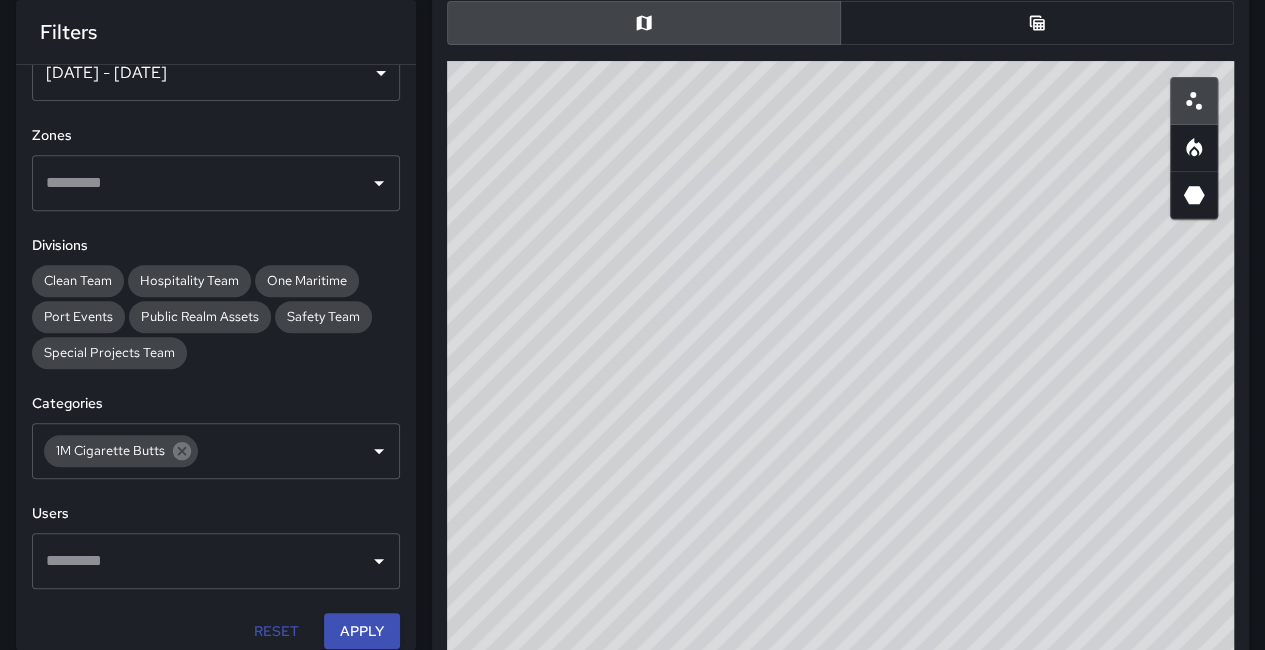 scroll, scrollTop: 384, scrollLeft: 0, axis: vertical 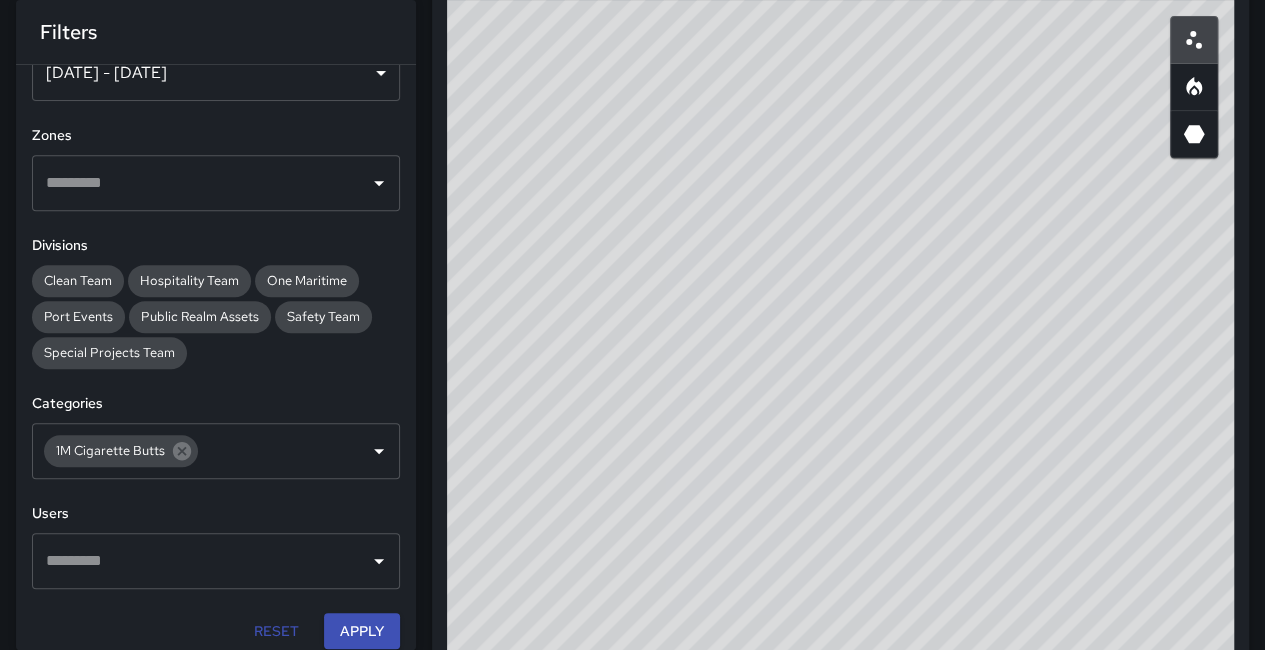 drag, startPoint x: 1101, startPoint y: 304, endPoint x: 879, endPoint y: 560, distance: 338.851 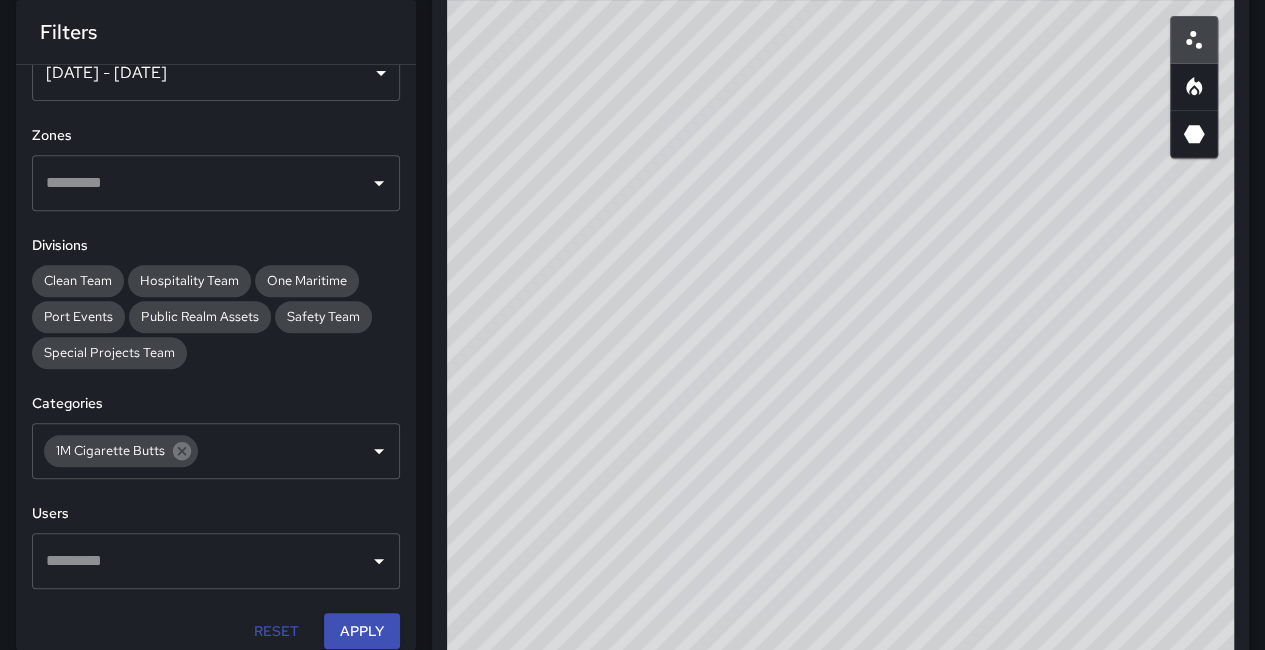 drag, startPoint x: 879, startPoint y: 560, endPoint x: 785, endPoint y: 561, distance: 94.00532 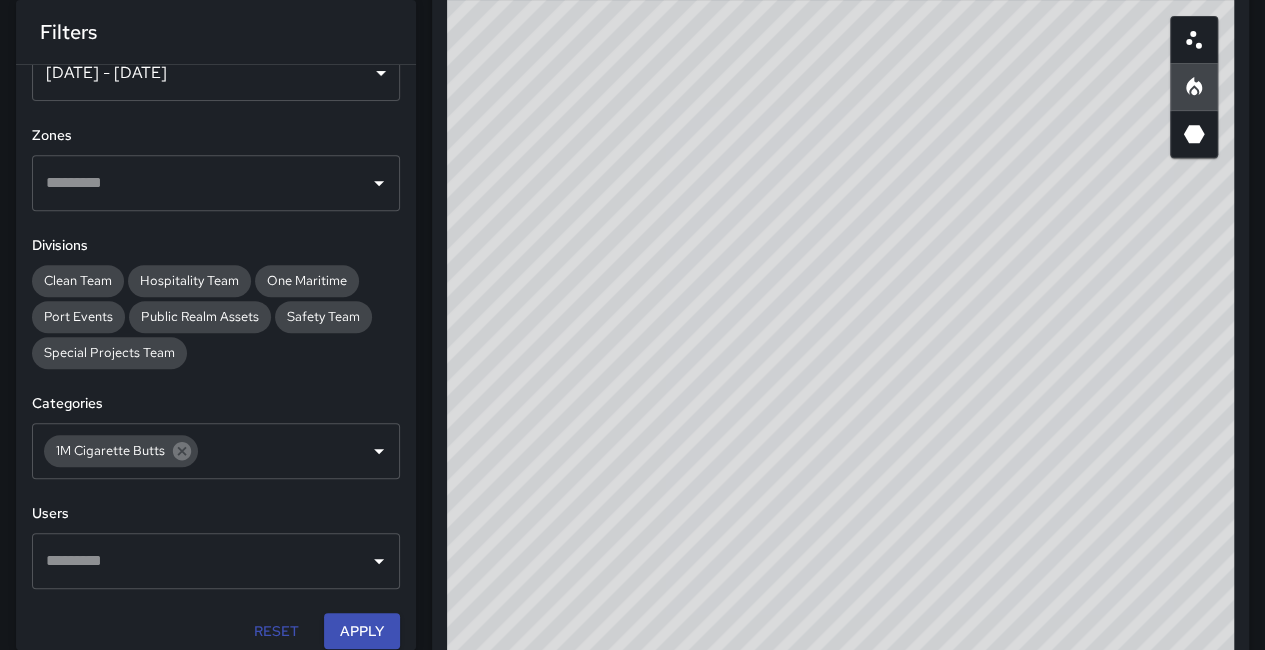 drag, startPoint x: 1032, startPoint y: 386, endPoint x: 908, endPoint y: 575, distance: 226.04646 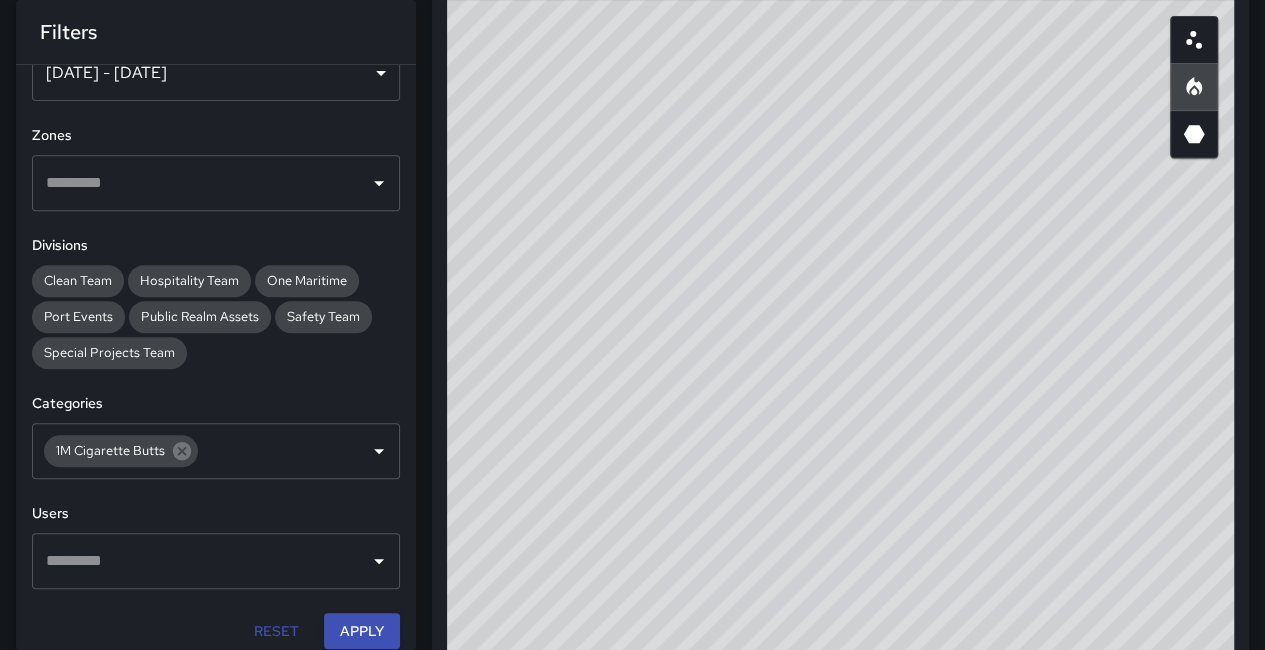 drag, startPoint x: 881, startPoint y: 335, endPoint x: 865, endPoint y: 335, distance: 16 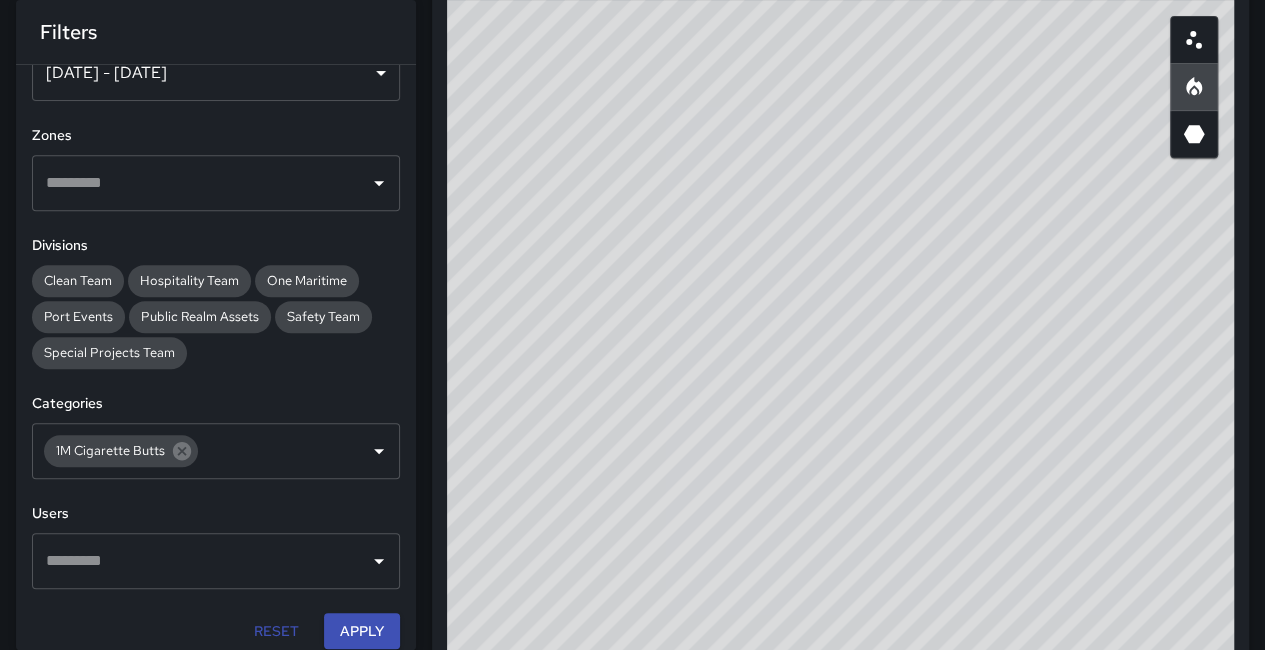 click on "© Mapbox   © OpenStreetMap   Improve this map" at bounding box center [840, 400] 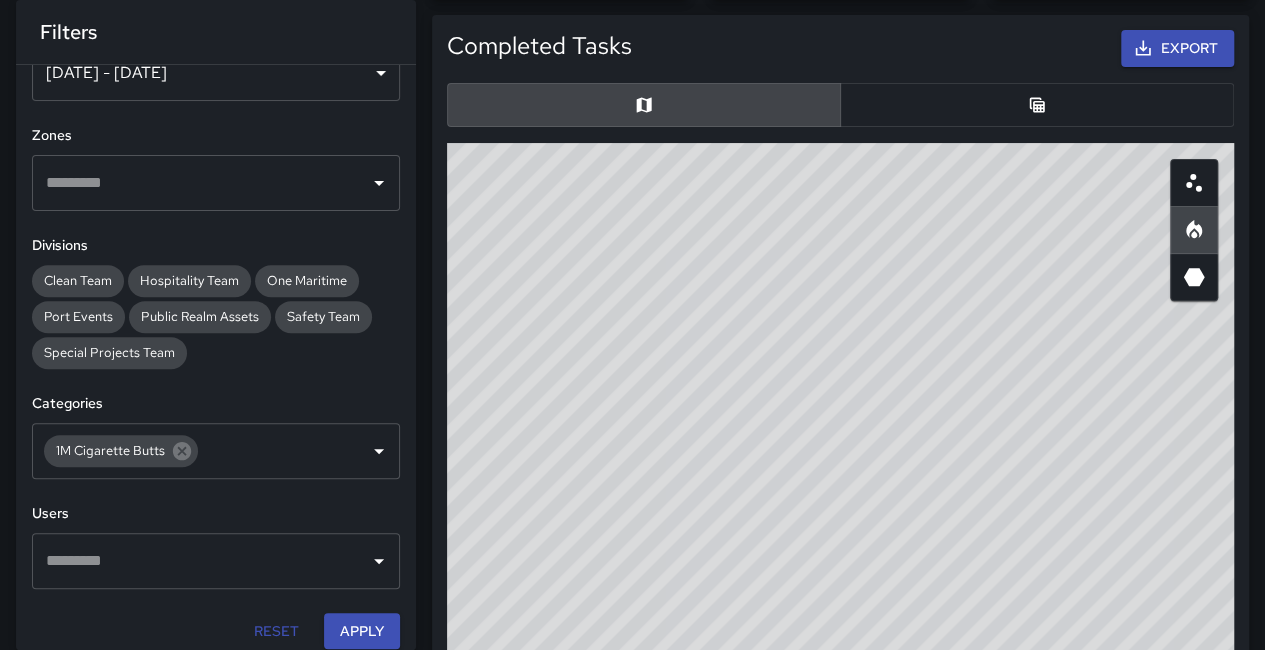 scroll, scrollTop: 84, scrollLeft: 0, axis: vertical 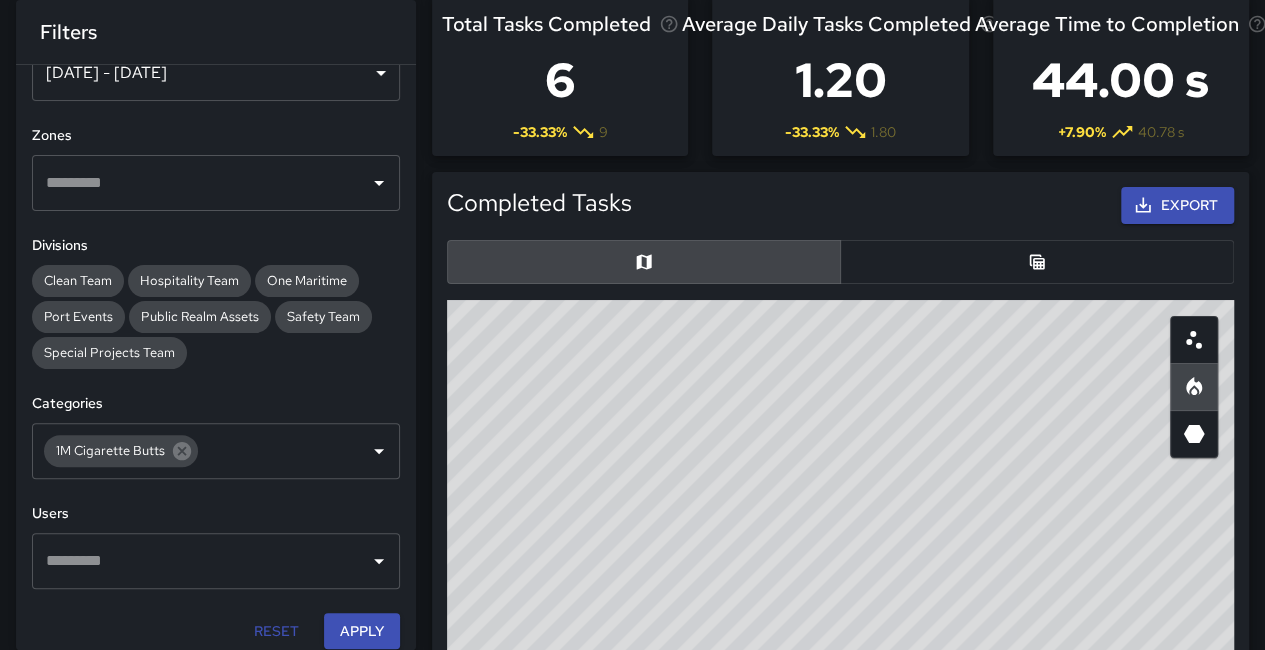 click at bounding box center [1037, 262] 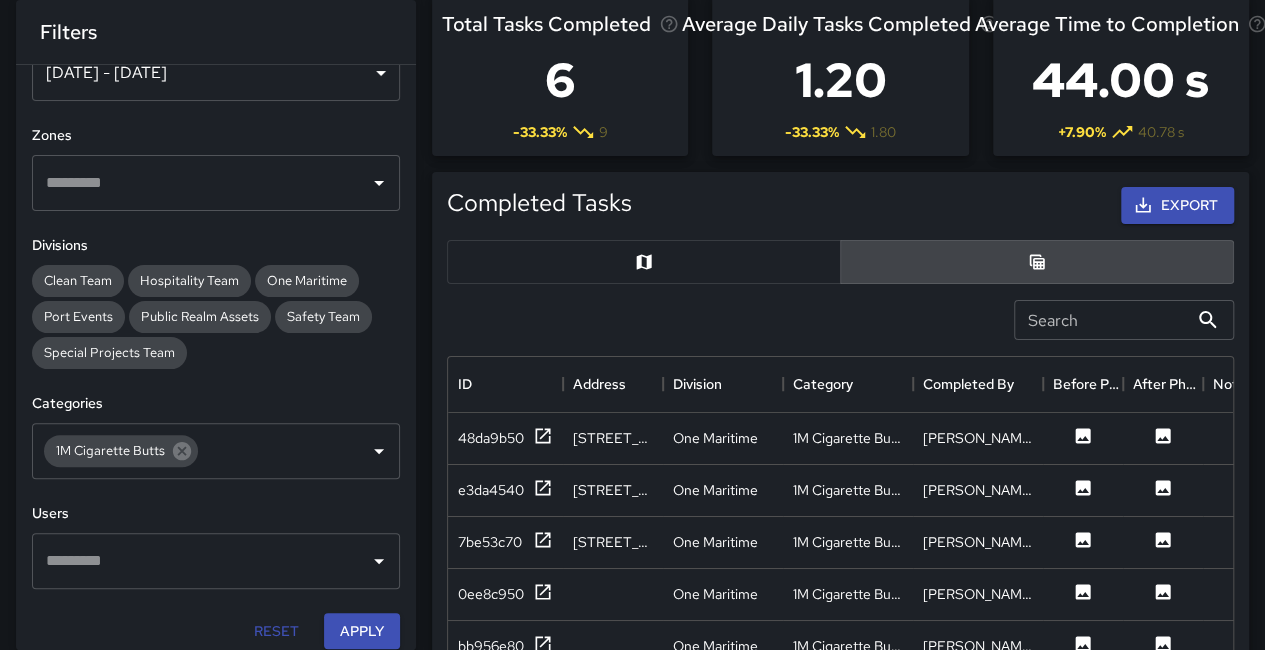 scroll, scrollTop: 284, scrollLeft: 0, axis: vertical 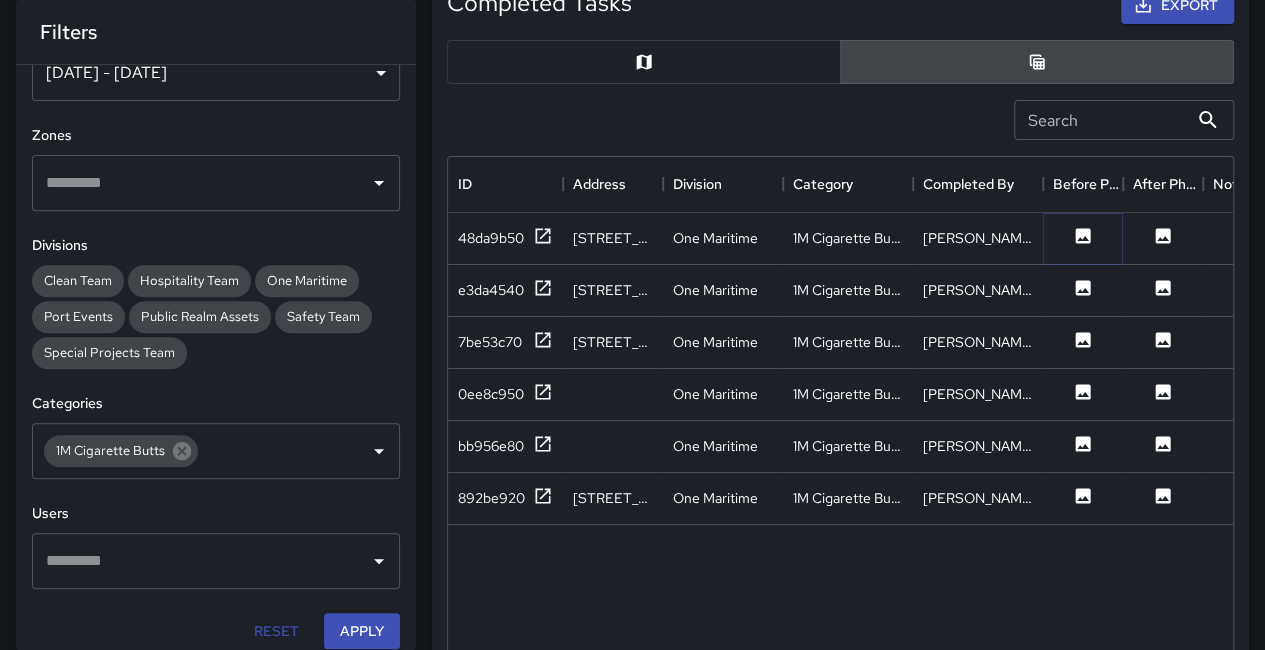 click 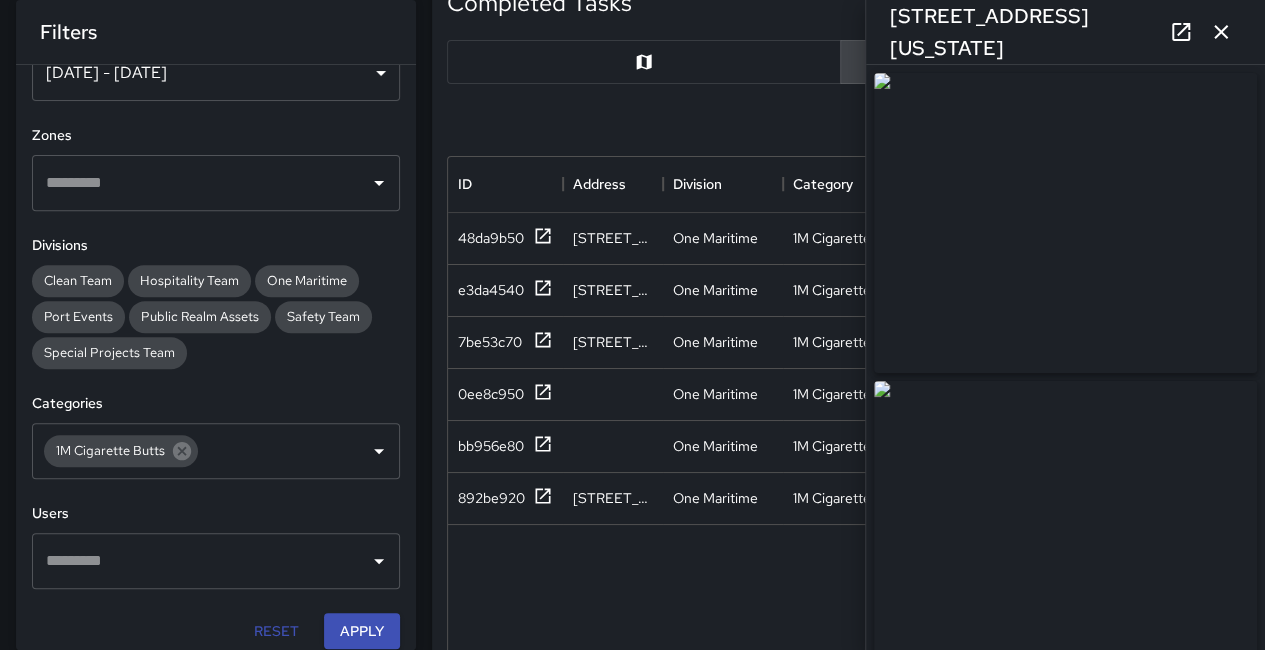 type on "**********" 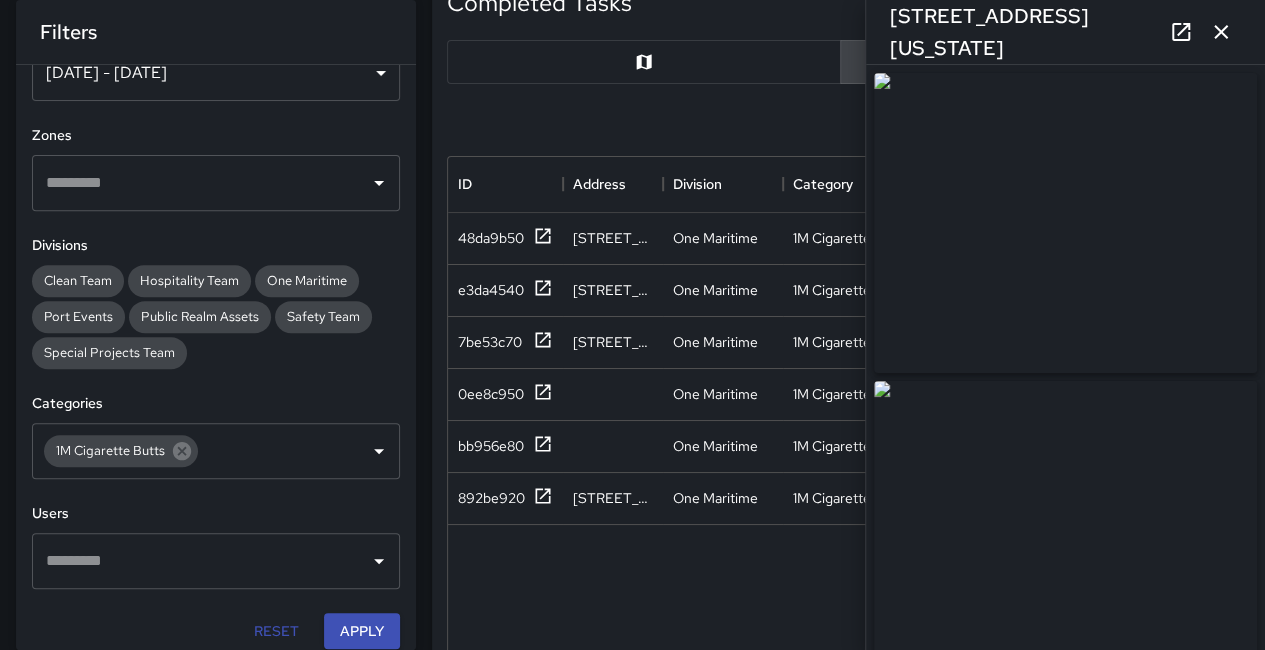 drag, startPoint x: 1091, startPoint y: 265, endPoint x: 1053, endPoint y: 249, distance: 41.231056 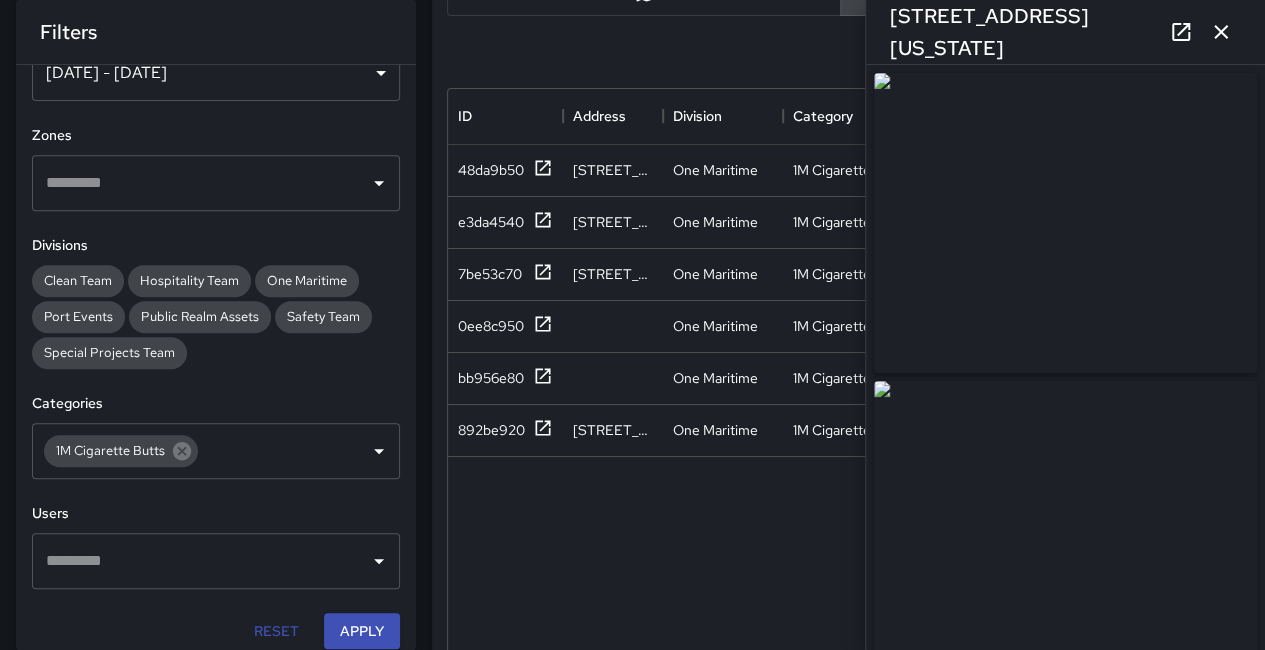 scroll, scrollTop: 384, scrollLeft: 0, axis: vertical 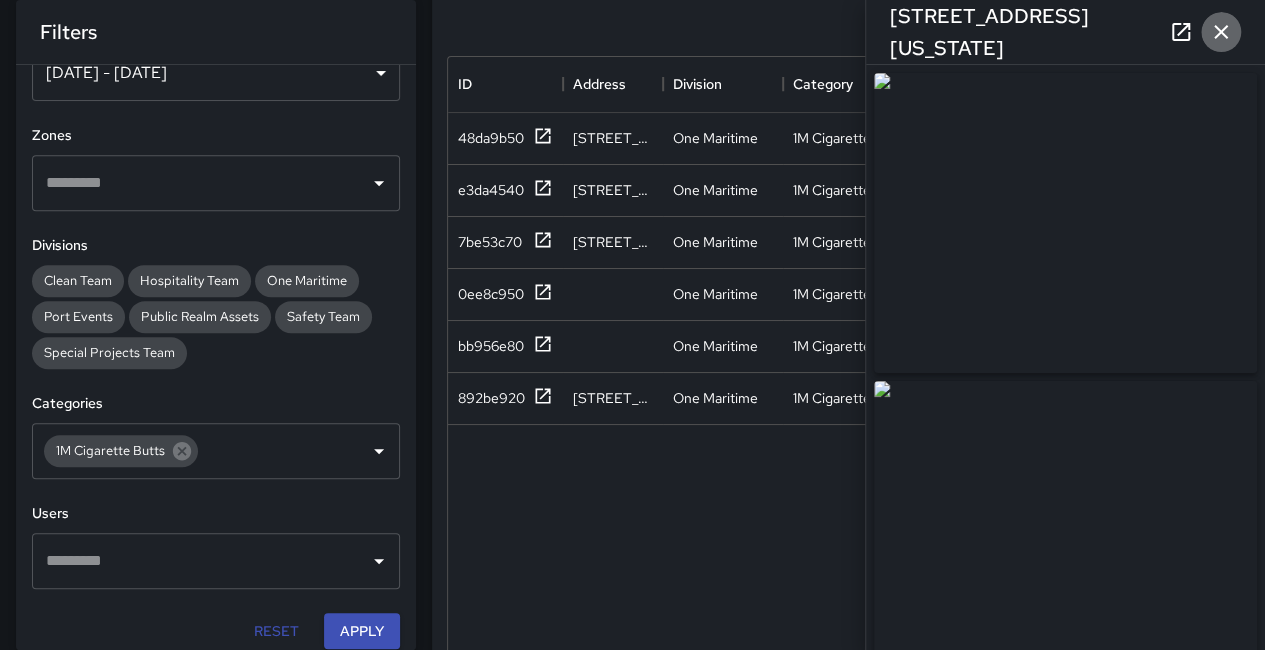 click 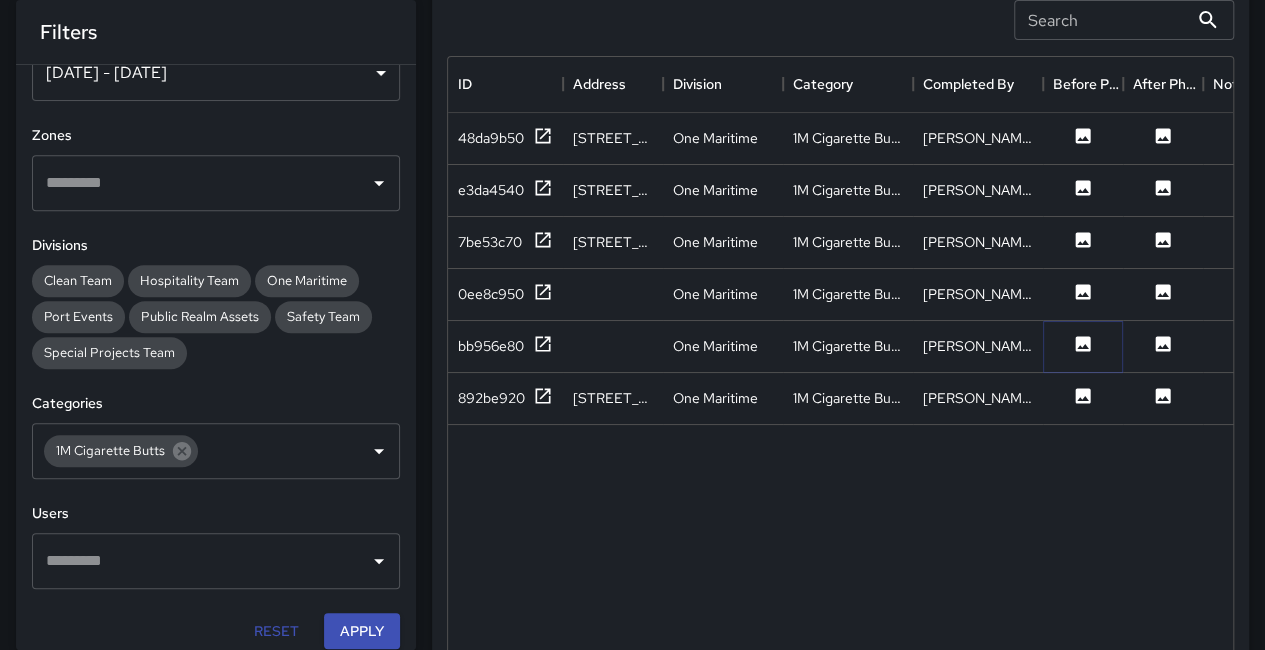 click 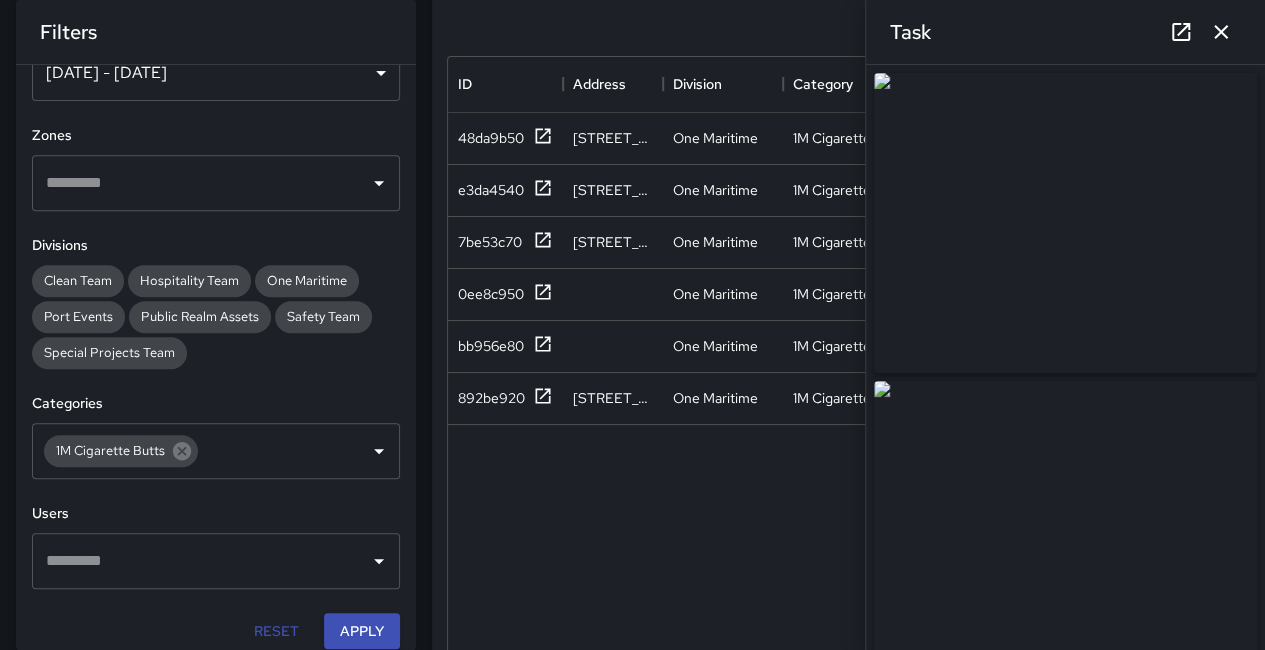click on "48da9b50 [GEOGRAPHIC_DATA][US_STATE] One Maritime 1M Cigarette [PERSON_NAME] [PERSON_NAME] e3da4540 [GEOGRAPHIC_DATA] One Maritime 1M Cigarette [PERSON_NAME] [PERSON_NAME] 7be53c70 [GEOGRAPHIC_DATA] One Maritime 1M Cigarette [PERSON_NAME] [PERSON_NAME] 0ee8c950 One Maritime 1M Cigarette [PERSON_NAME] [PERSON_NAME] bb956e80 One Maritime 1M Cigarette [PERSON_NAME] [PERSON_NAME] 892be920 444 Battery Street One Maritime 1M Cigarette [PERSON_NAME] [PERSON_NAME]" at bounding box center [1270, 458] 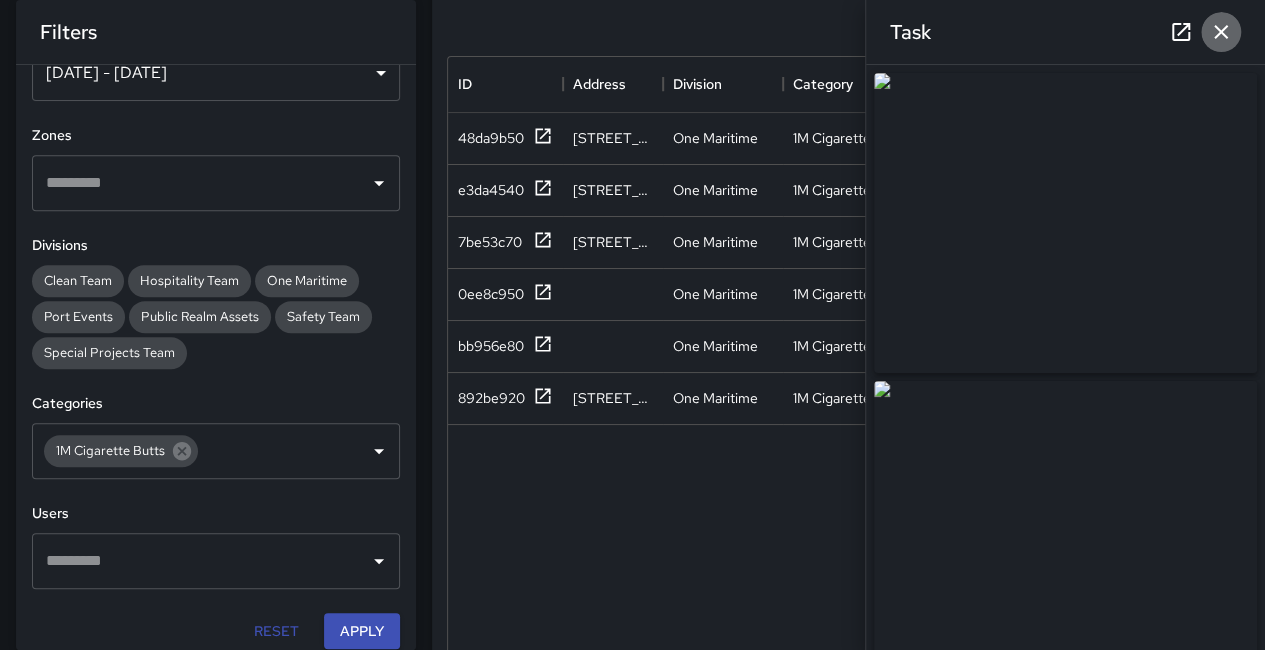 click at bounding box center [1221, 32] 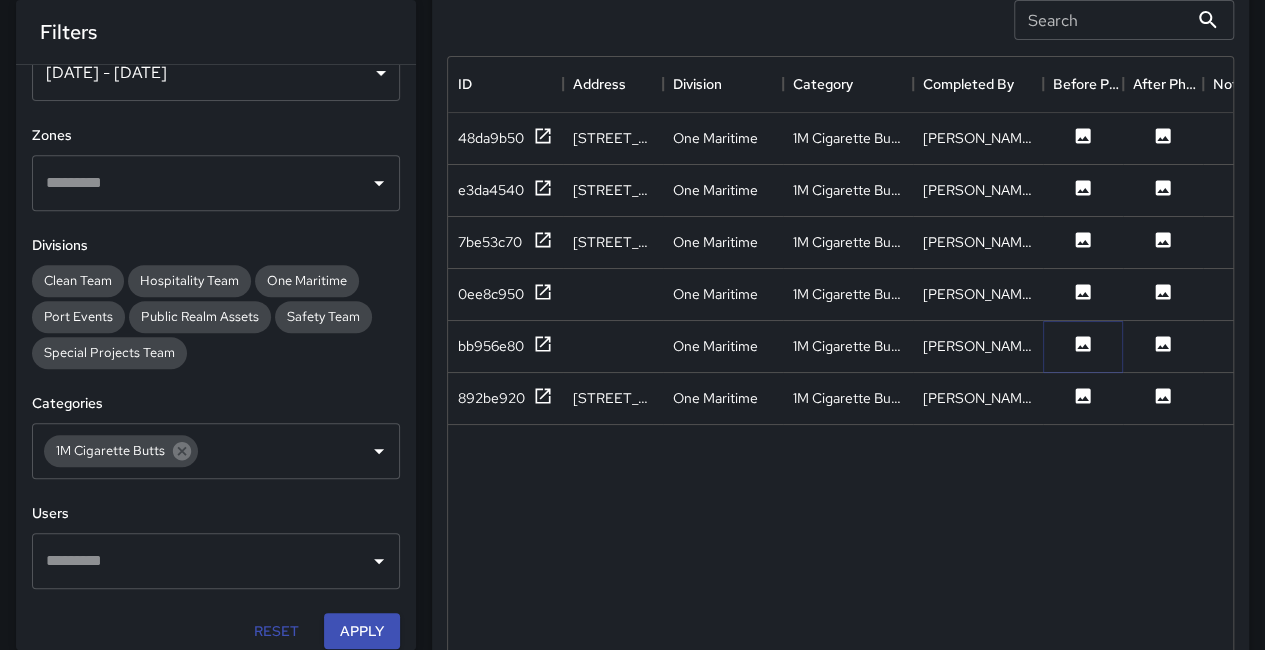click at bounding box center (1083, 346) 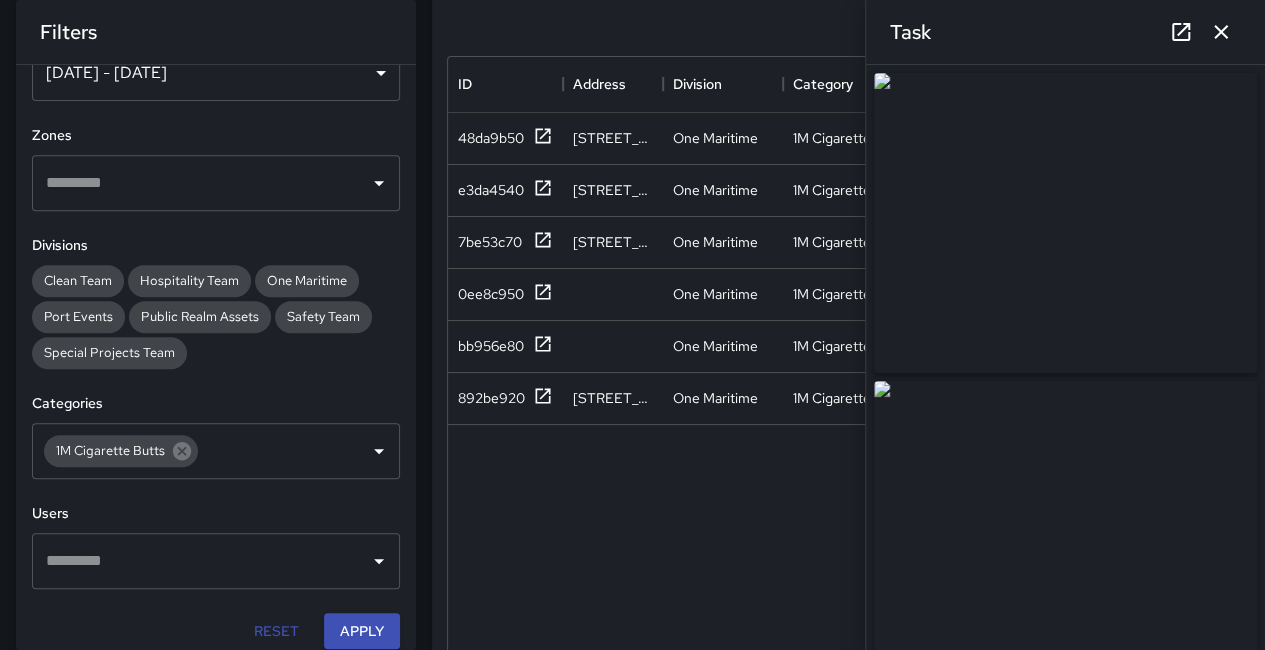click at bounding box center [1221, 32] 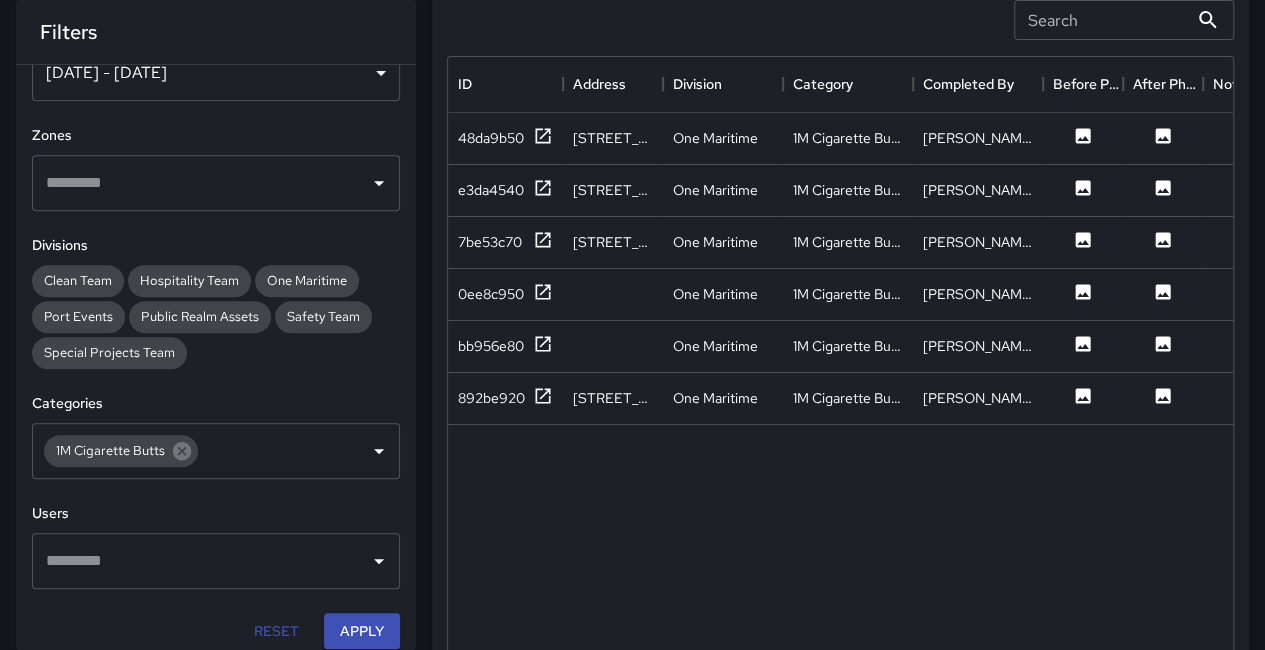 click on "ID Address Division Category Completed By Before Photo After Photo Notes Quantity Fixed Asset Source 48da9b50 [STREET_ADDRESS][US_STATE] One Maritime 1M Cigarette [PERSON_NAME] [PERSON_NAME] e3da4540 [STREET_ADDRESS] One Maritime 1M Cigarette [PERSON_NAME] [PERSON_NAME] 7be53c70 [GEOGRAPHIC_DATA] One Maritime 1M Cigarette [PERSON_NAME] [PERSON_NAME] 0ee8c950 One Maritime 1M Cigarette [PERSON_NAME] [PERSON_NAME] bb956e80 One Maritime 1M Cigarette [PERSON_NAME] [PERSON_NAME] 892be920 [STREET_ADDRESS] One Maritime 1M Cigarette [PERSON_NAME] [PERSON_NAME] Rows per page: 100 *** 1–6 of 6" at bounding box center (832, 440) 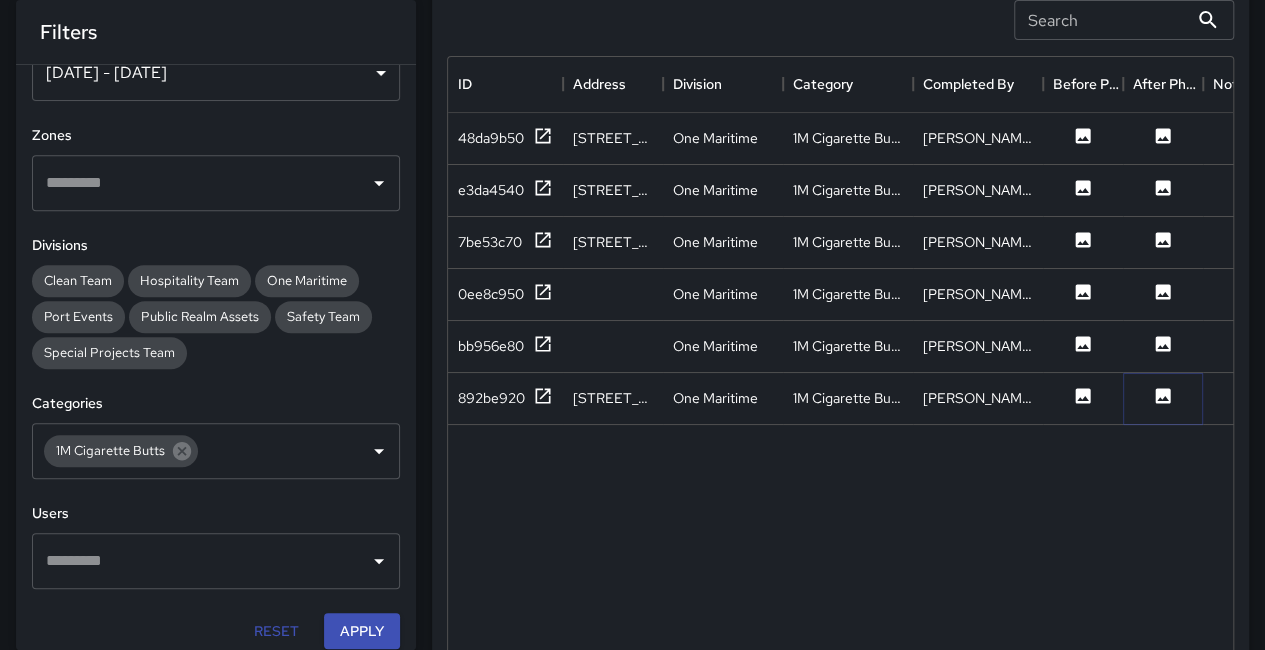 click 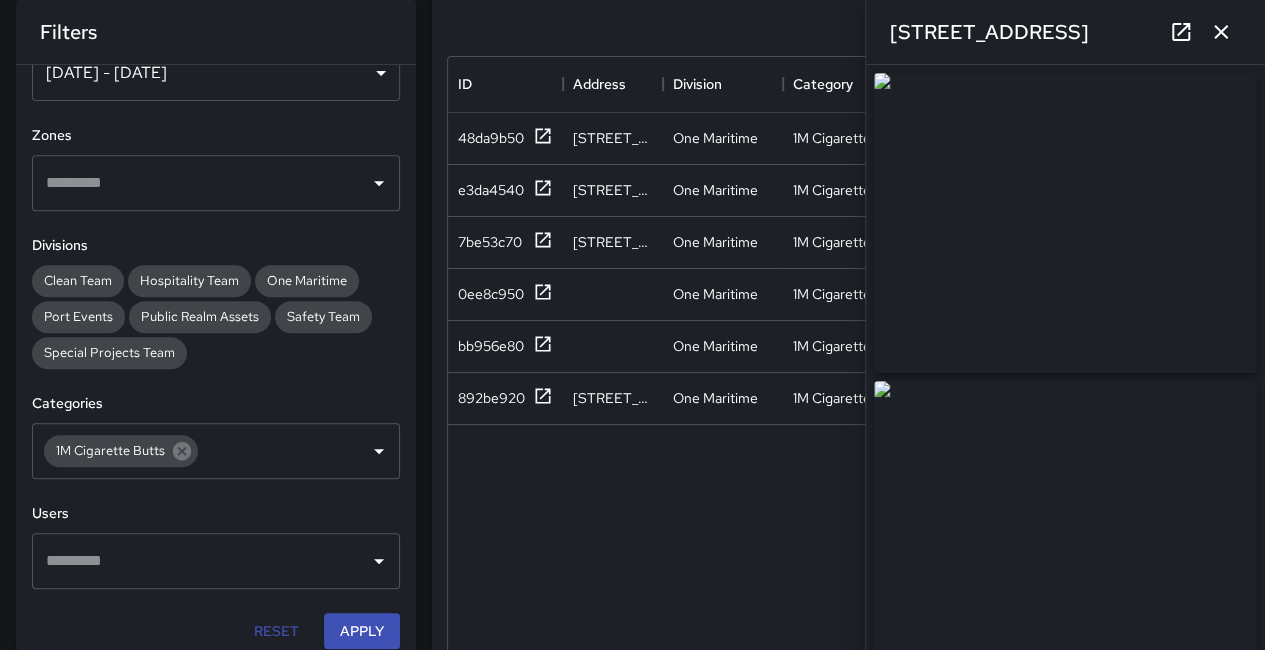 drag, startPoint x: 1114, startPoint y: 288, endPoint x: 540, endPoint y: 51, distance: 621.00323 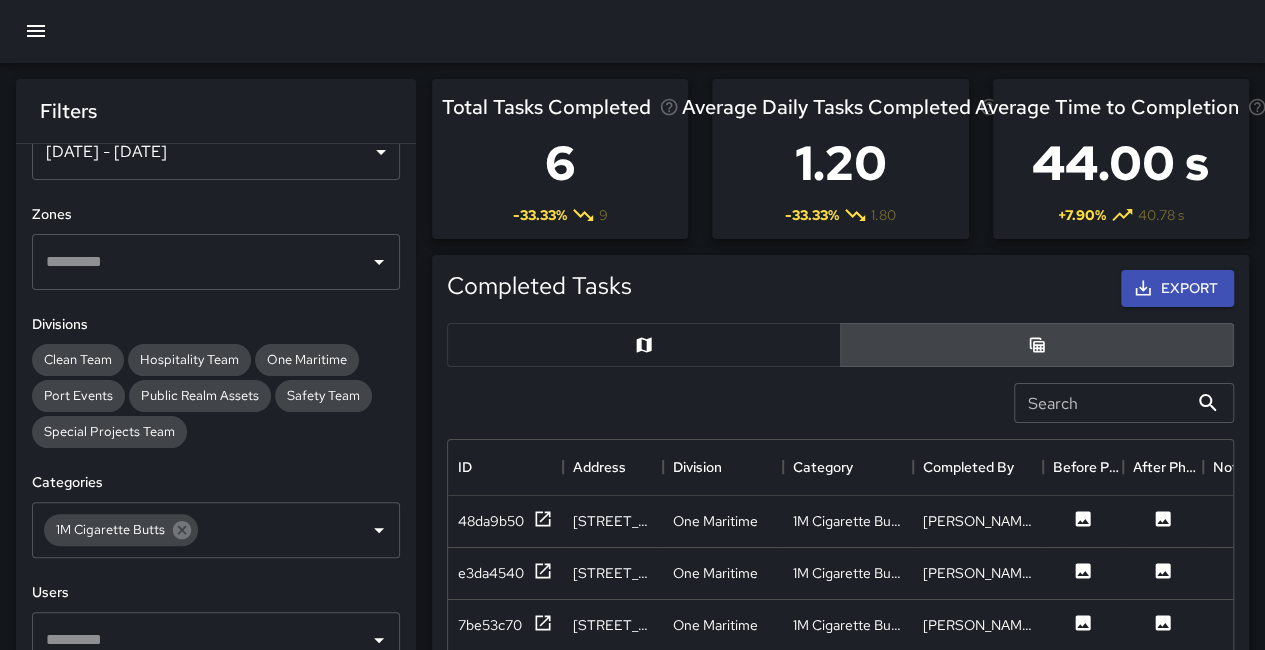 scroll, scrollTop: 0, scrollLeft: 0, axis: both 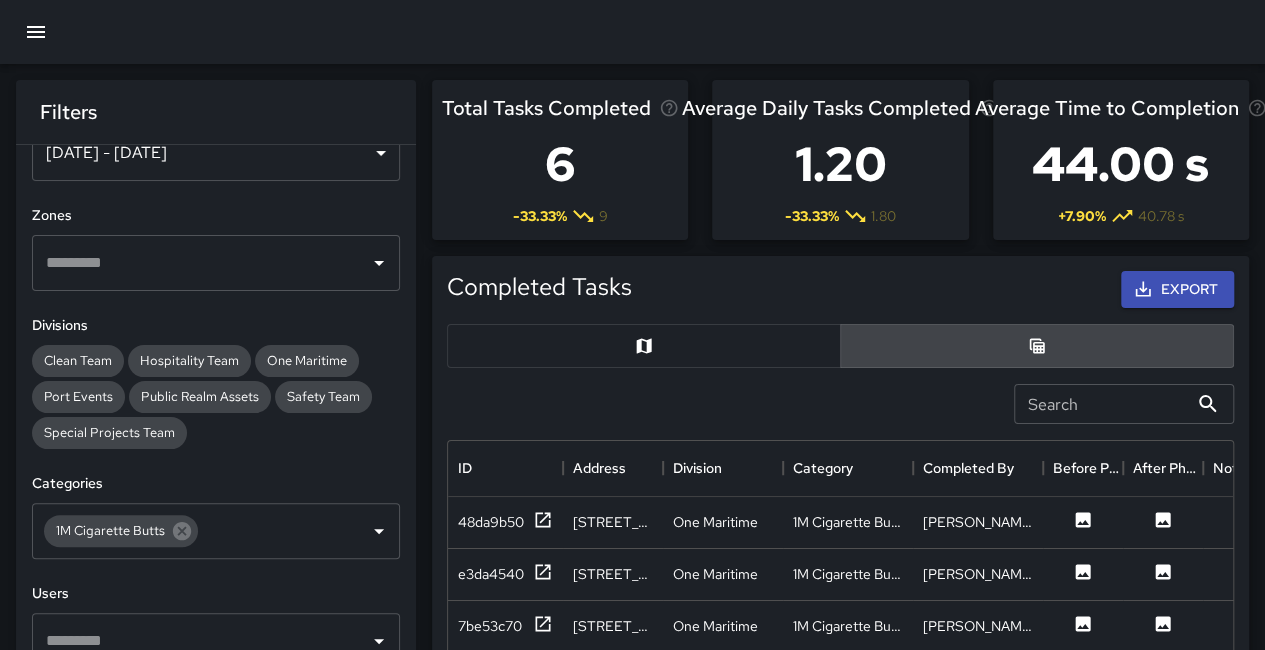 click at bounding box center [644, 346] 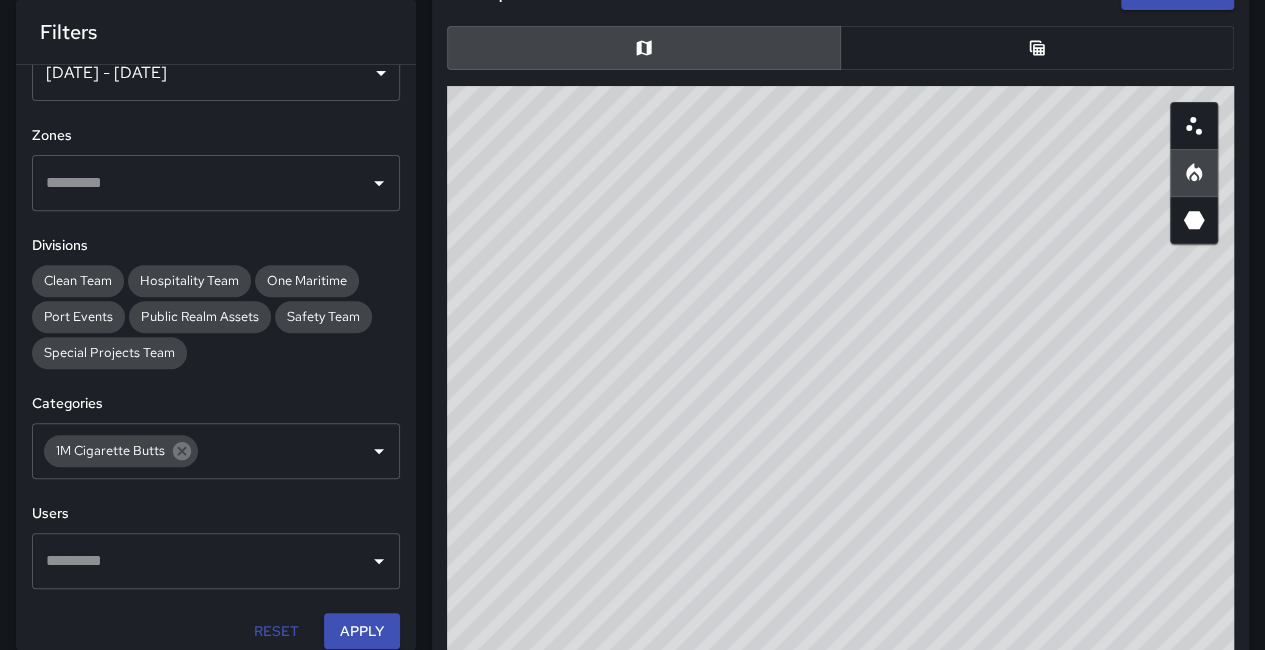 scroll, scrollTop: 300, scrollLeft: 0, axis: vertical 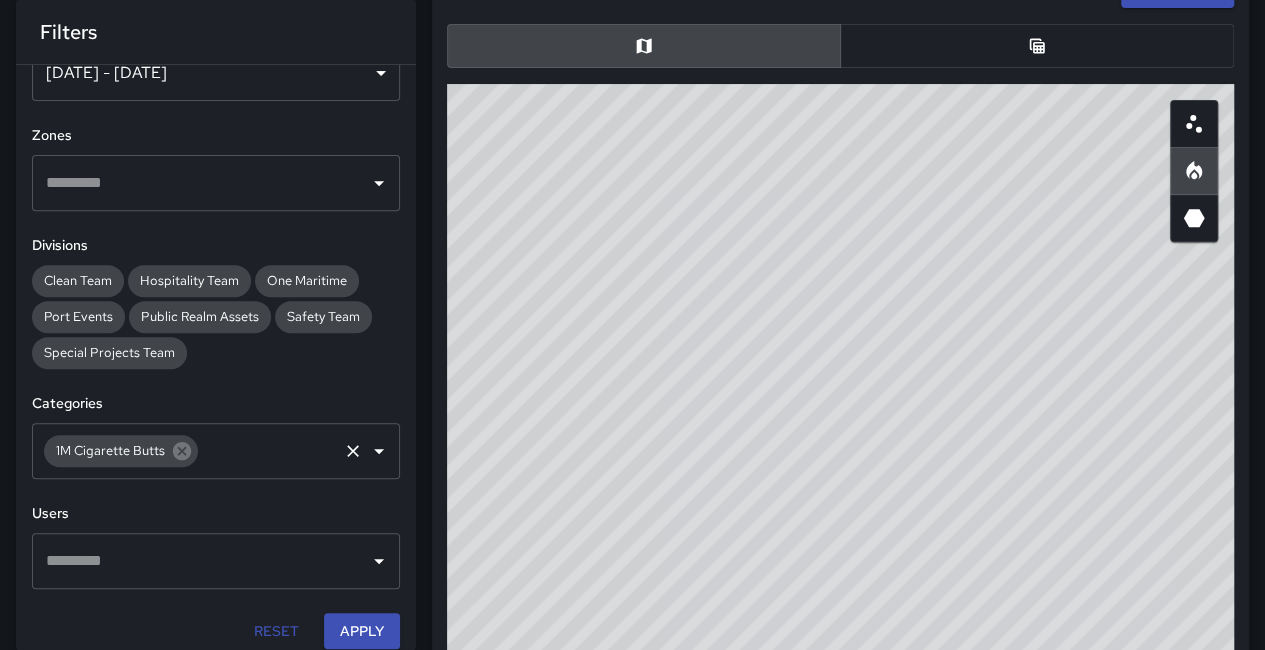 click 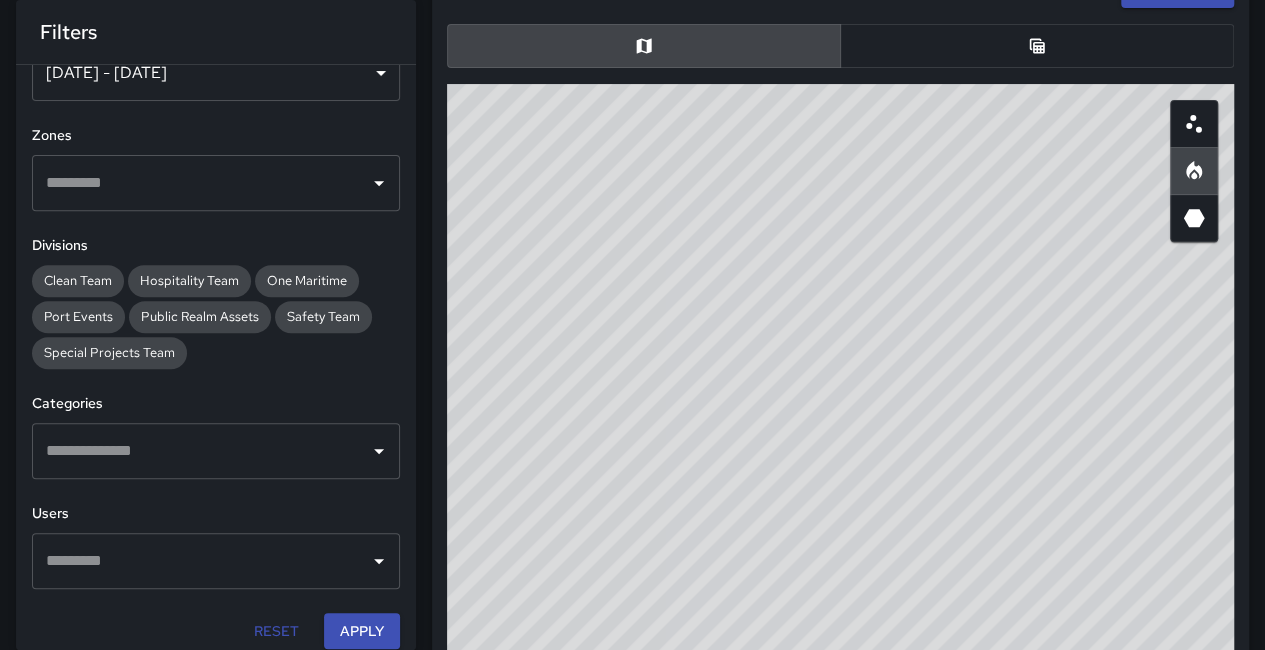 click at bounding box center (201, 451) 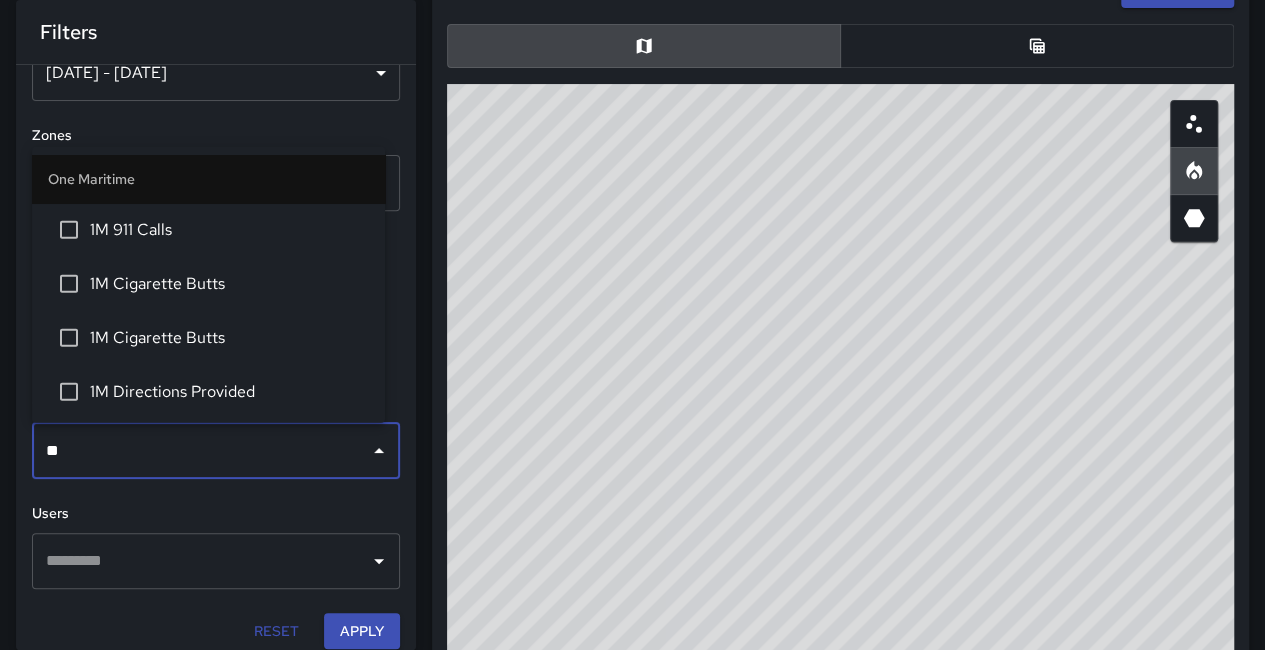 type on "**" 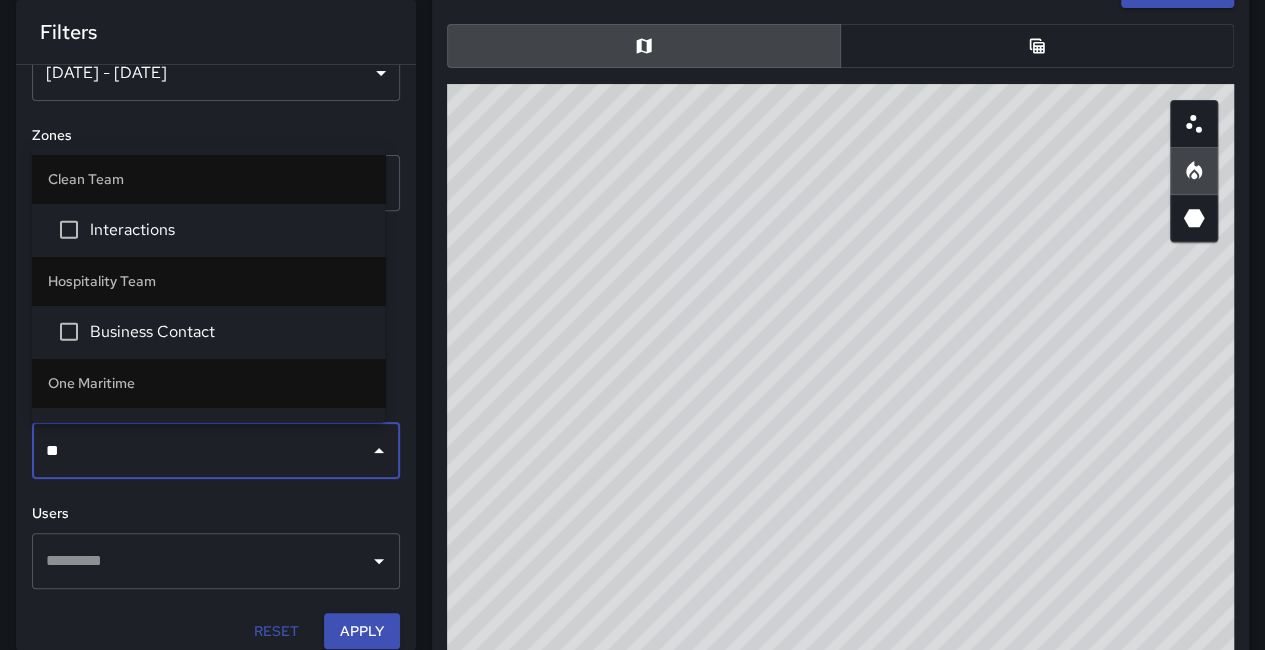 type on "***" 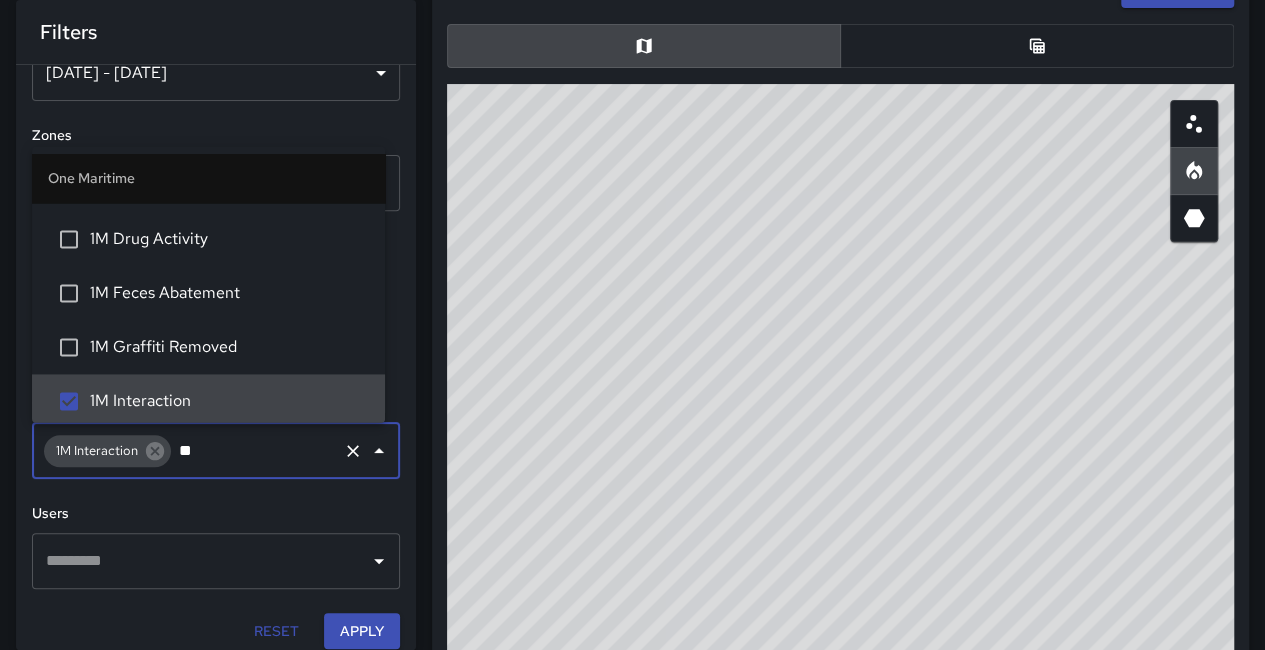 scroll, scrollTop: 86, scrollLeft: 0, axis: vertical 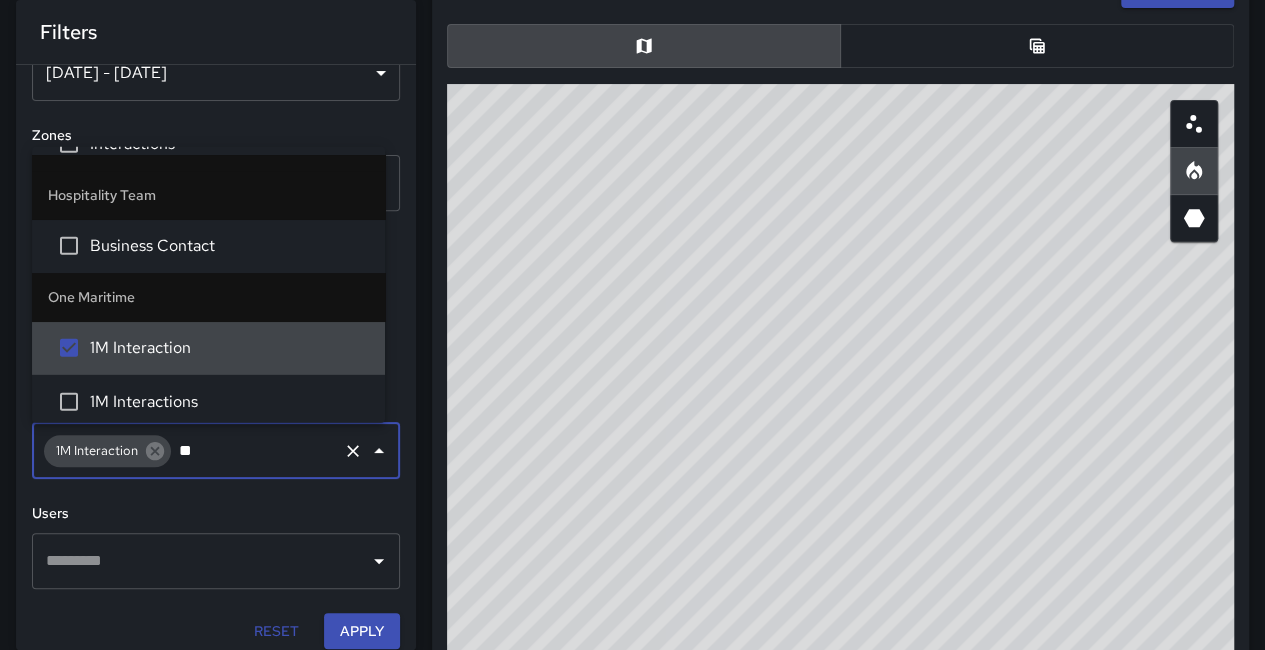 type on "***" 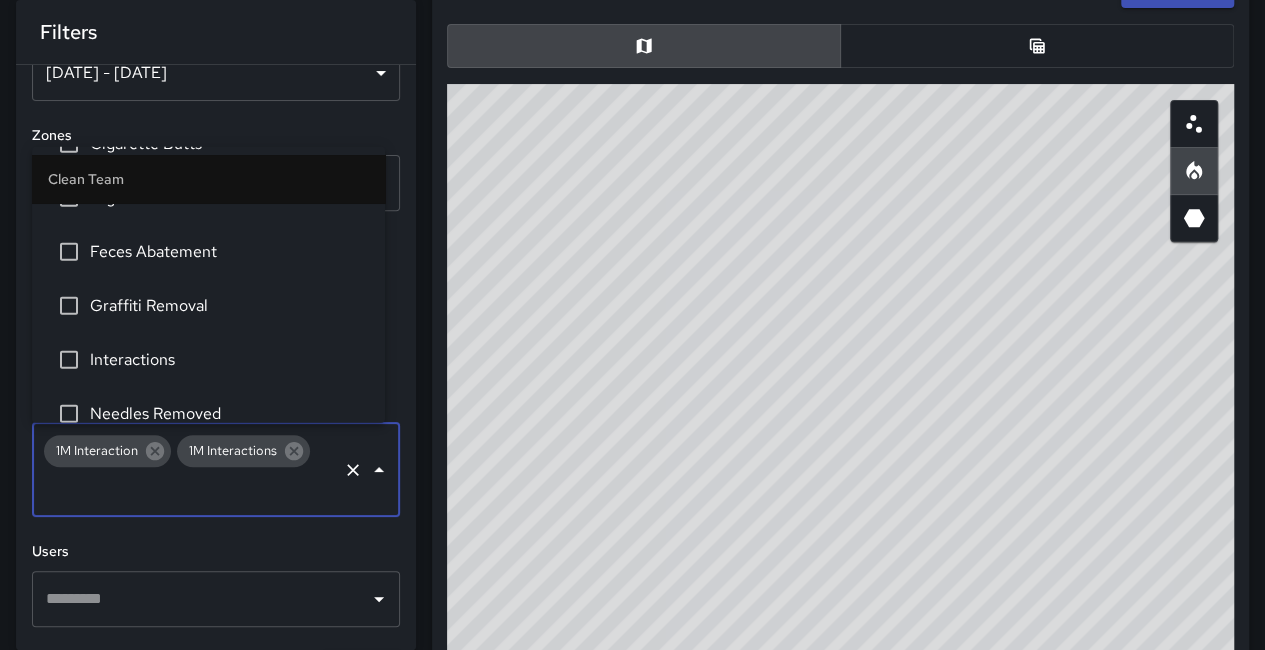 scroll, scrollTop: 1436, scrollLeft: 0, axis: vertical 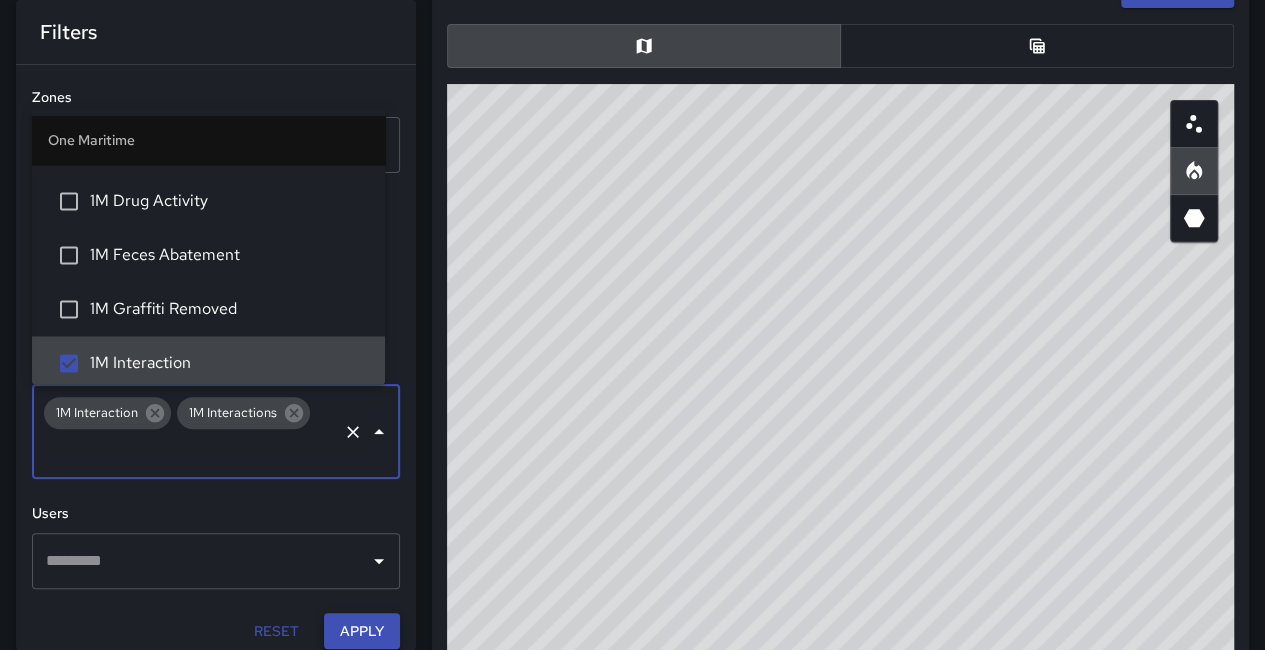 click on "Apply" at bounding box center [362, 631] 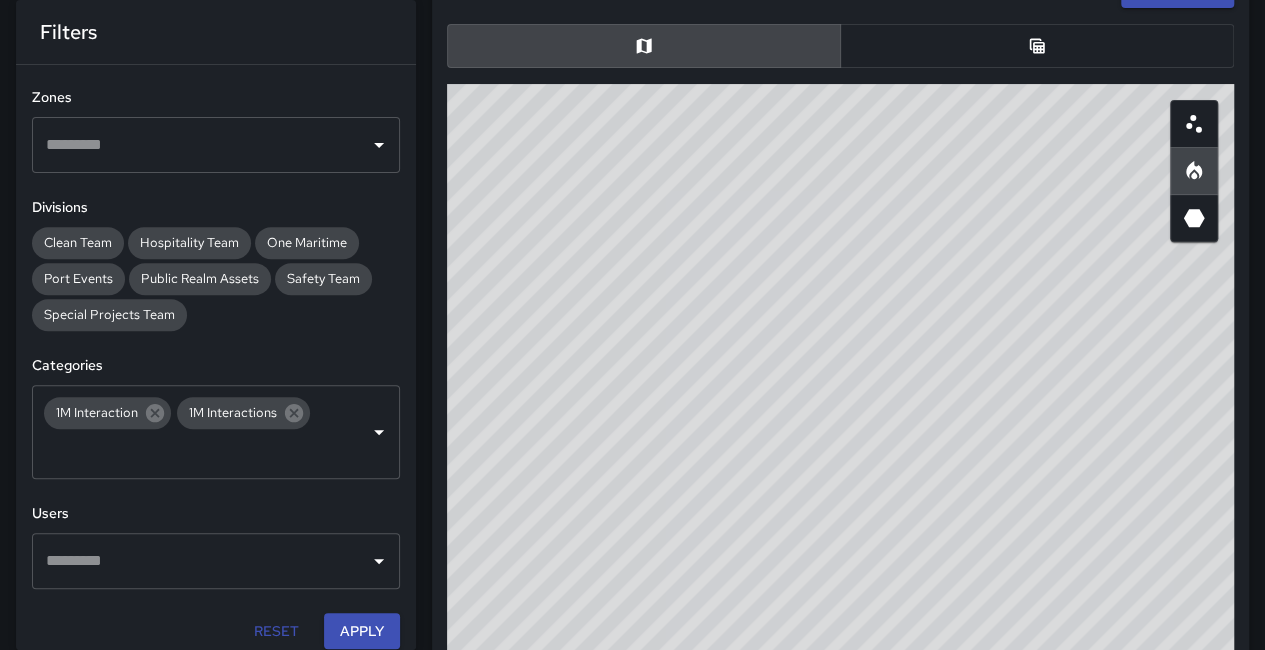 drag, startPoint x: 979, startPoint y: 439, endPoint x: 1053, endPoint y: 394, distance: 86.608315 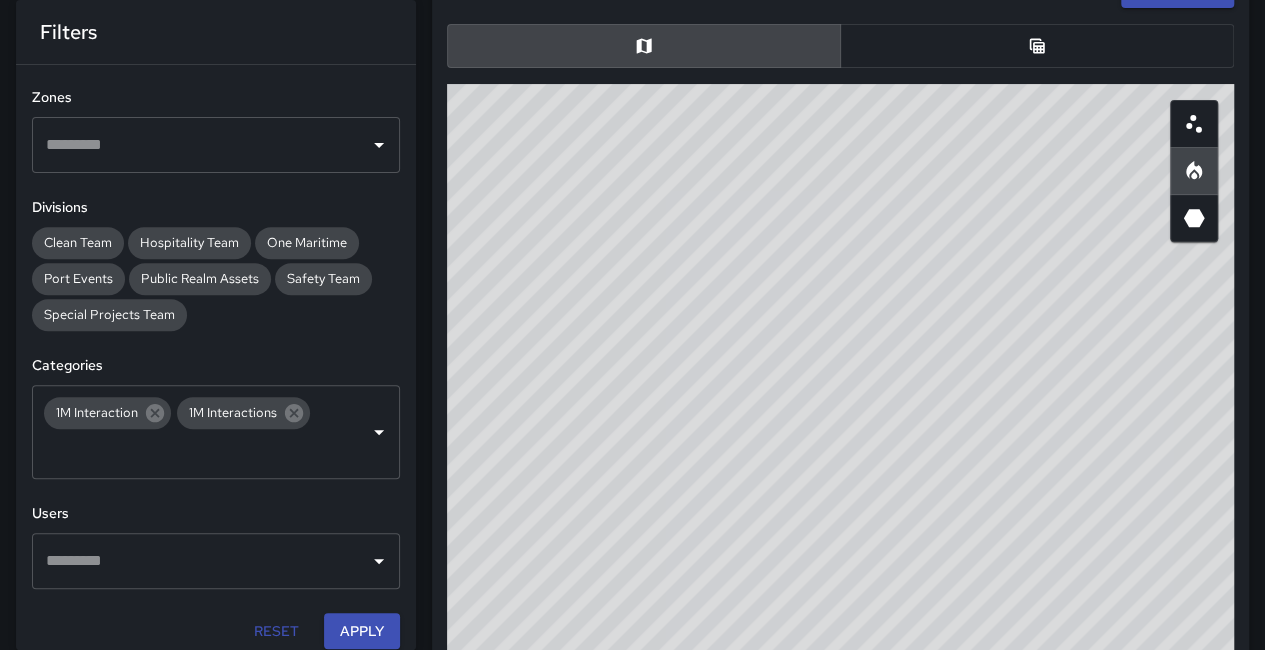 click on "© Mapbox   © OpenStreetMap   Improve this map" at bounding box center [840, 484] 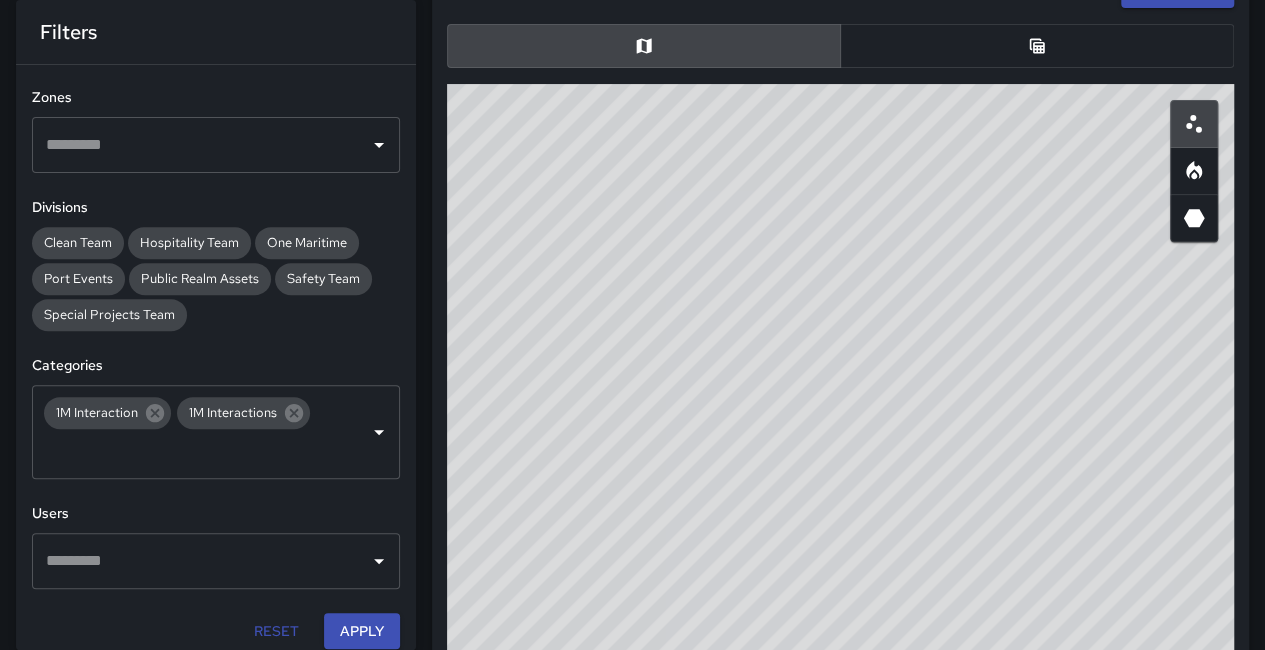 drag, startPoint x: 736, startPoint y: 549, endPoint x: 586, endPoint y: 320, distance: 273.75354 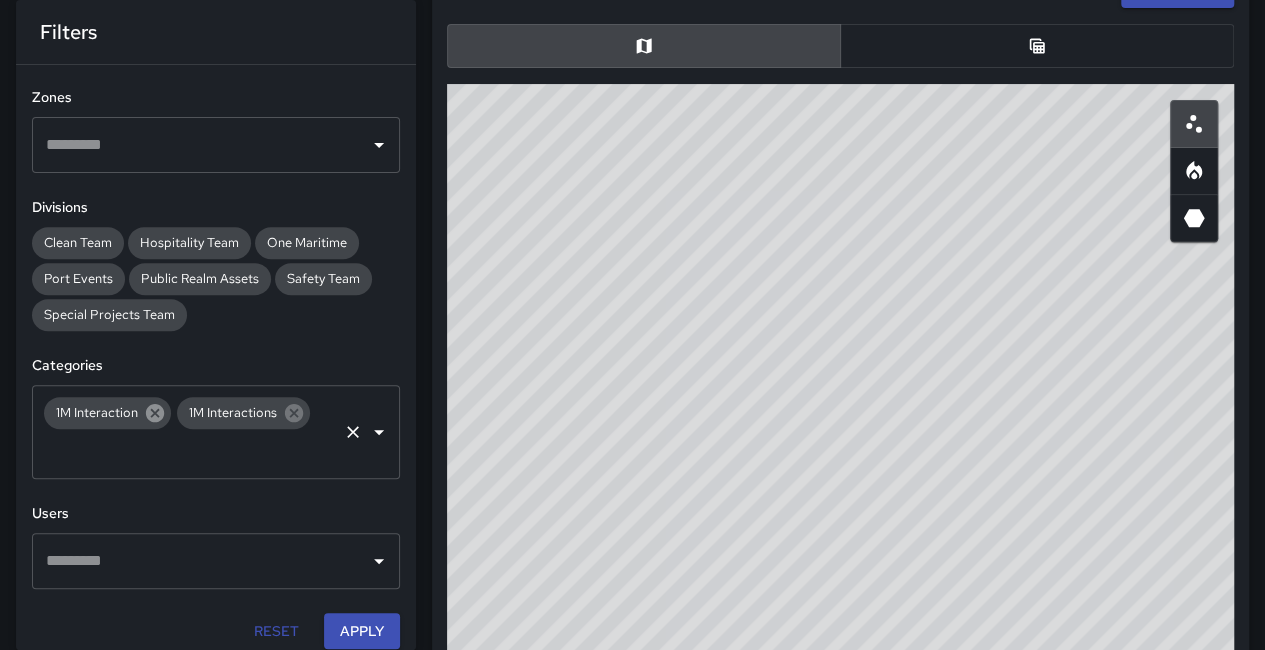 click 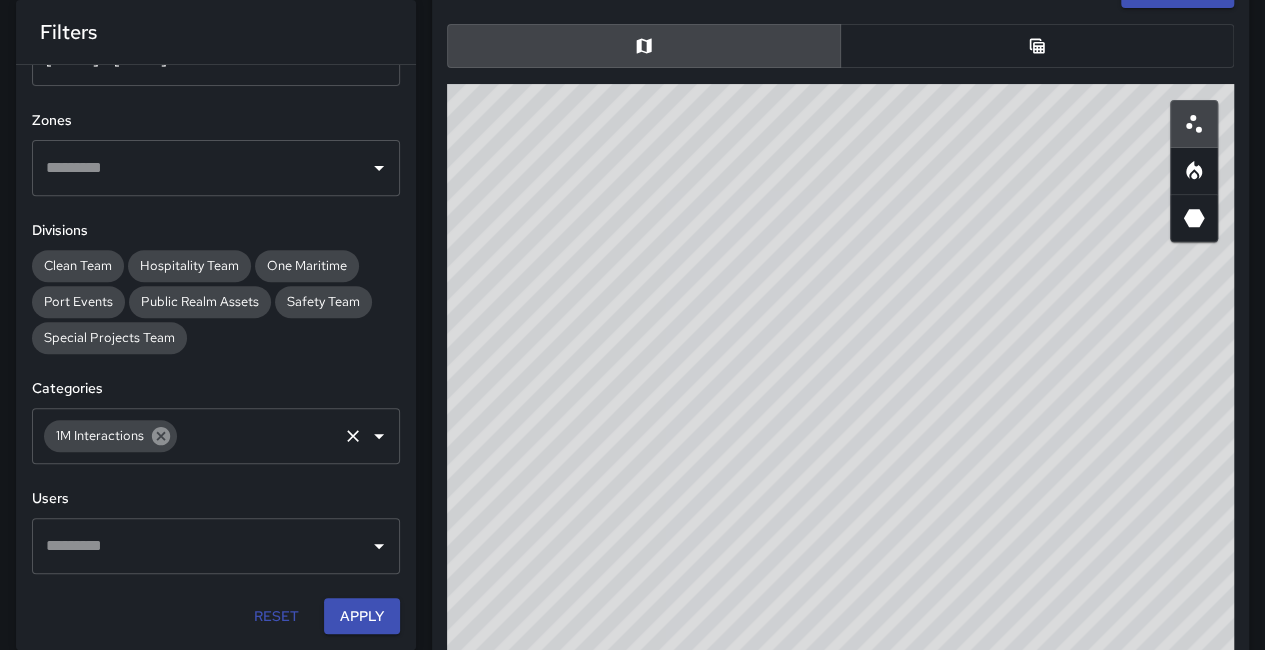 scroll, scrollTop: 66, scrollLeft: 0, axis: vertical 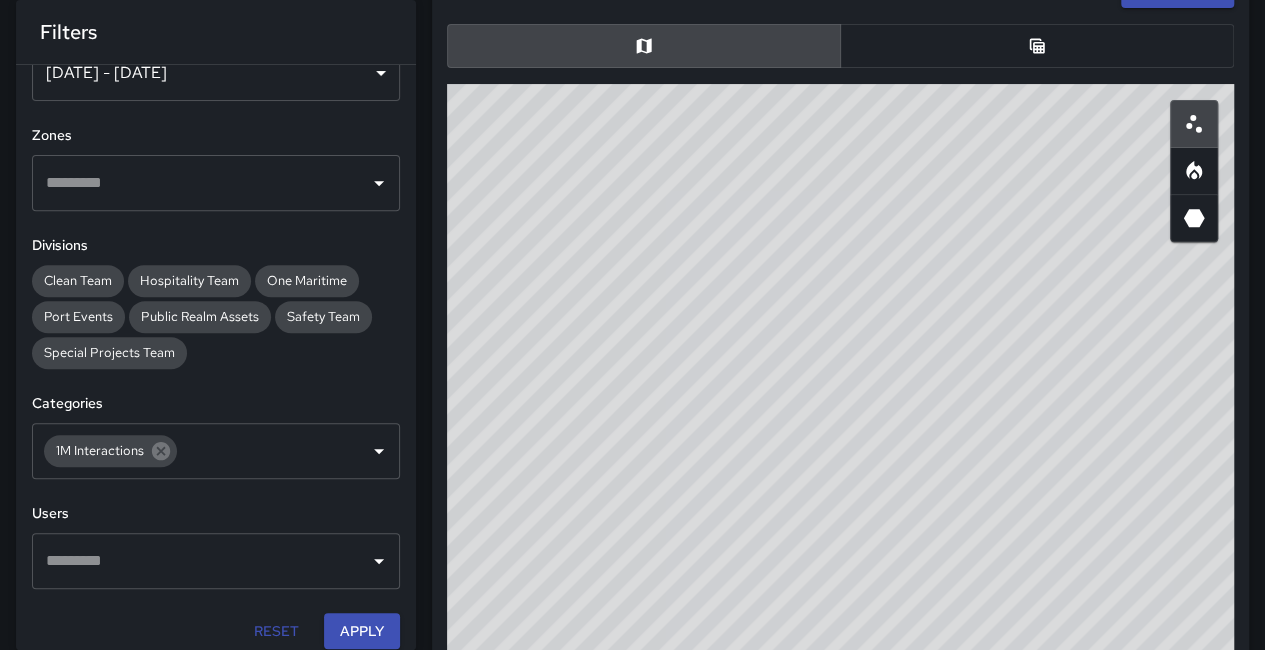 click on "Categories 1M Interactions ​" at bounding box center [216, 436] 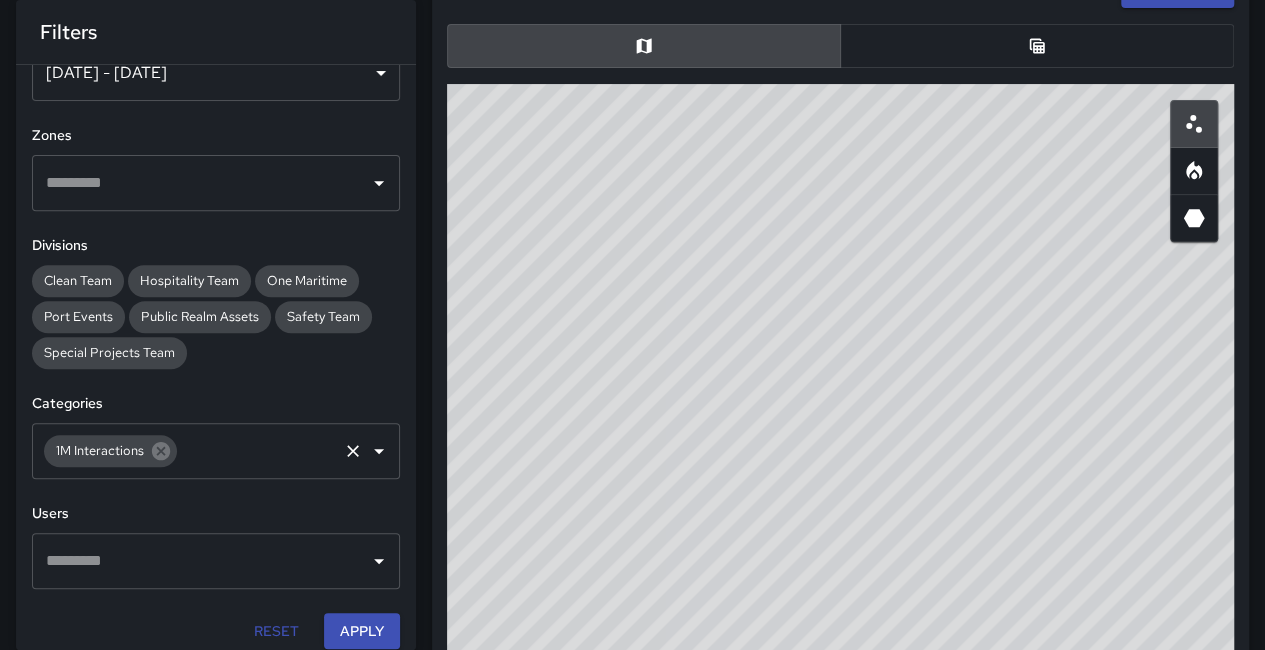 click on "1M Interactions" at bounding box center (110, 451) 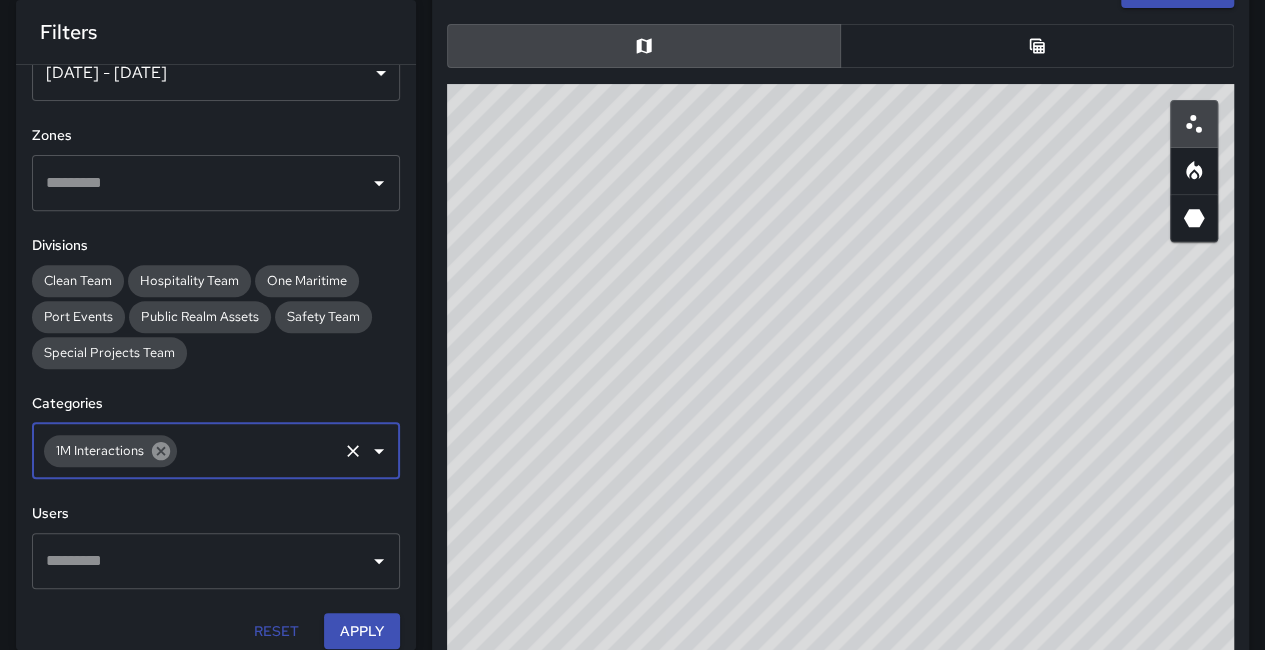 click 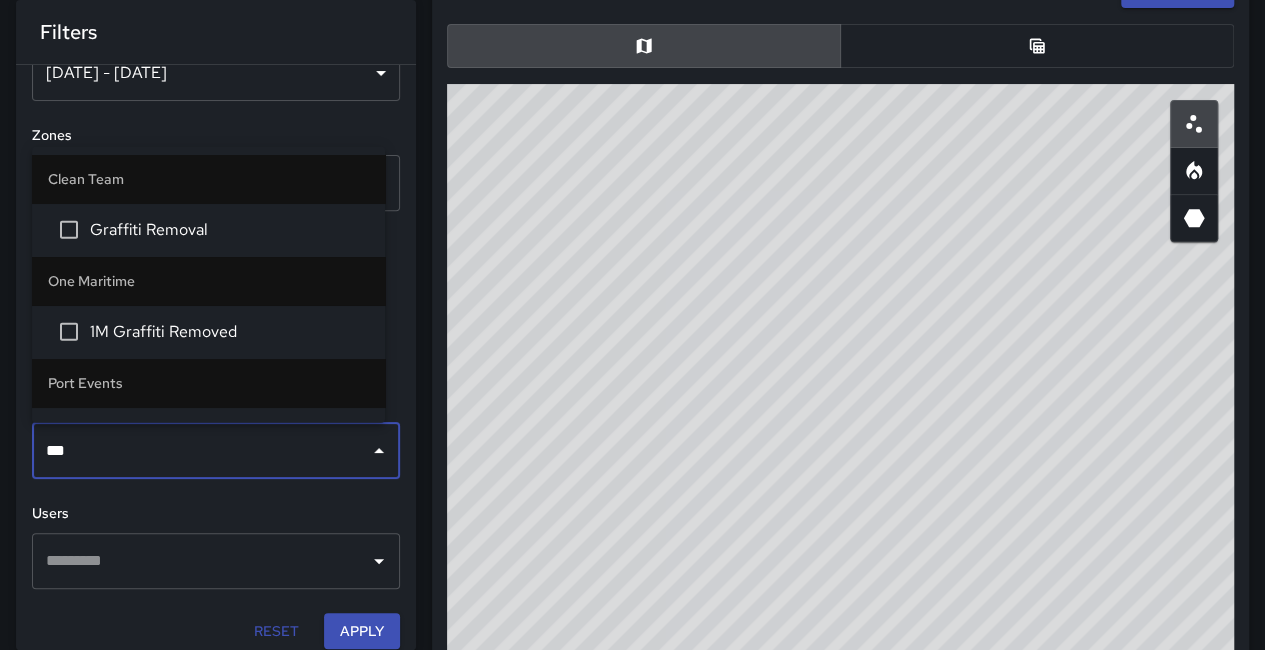 type on "****" 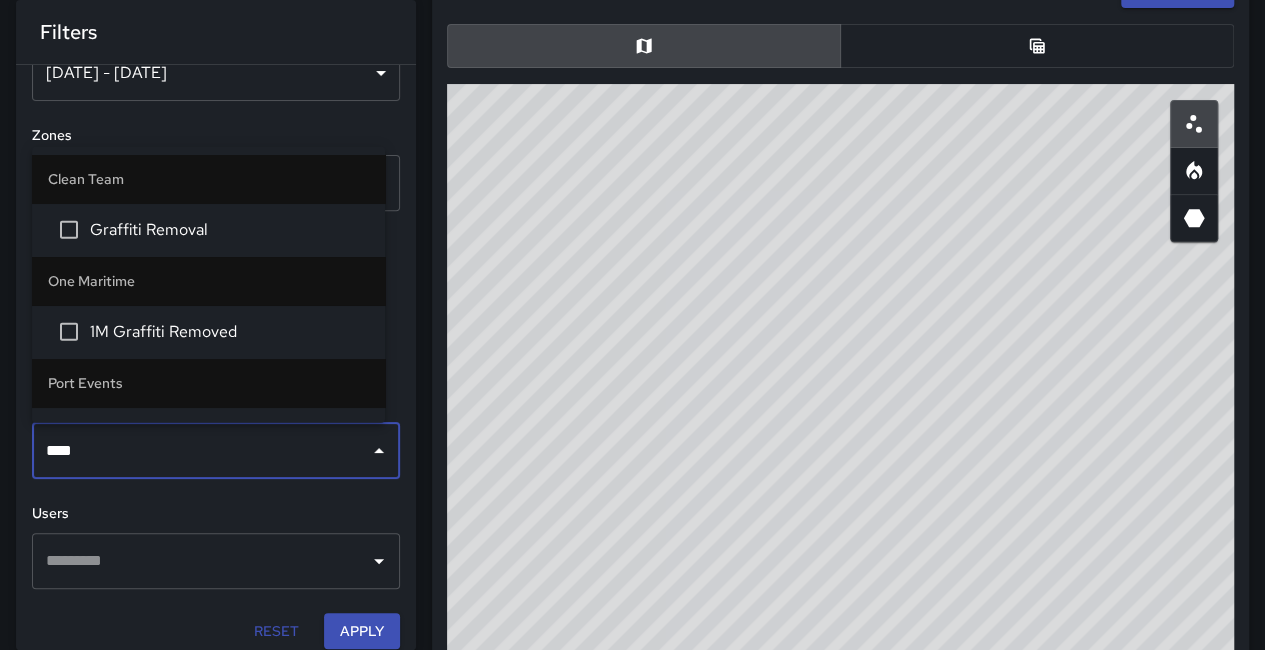 click on "Graffiti Removal" at bounding box center (229, 230) 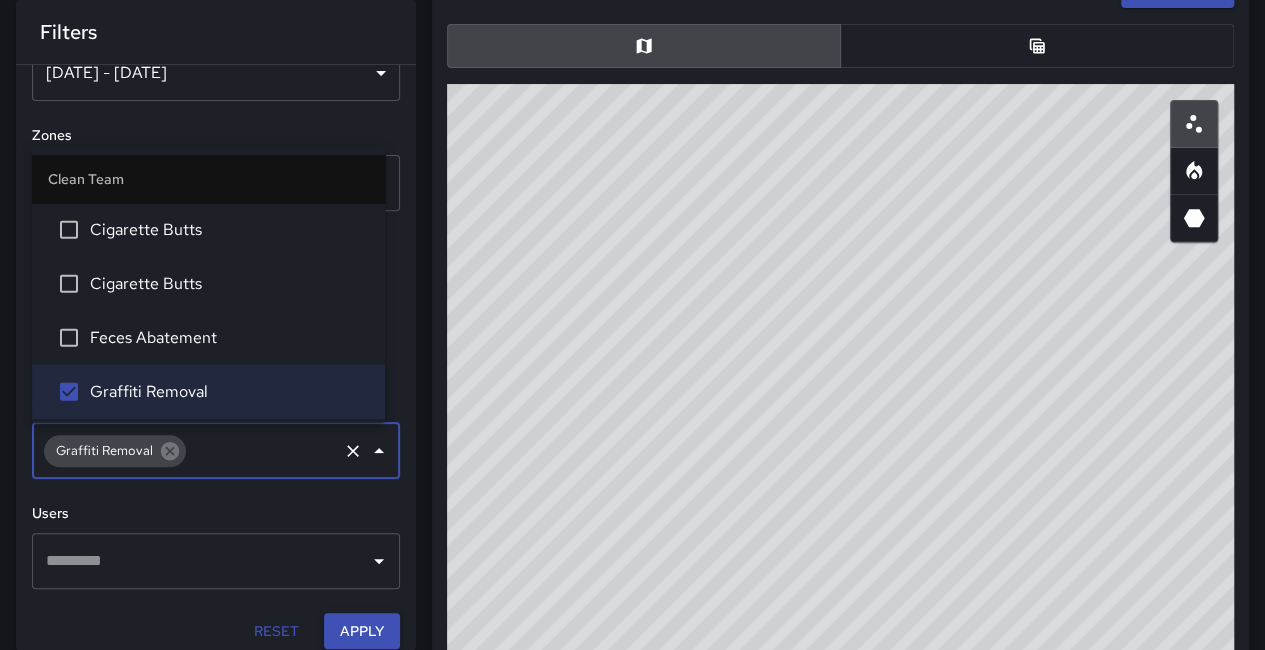 click on "Apply" at bounding box center [362, 631] 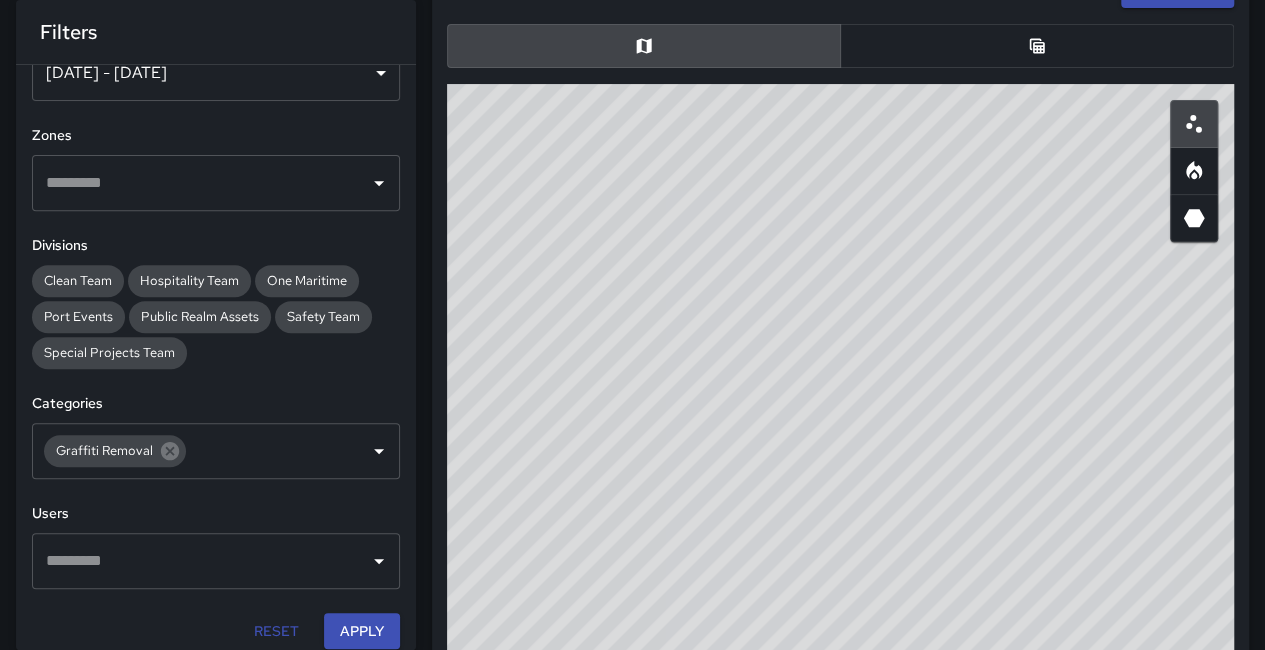 drag, startPoint x: 897, startPoint y: 555, endPoint x: 914, endPoint y: 558, distance: 17.262676 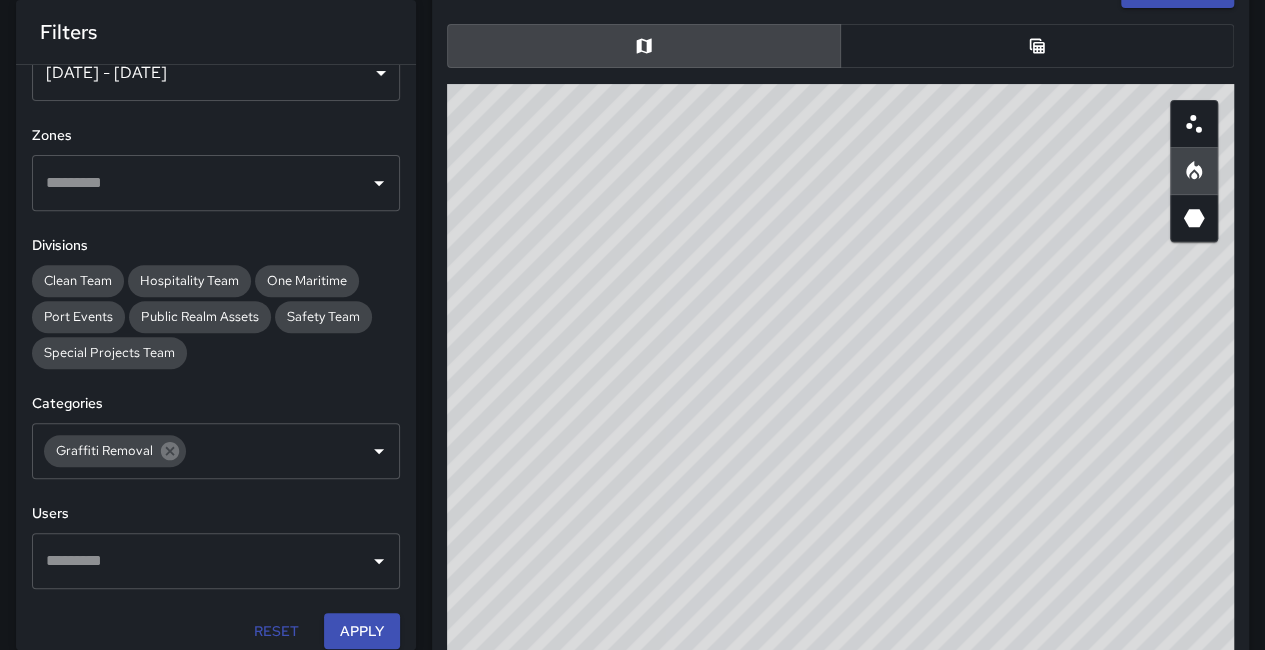 drag, startPoint x: 718, startPoint y: 529, endPoint x: 558, endPoint y: 349, distance: 240.8319 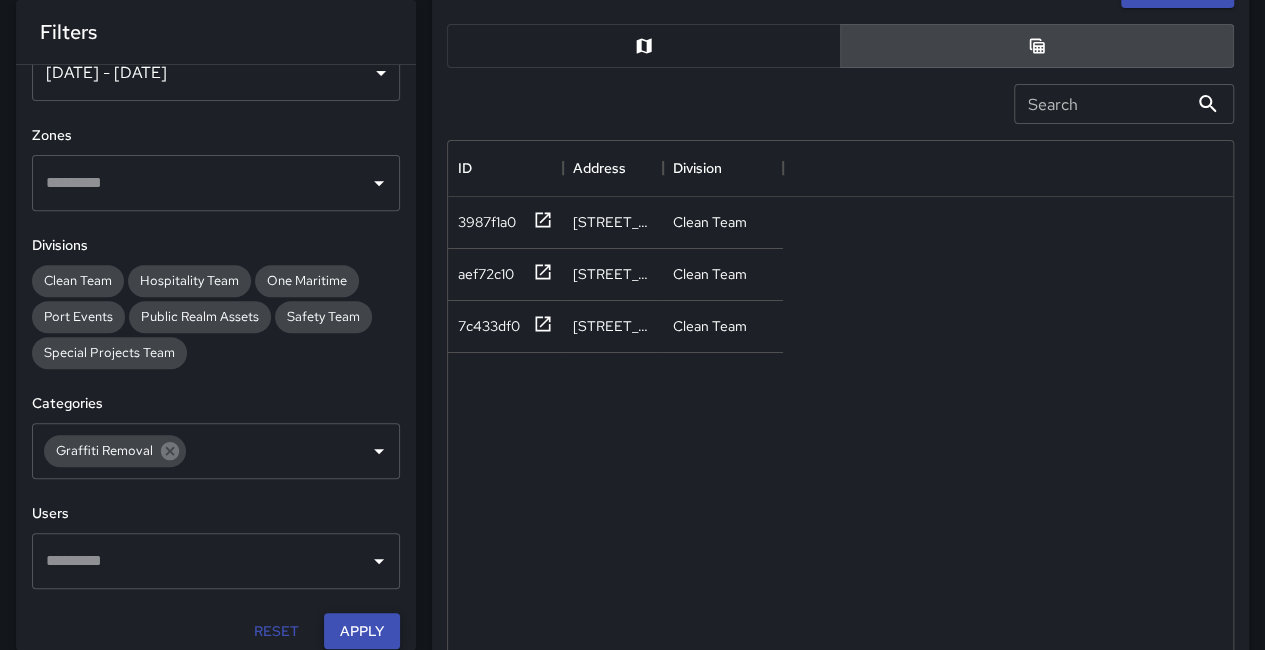 click on "Apply" at bounding box center (362, 631) 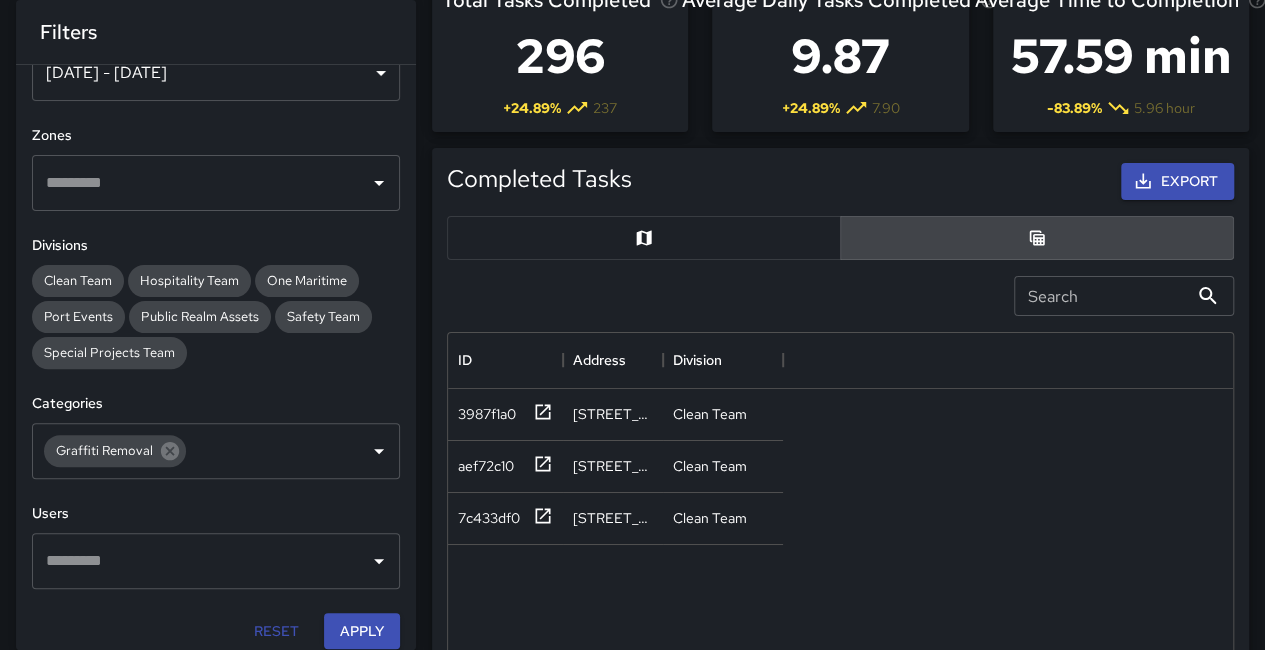 scroll, scrollTop: 100, scrollLeft: 0, axis: vertical 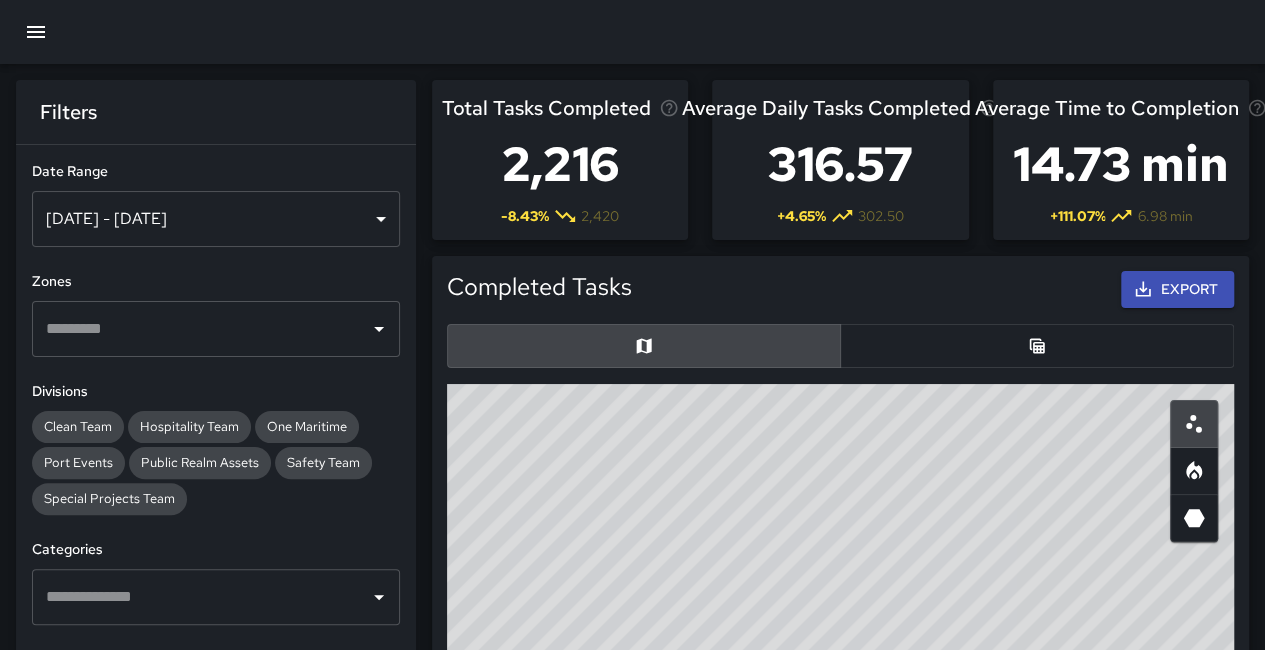 click on "Jun 27, 2025 - Jul 03, 2025" at bounding box center (216, 219) 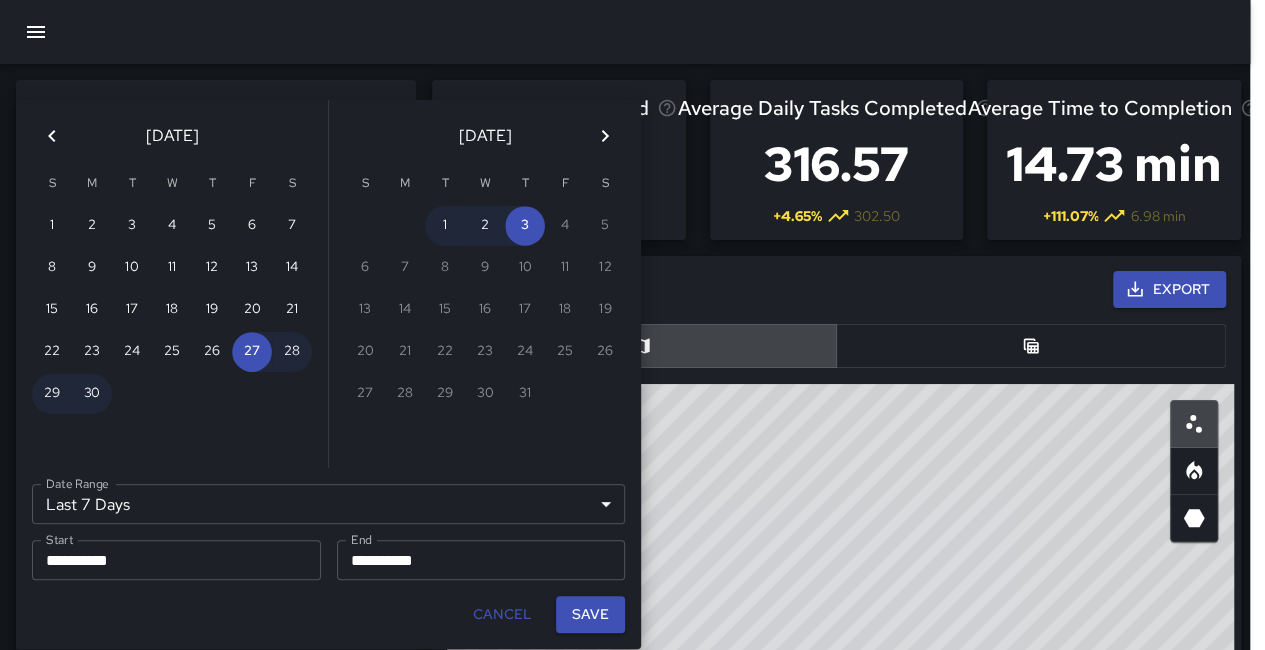 scroll, scrollTop: 16, scrollLeft: 16, axis: both 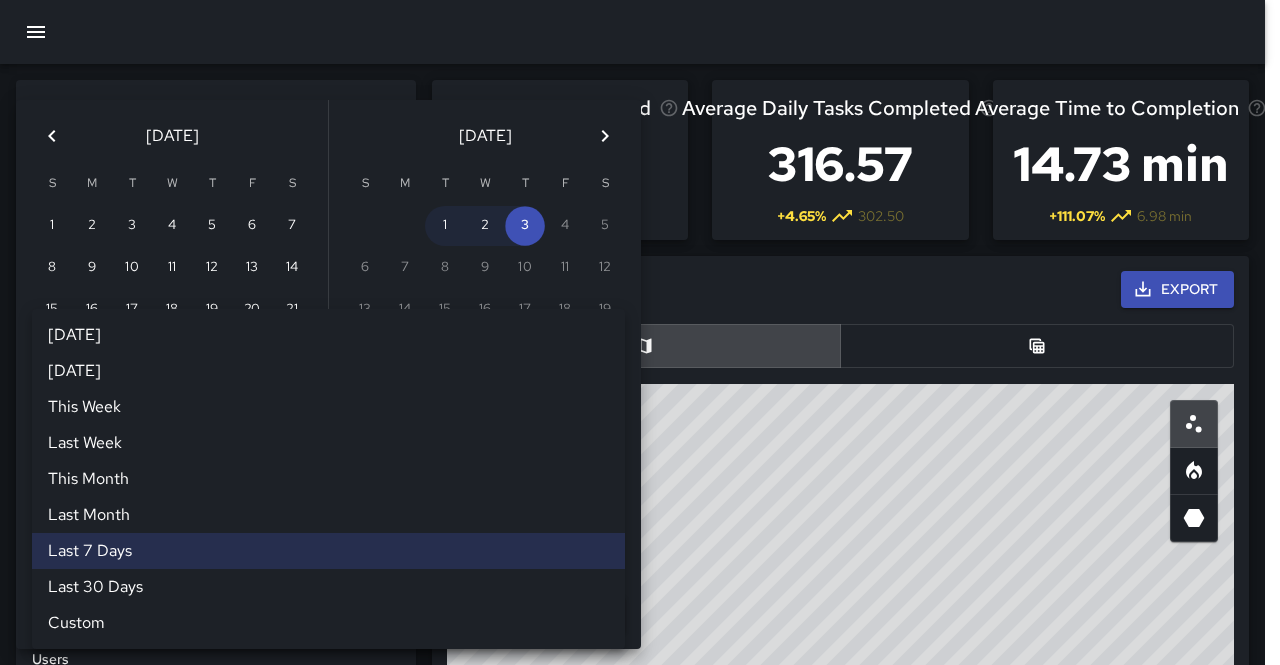 click on "Last 7 Days ****** Today Yesterday This Week Last Week This Month Last Month Last 7 Days Last 30 Days Custom Date Range" at bounding box center (328, 504) 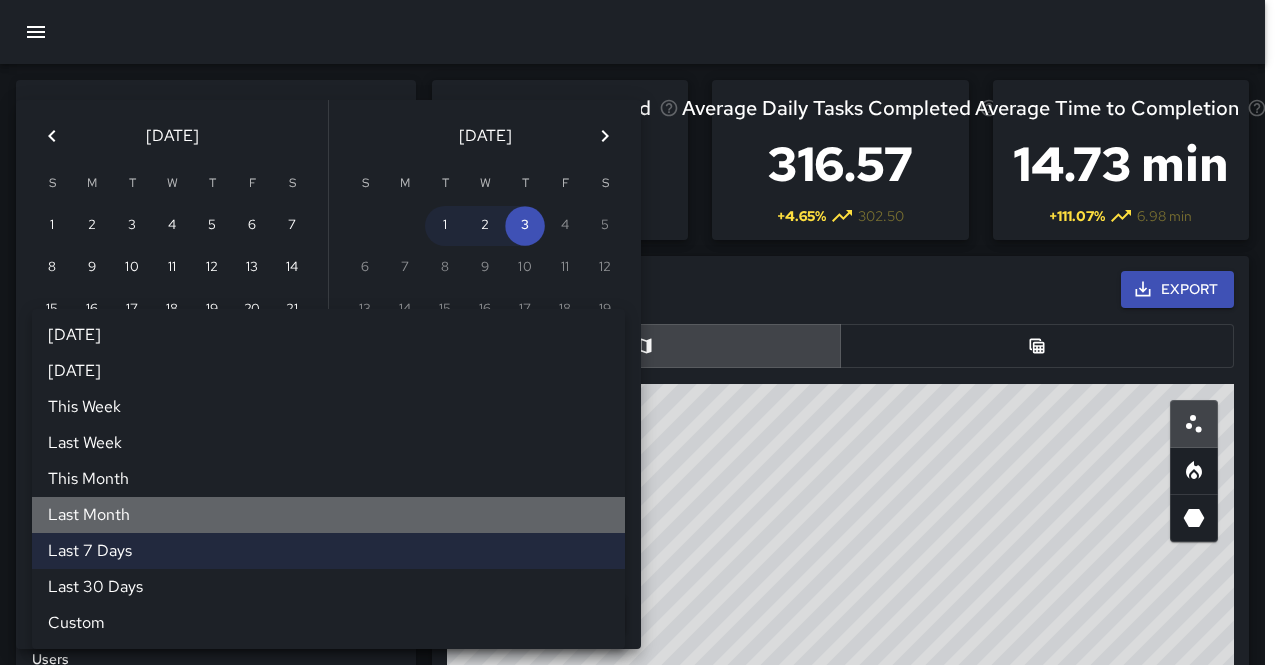 click on "Last Month" at bounding box center [328, 515] 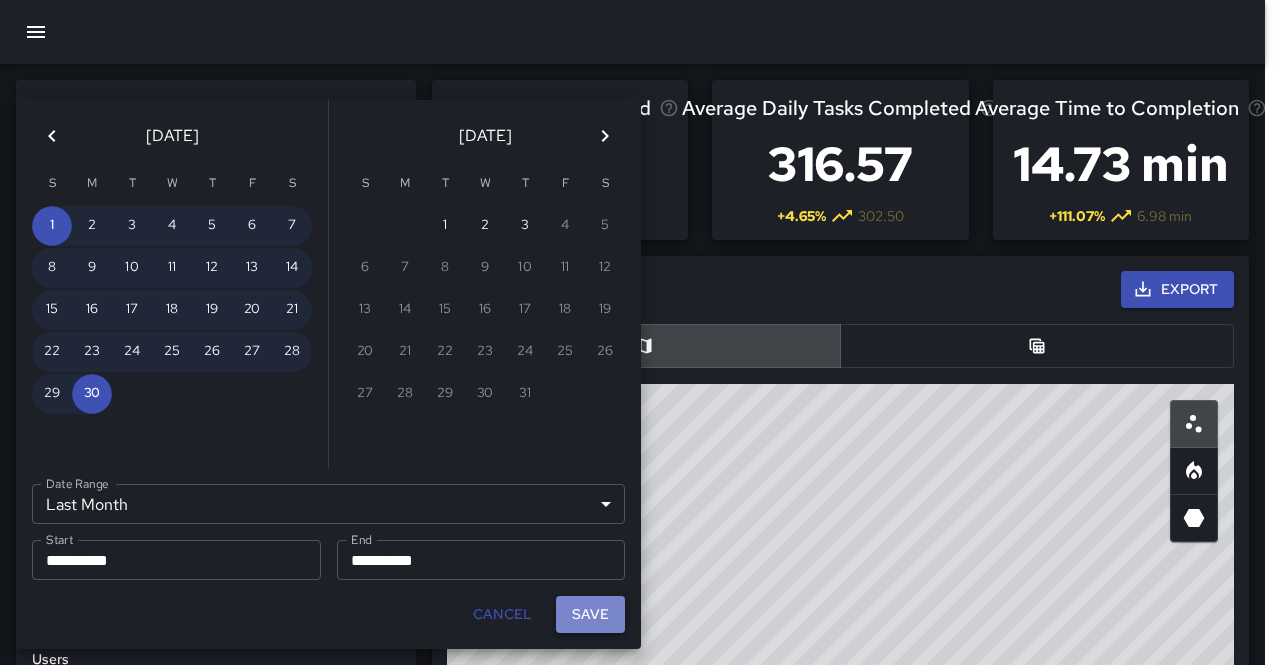 click on "Save" at bounding box center [590, 614] 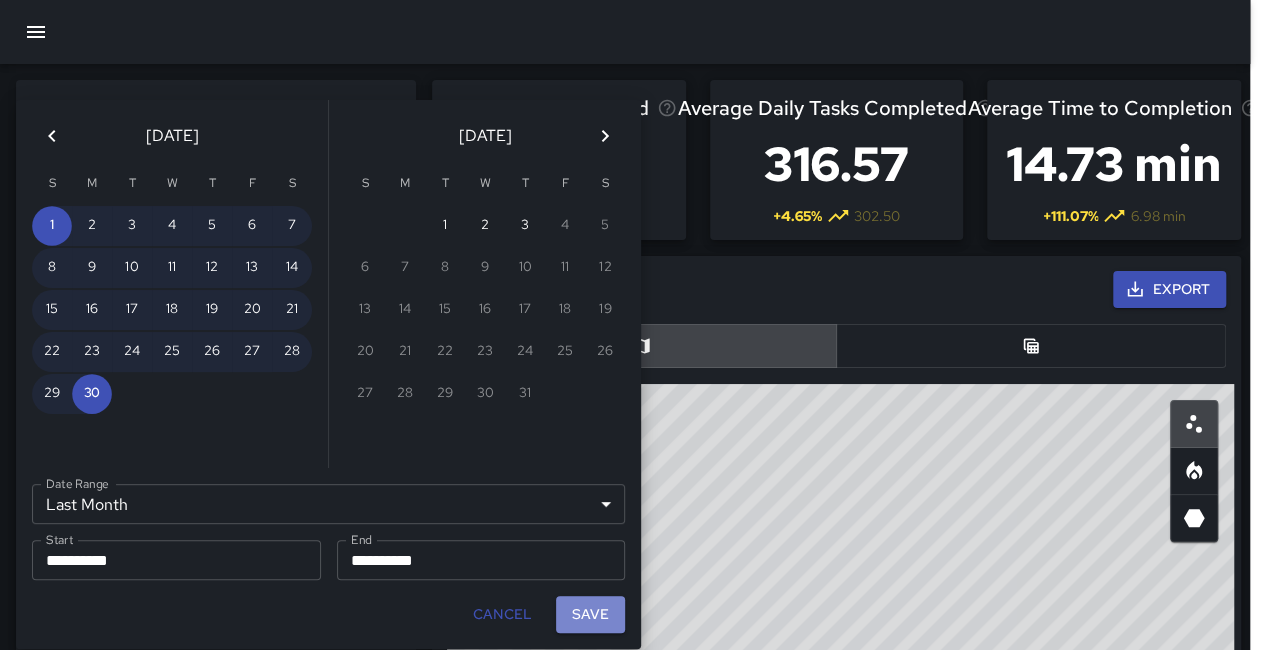 scroll, scrollTop: 16, scrollLeft: 16, axis: both 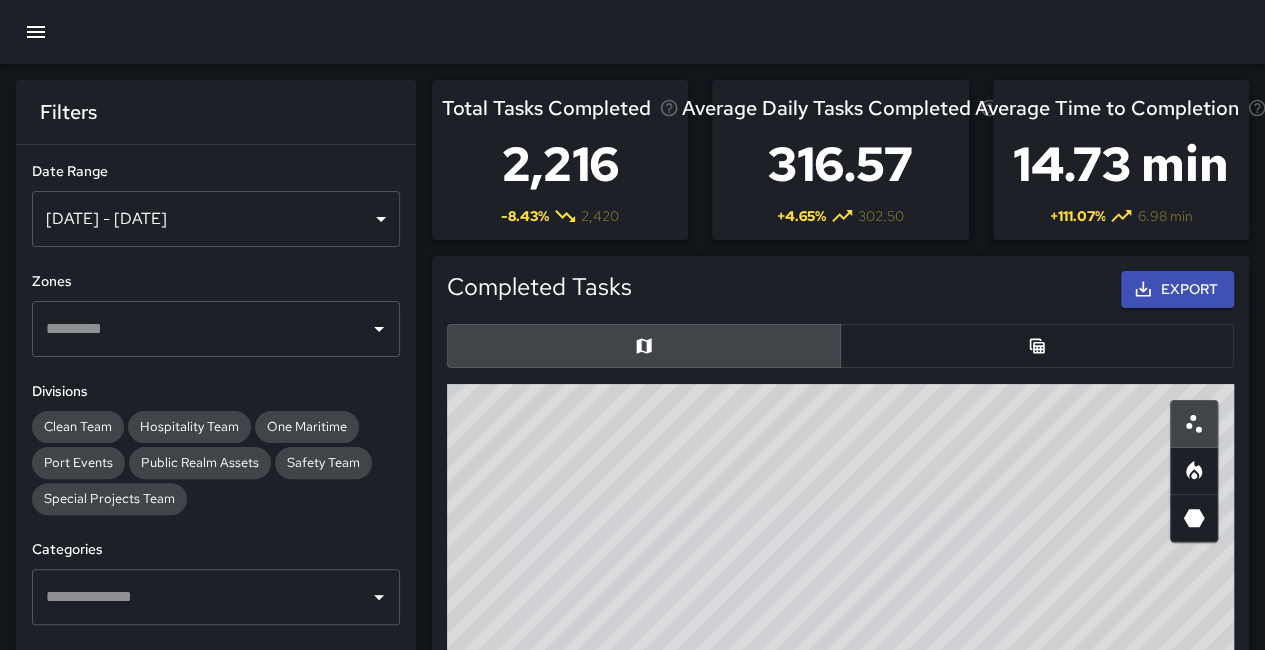 click at bounding box center [1037, 346] 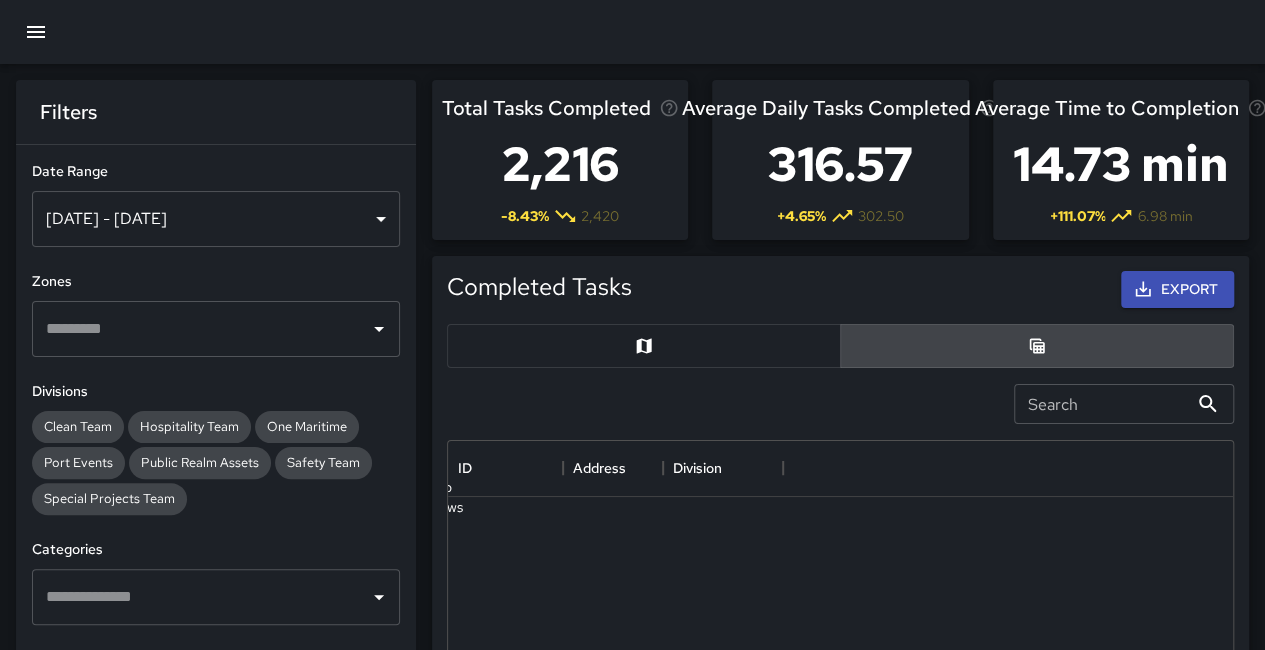 scroll, scrollTop: 730, scrollLeft: 770, axis: both 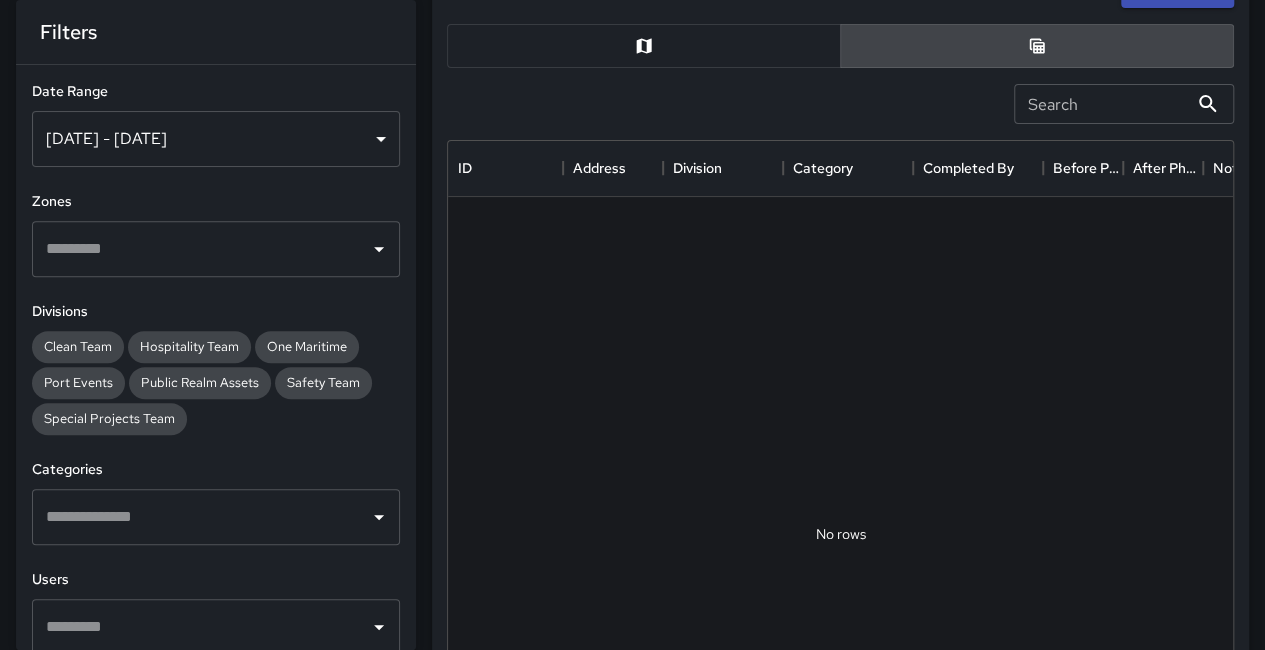 click at bounding box center [201, 517] 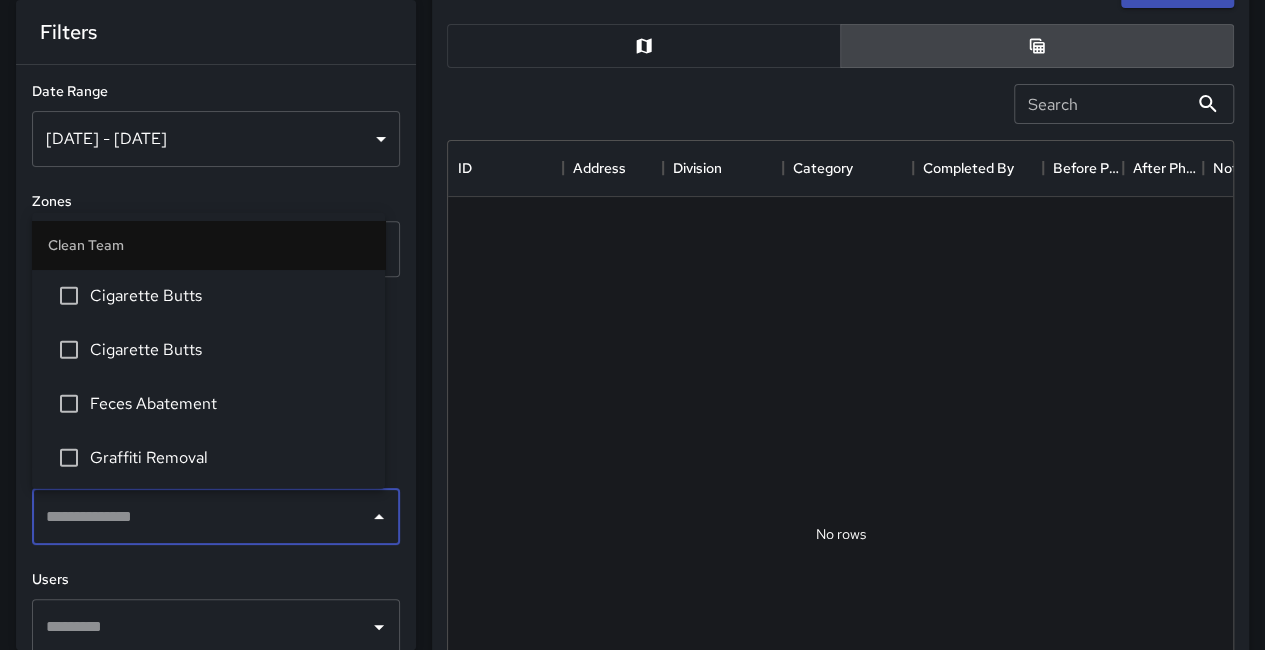 type on "*" 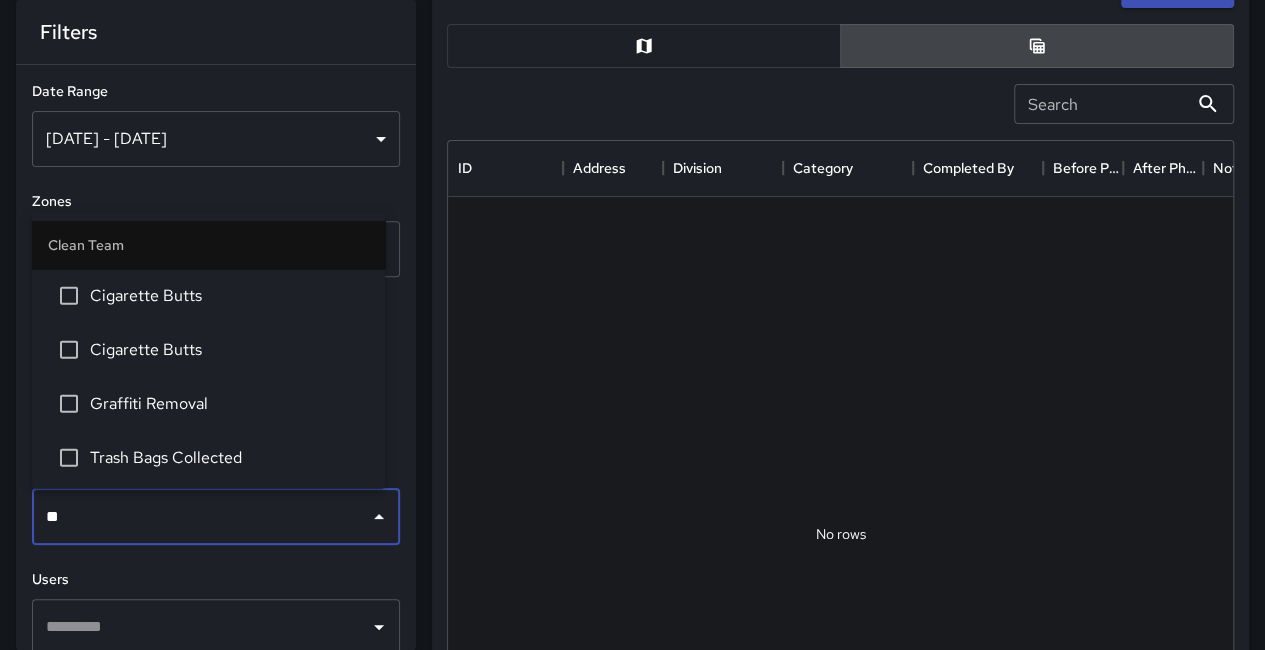 type on "***" 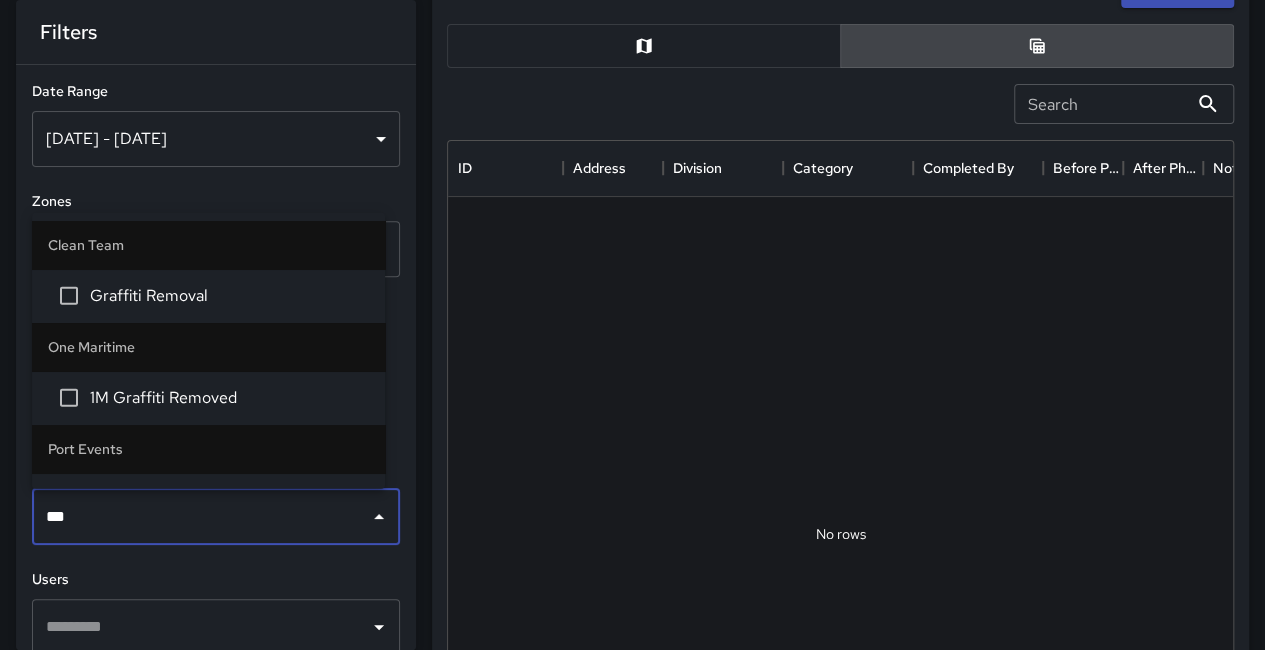 click on "1M Graffiti Removed" at bounding box center [229, 398] 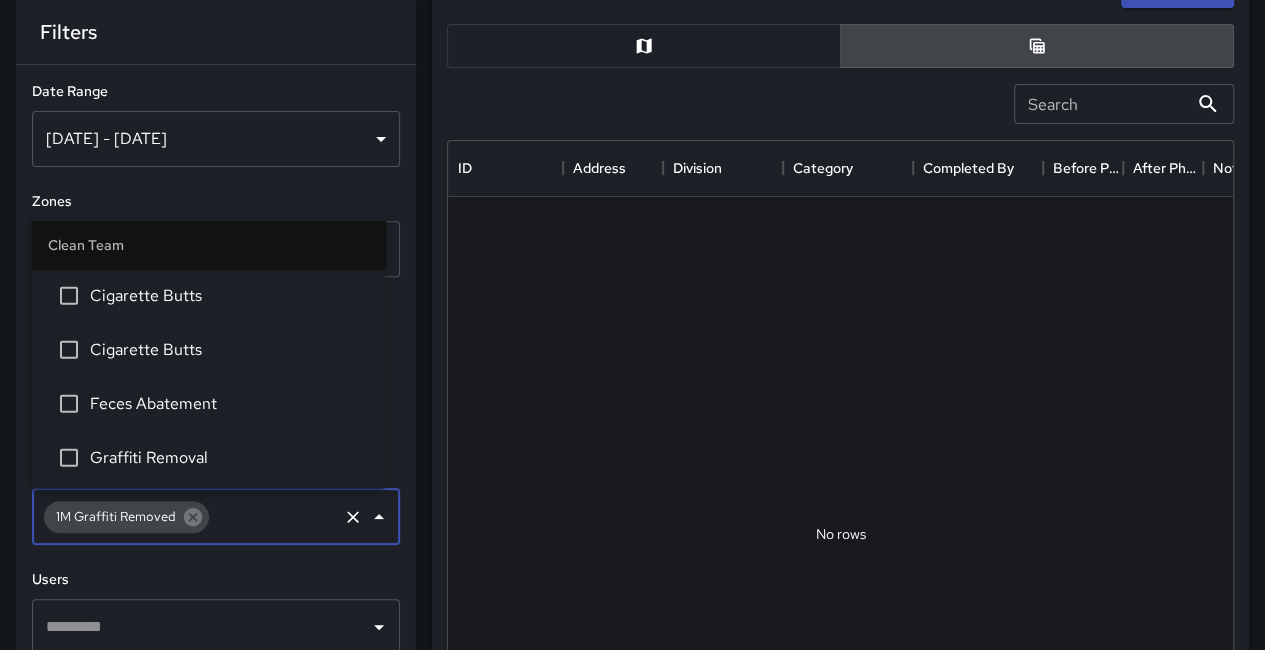 scroll, scrollTop: 1382, scrollLeft: 0, axis: vertical 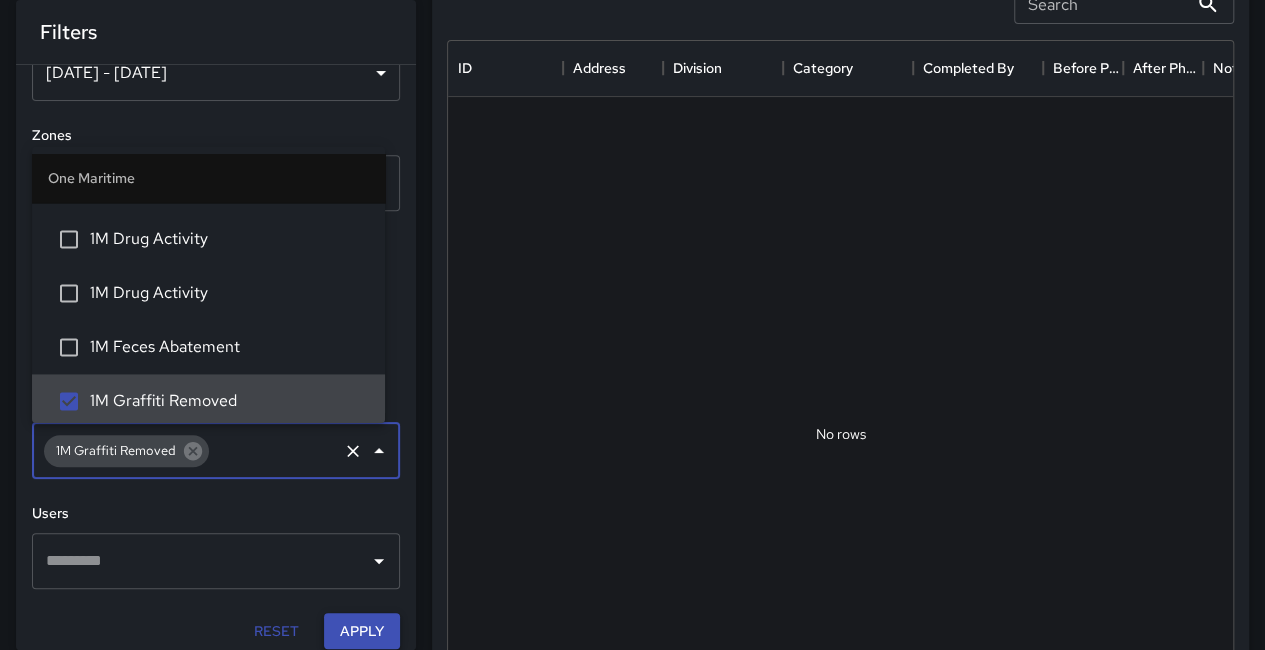 click on "Apply" at bounding box center (362, 631) 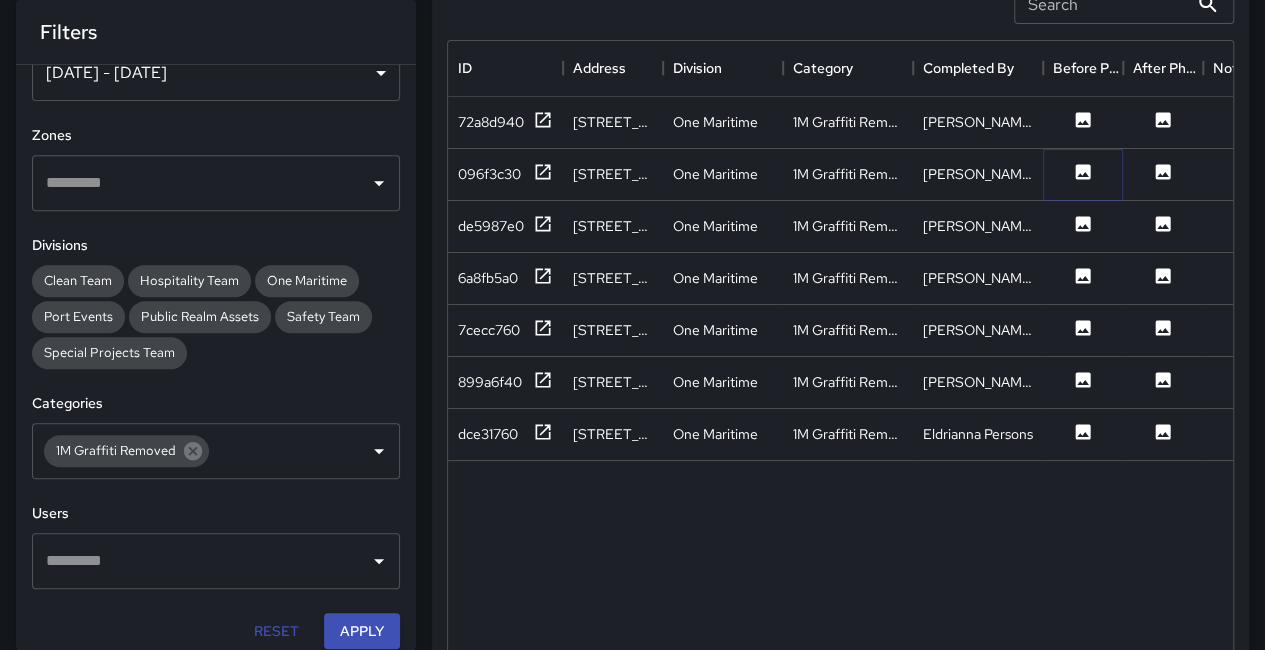click 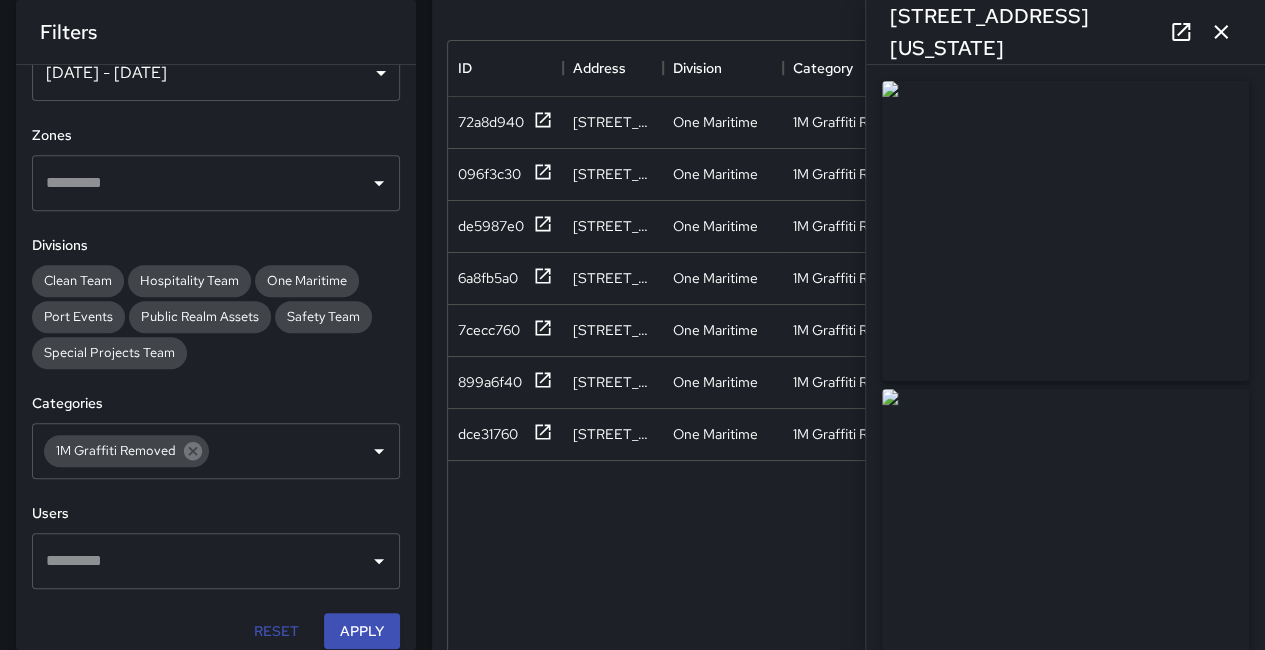 type on "**********" 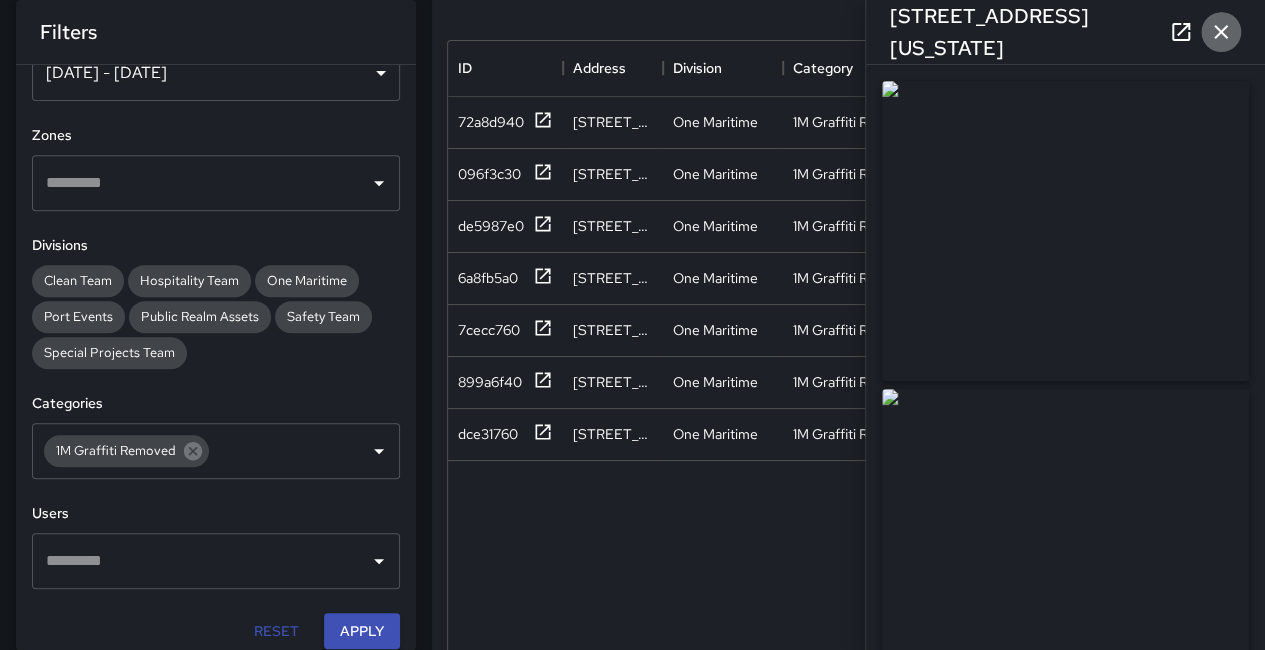 click at bounding box center (1221, 32) 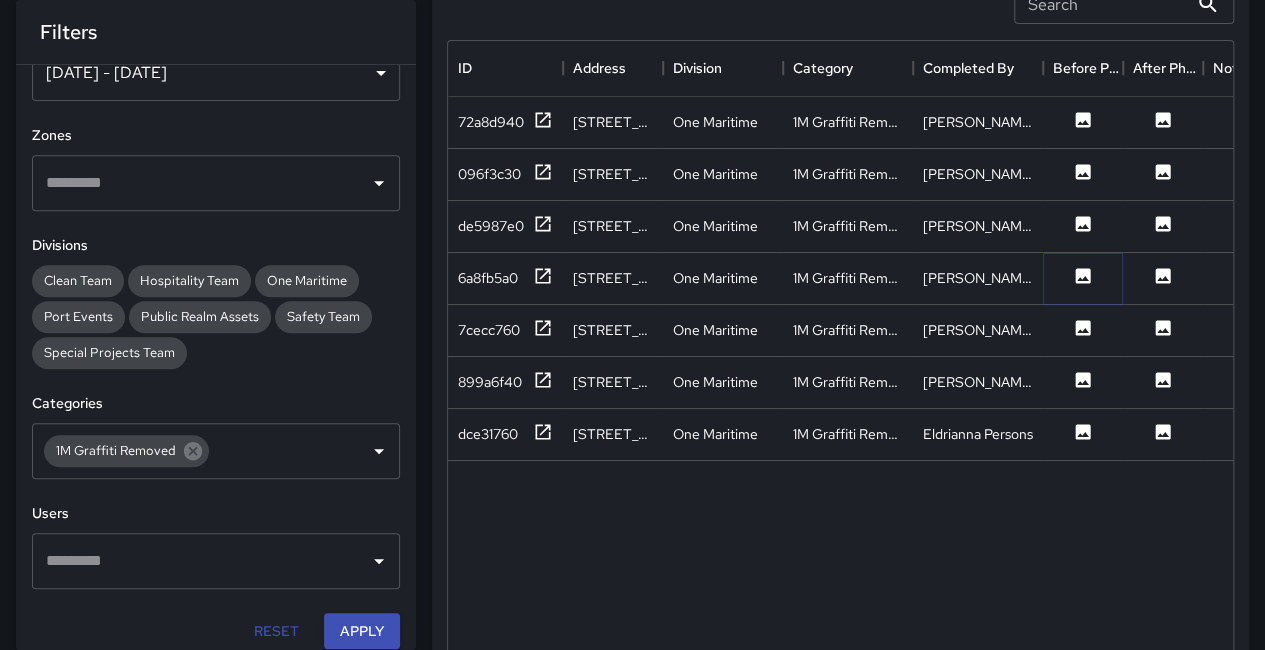 click 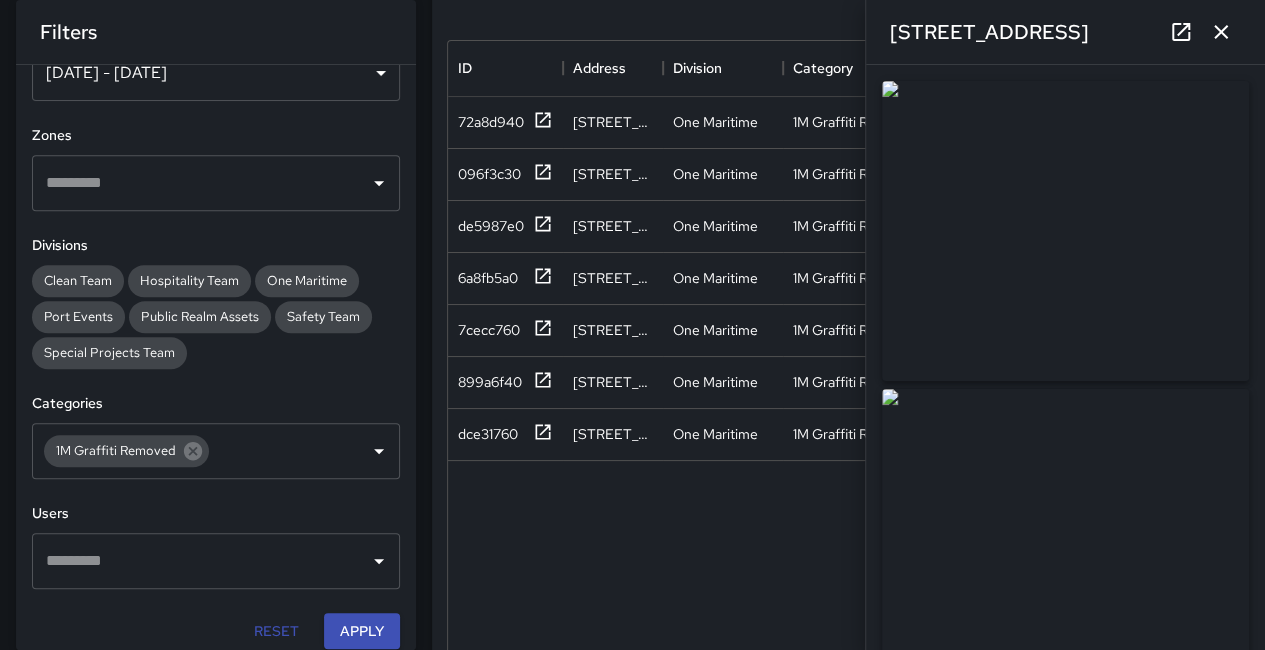 click 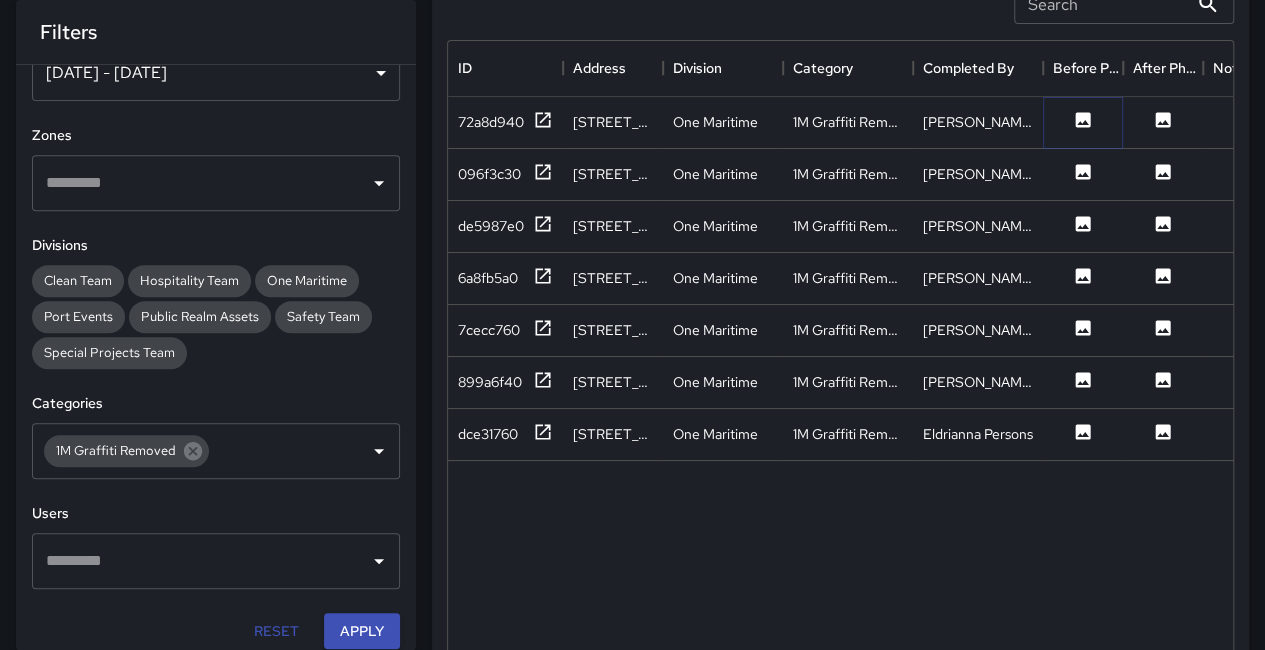 click 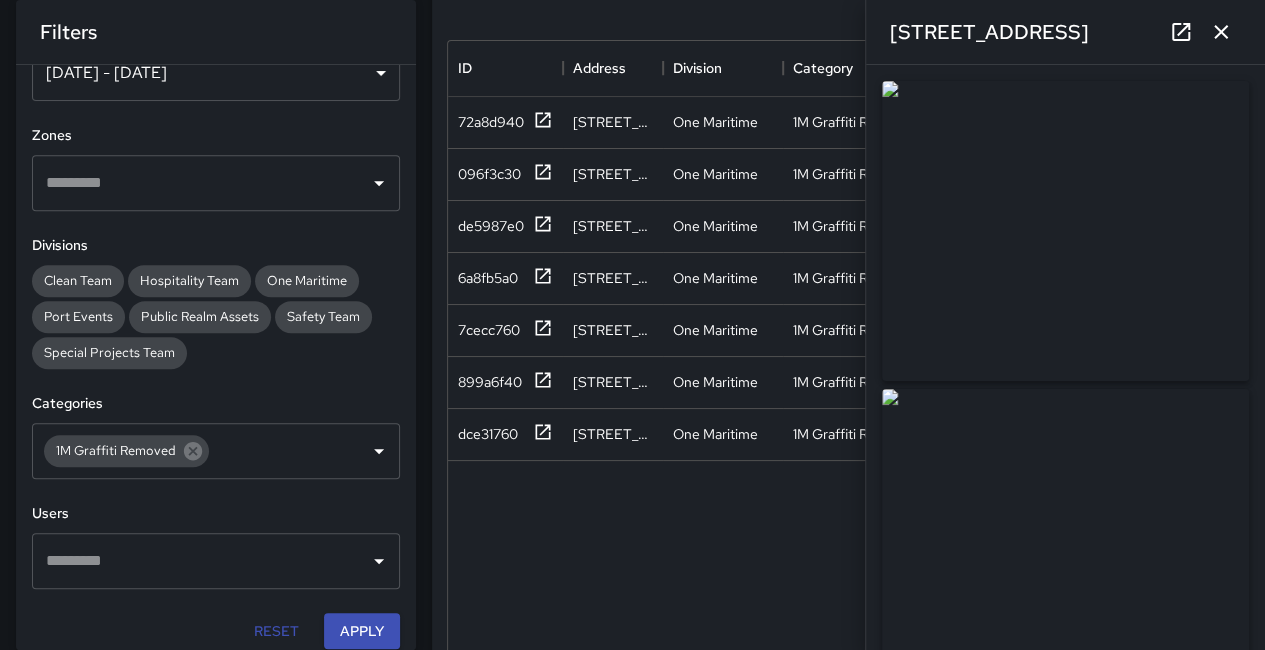 click 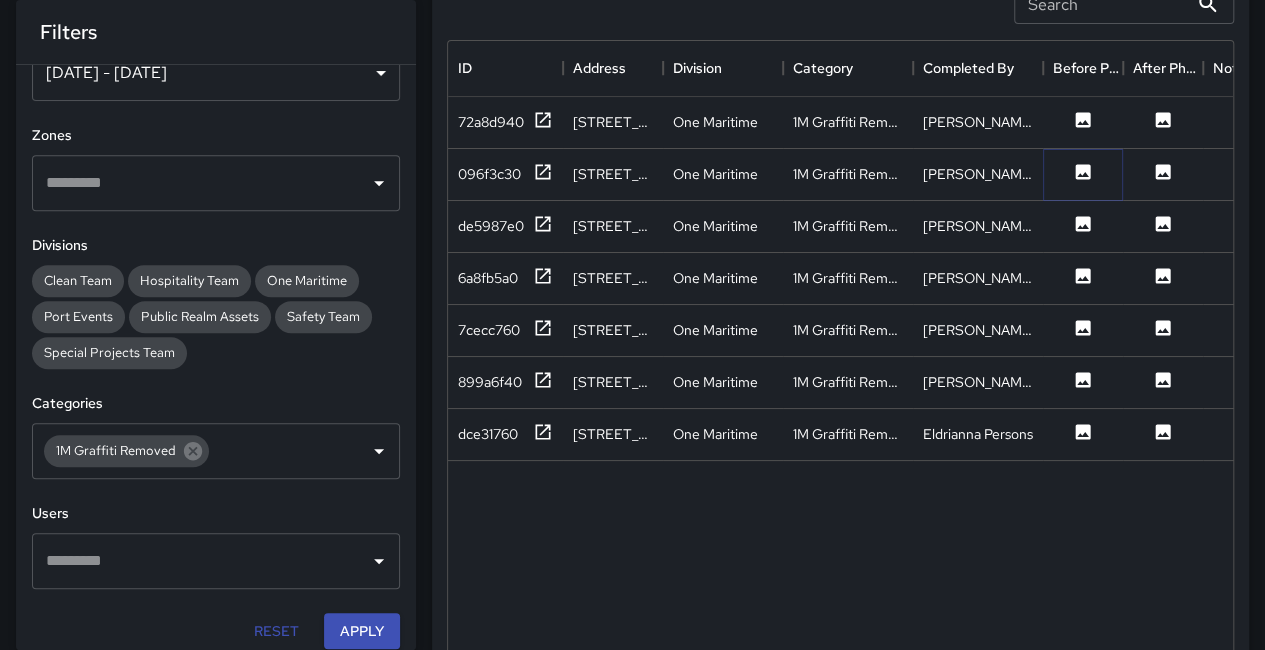 click 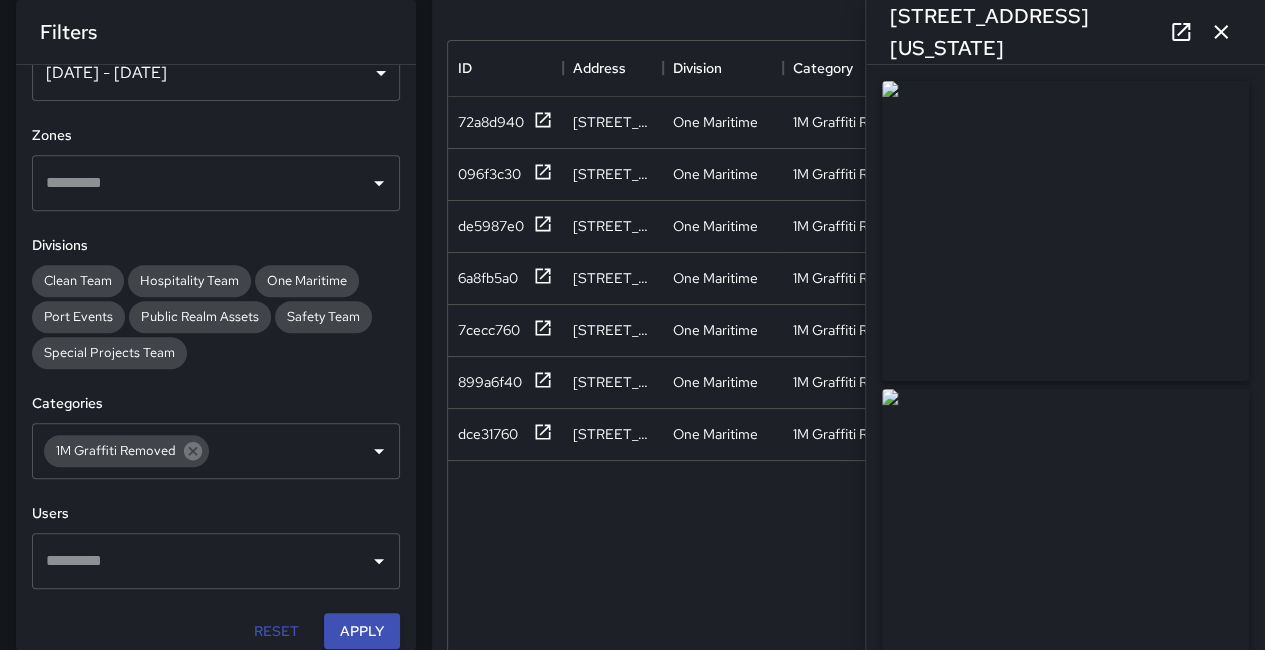 type on "**********" 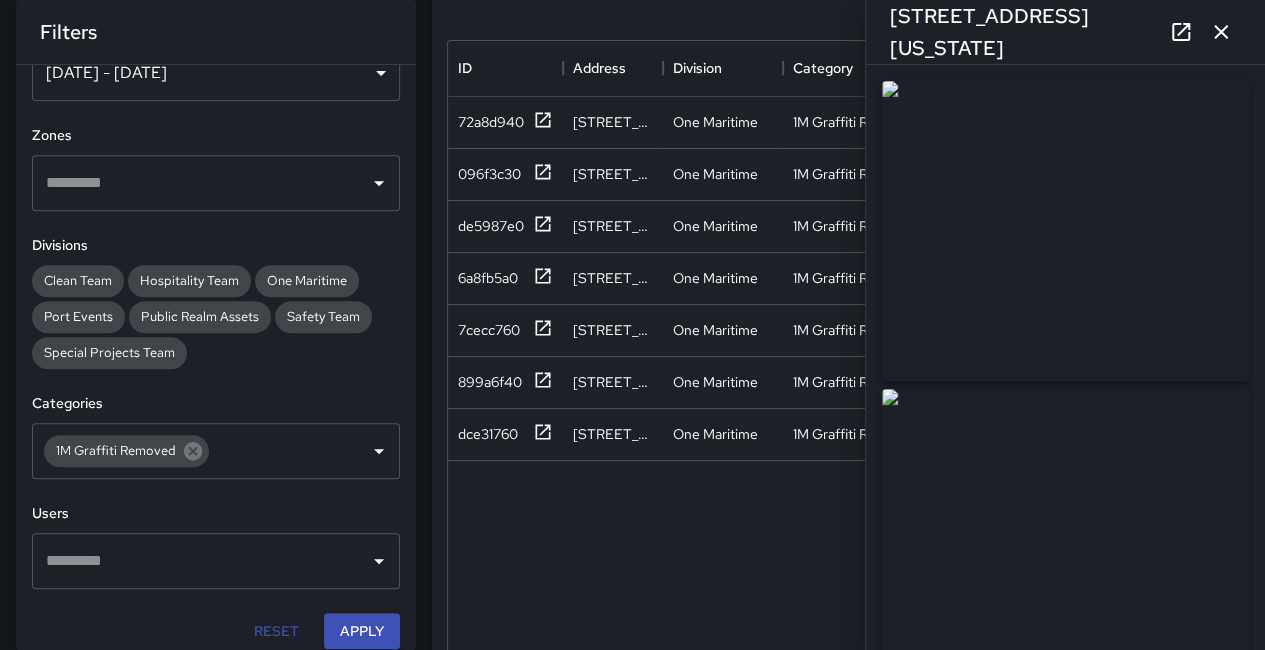 click 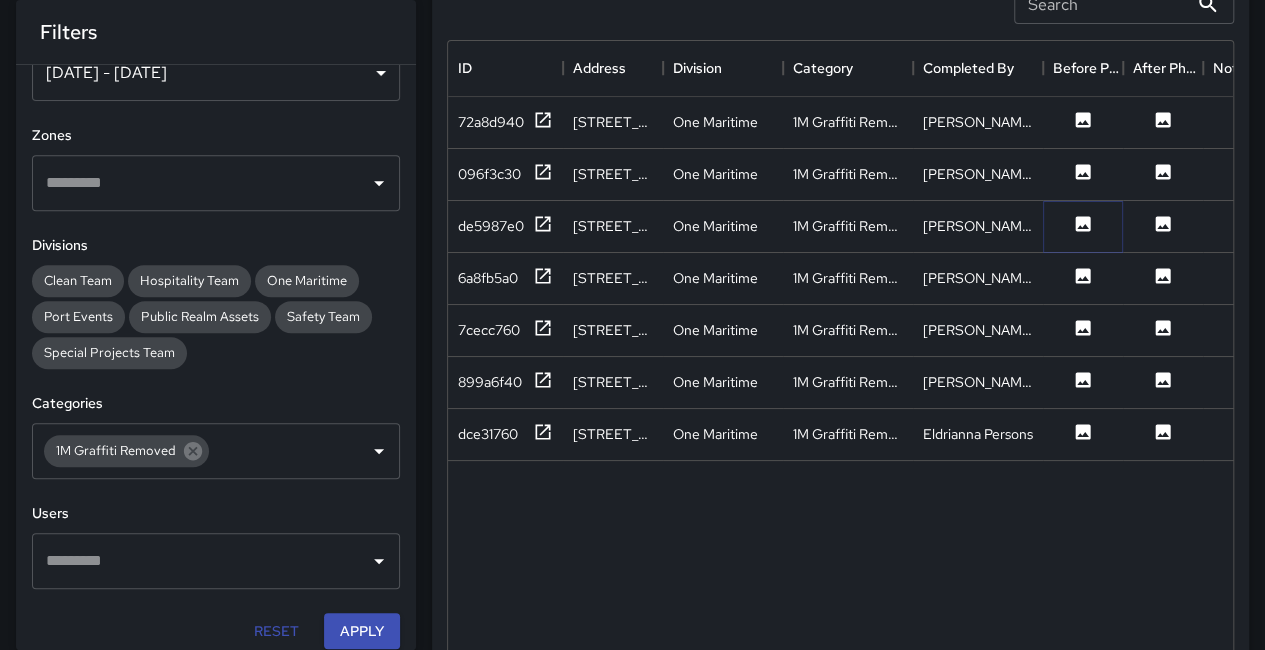 click at bounding box center [1083, 226] 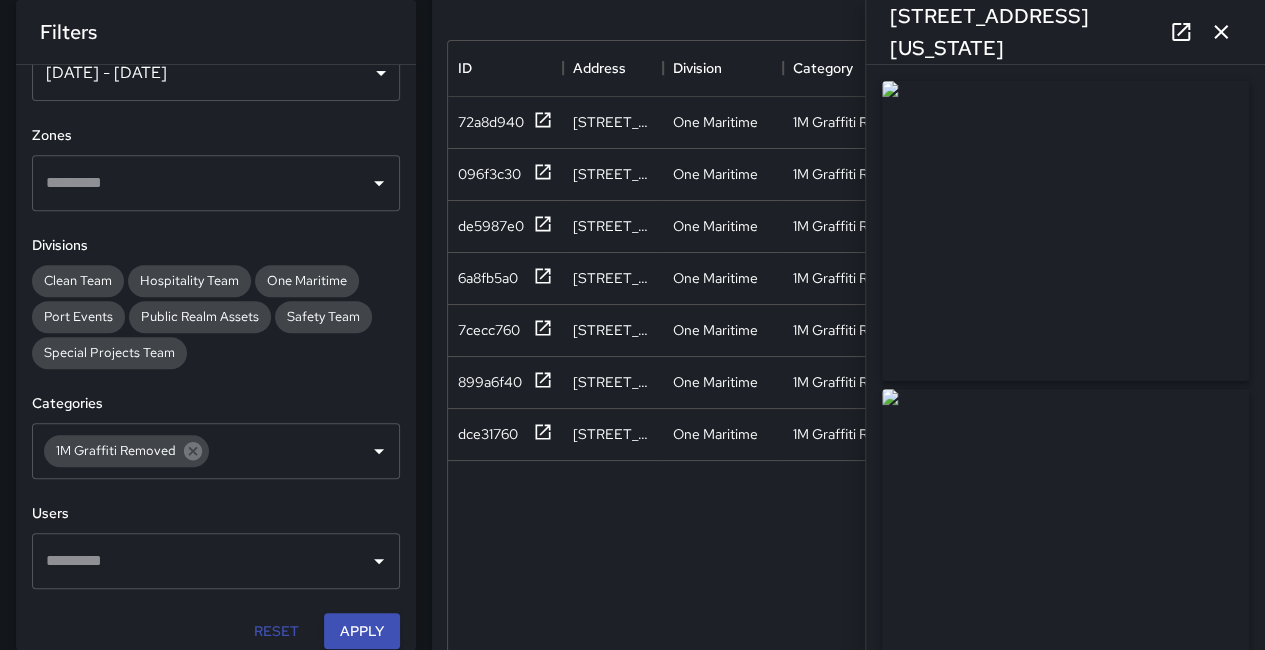 type on "**********" 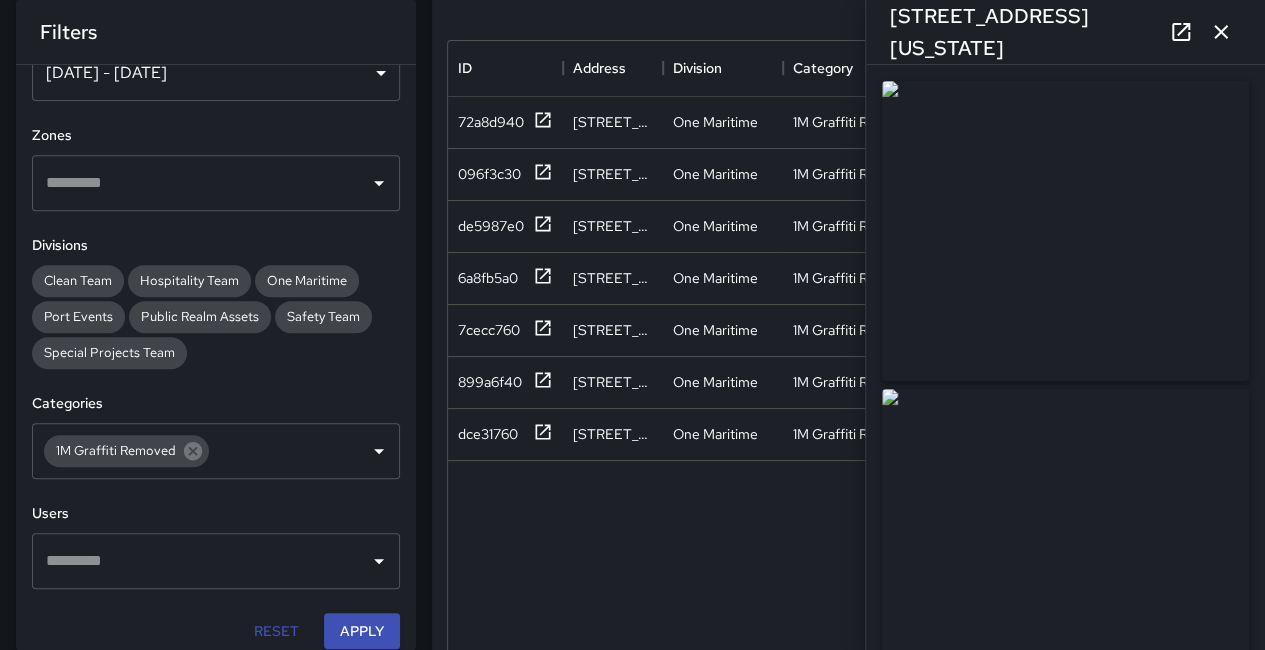 click 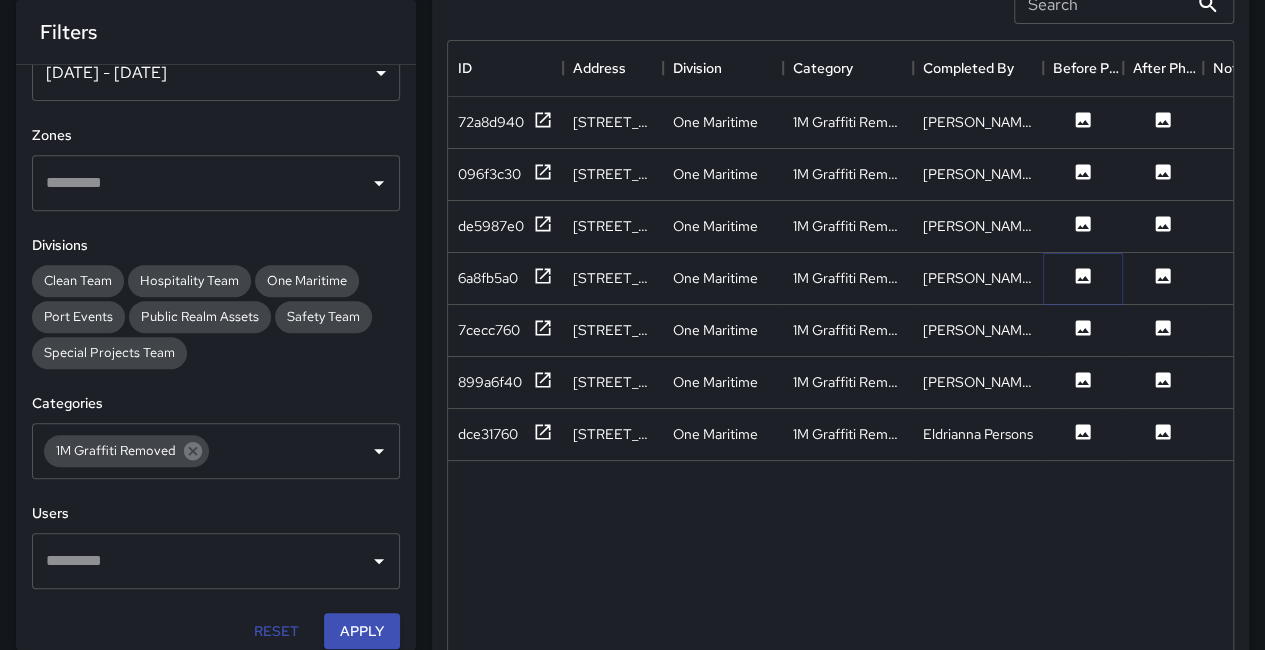 click 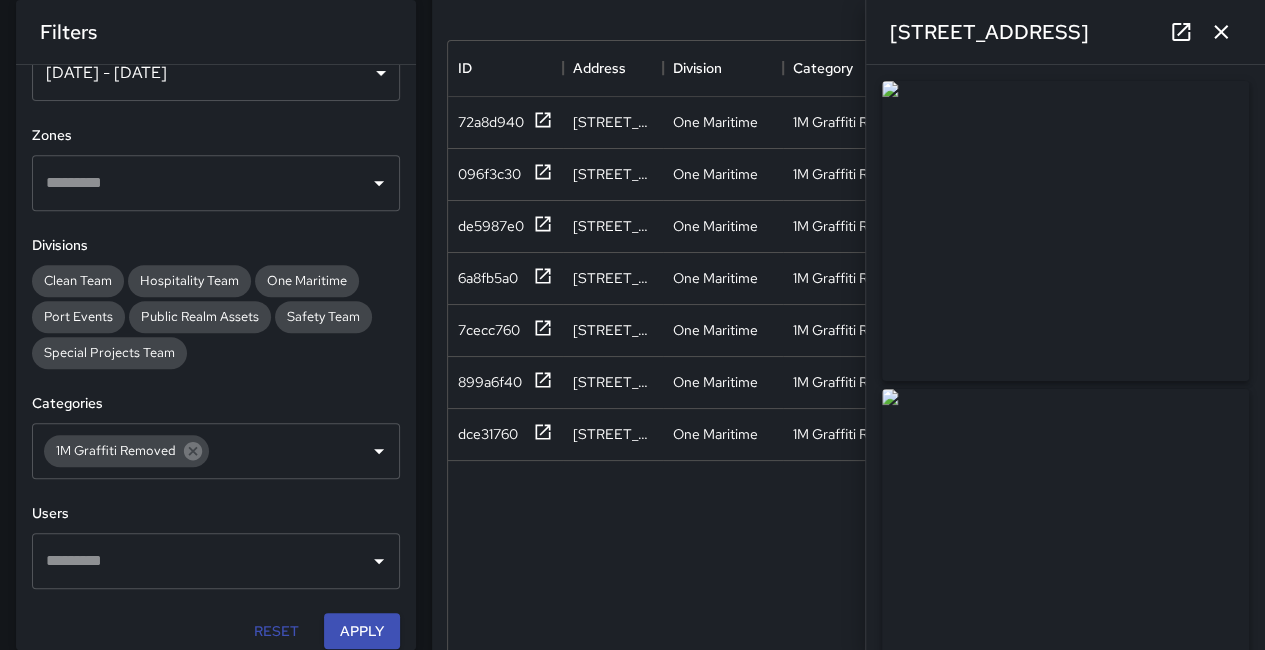 type on "**********" 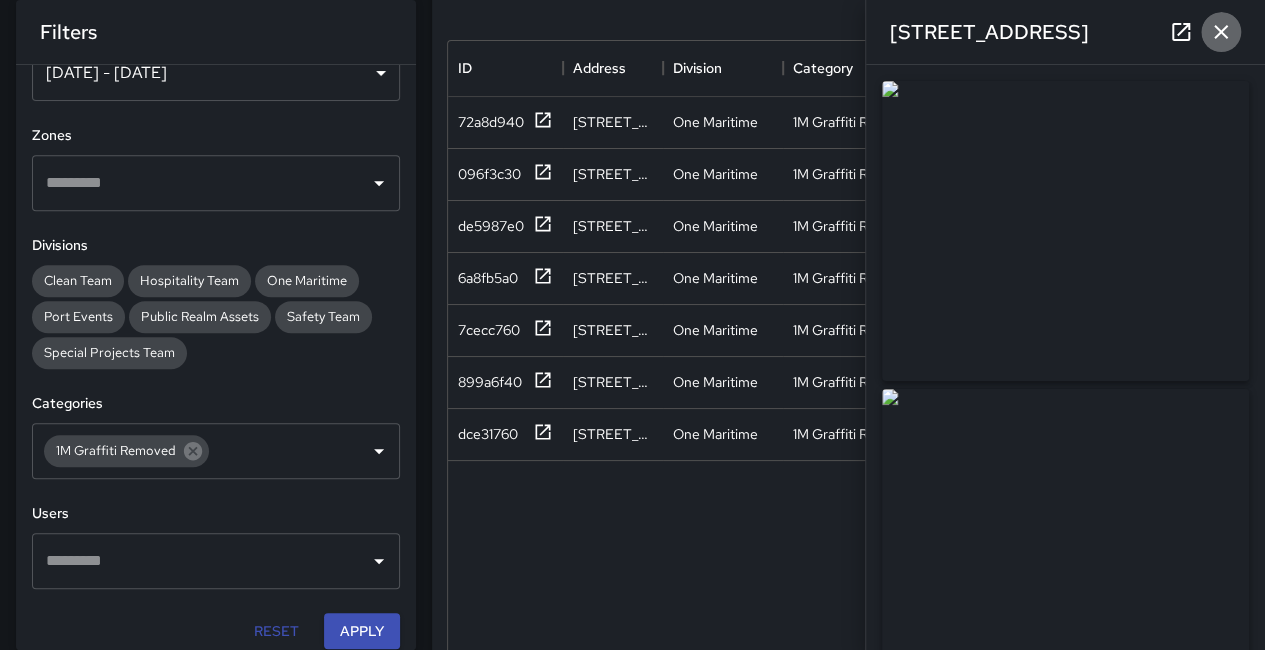 click 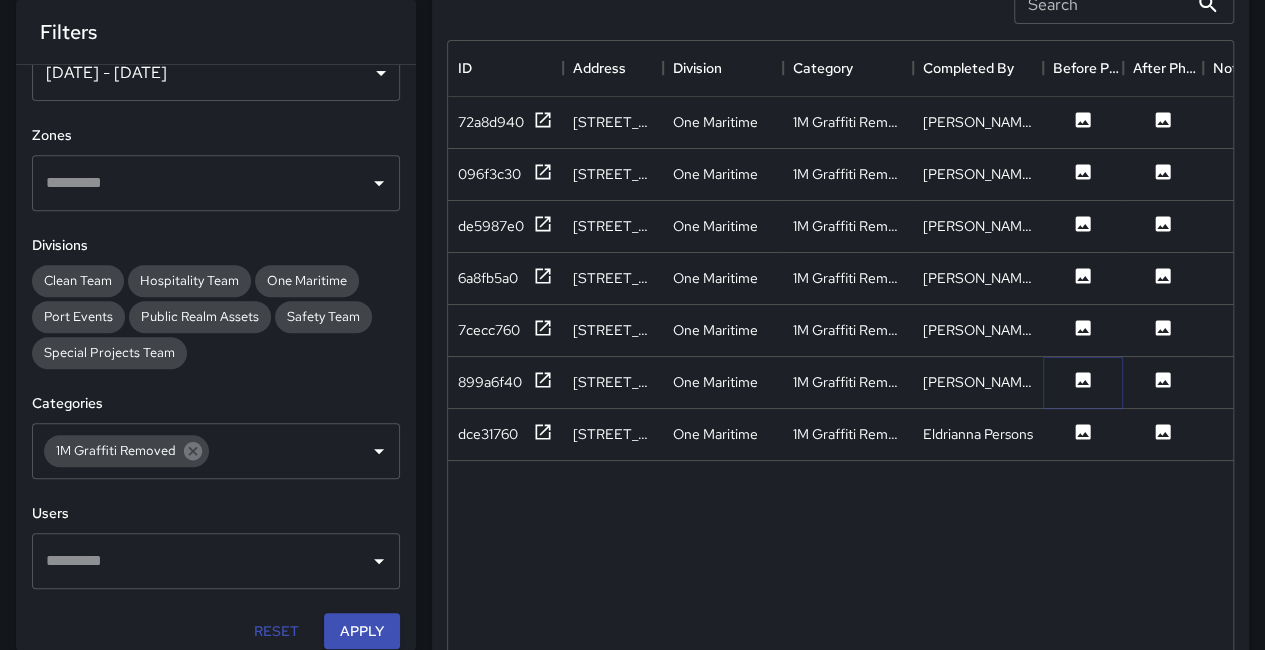 click 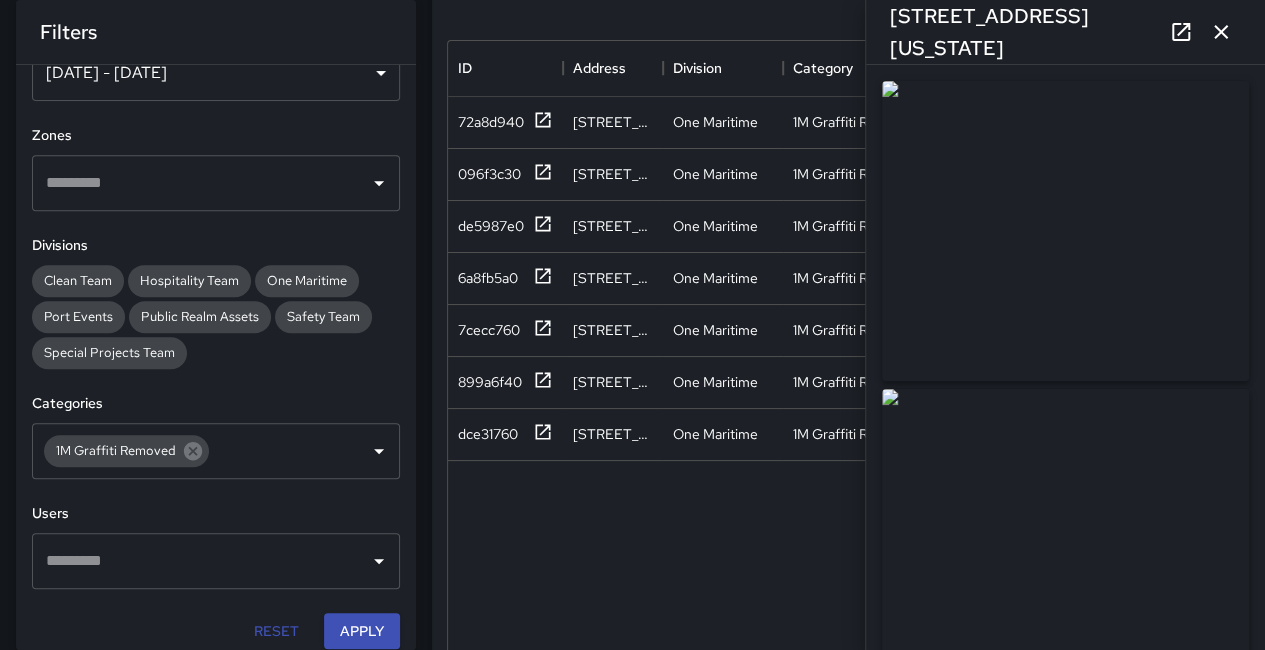 click 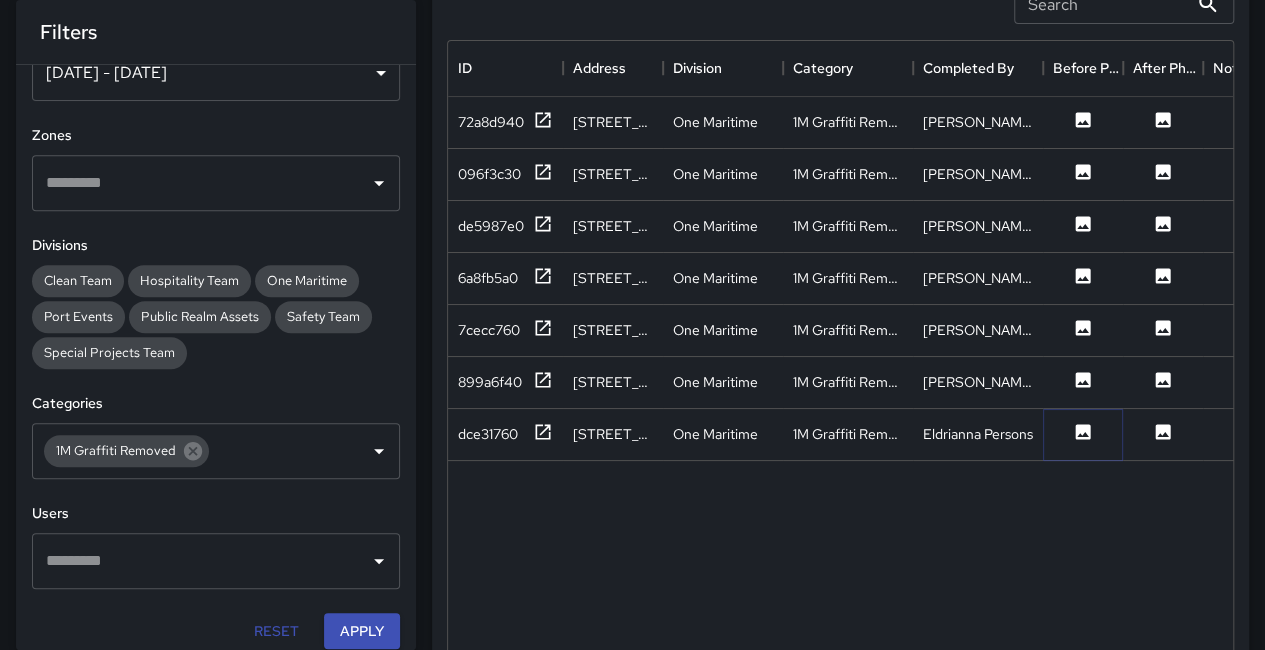 click 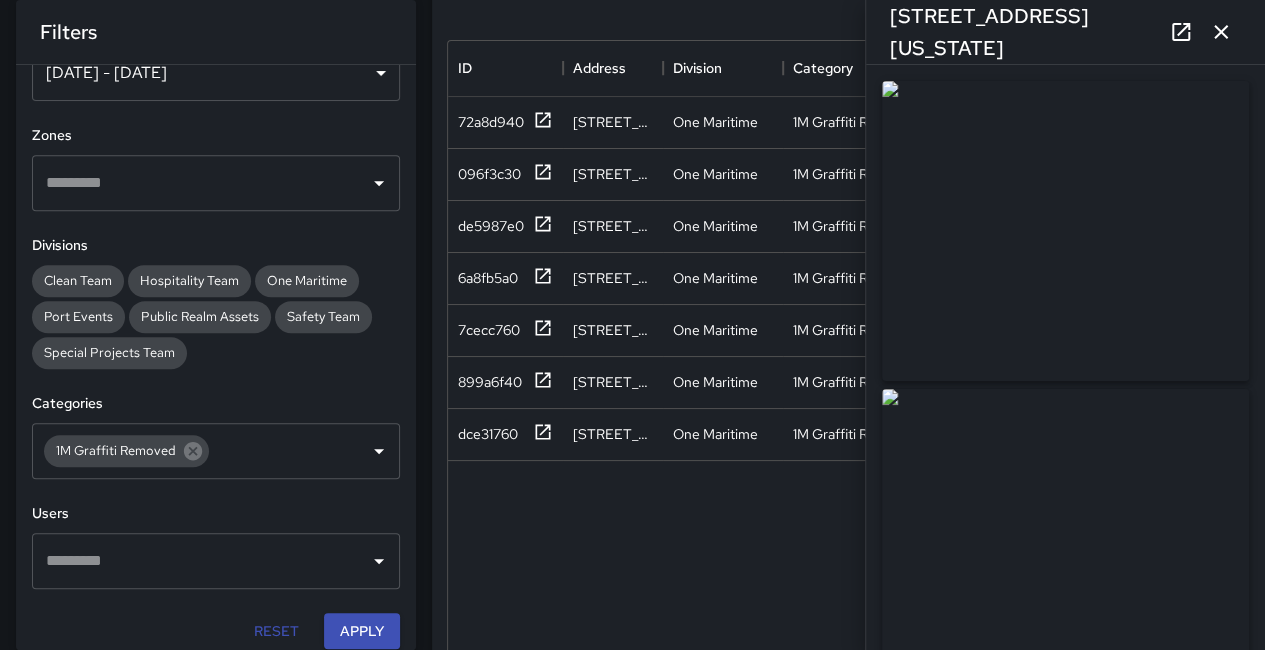 click at bounding box center [1065, 231] 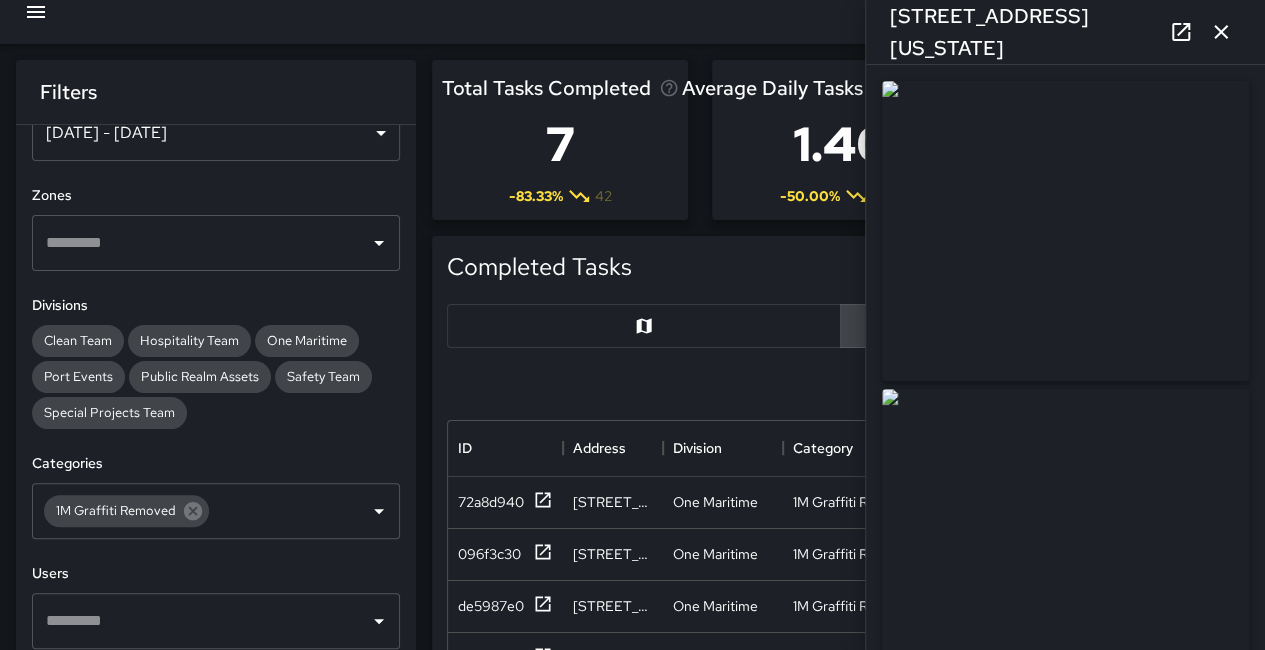 scroll, scrollTop: 0, scrollLeft: 0, axis: both 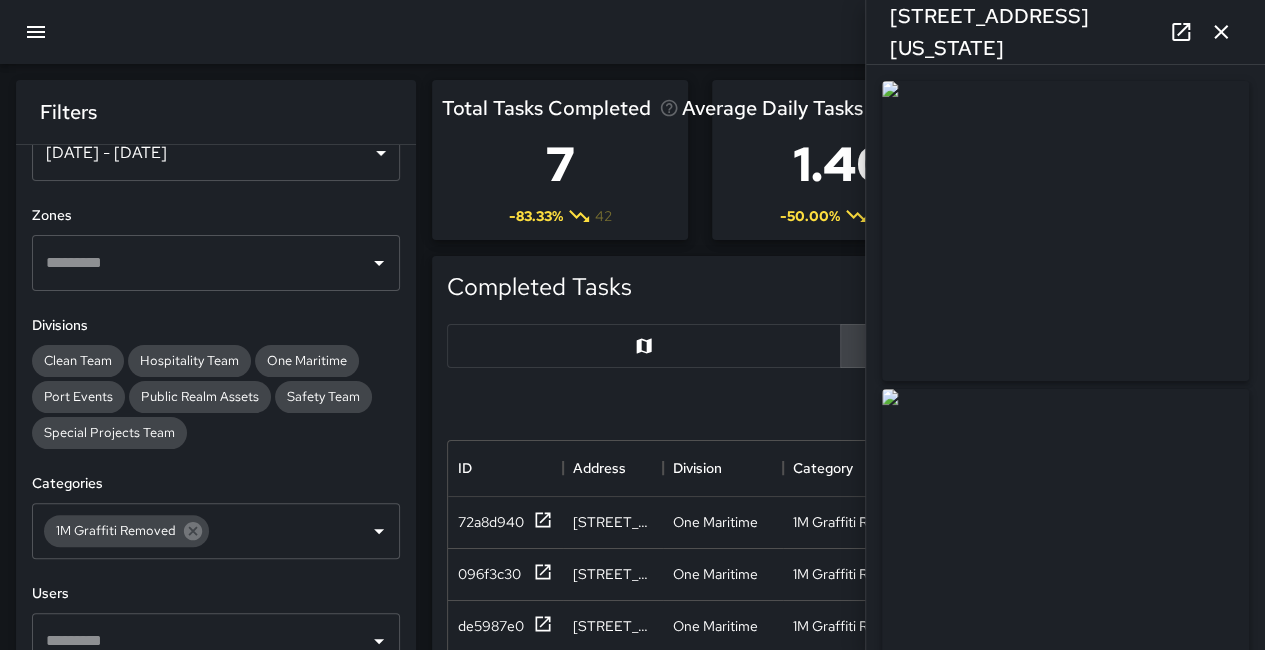 click at bounding box center [644, 346] 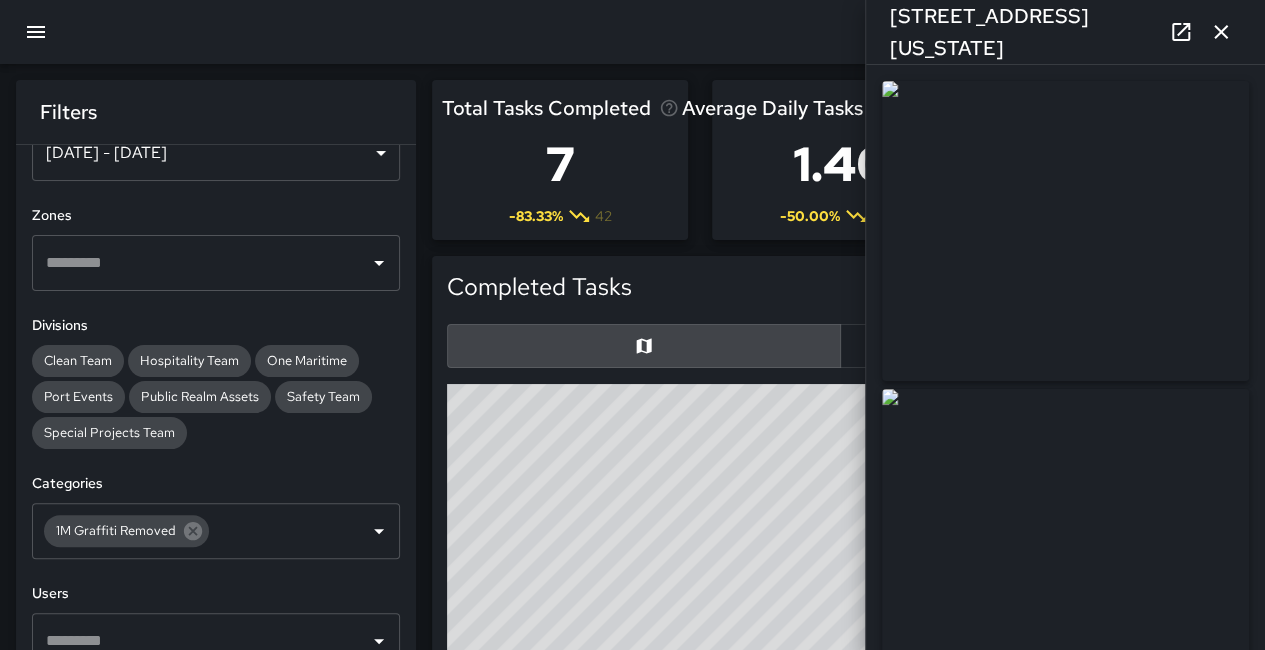 click 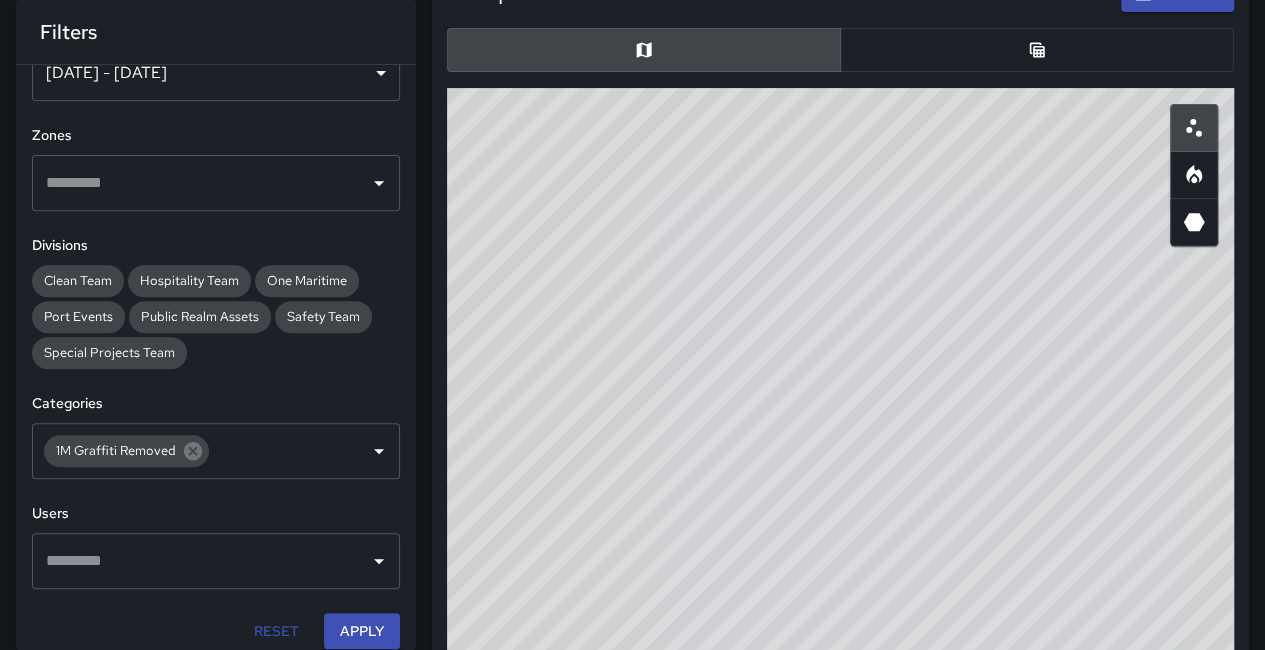 scroll, scrollTop: 300, scrollLeft: 0, axis: vertical 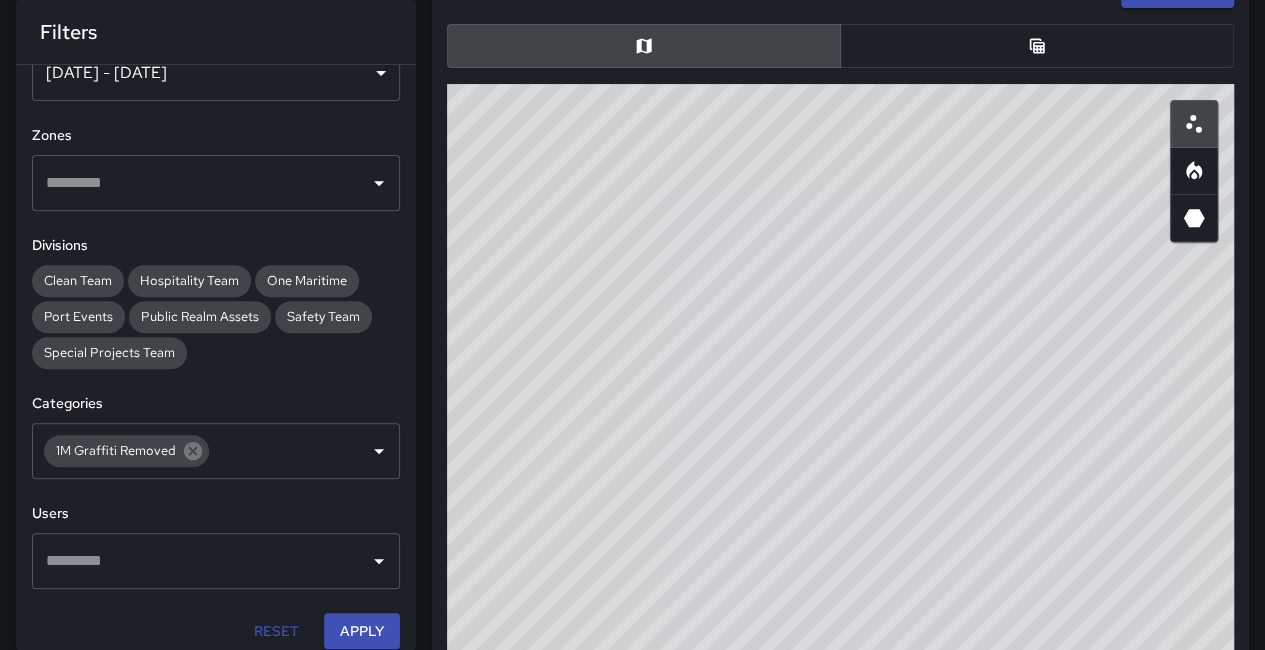 click at bounding box center (1194, 171) 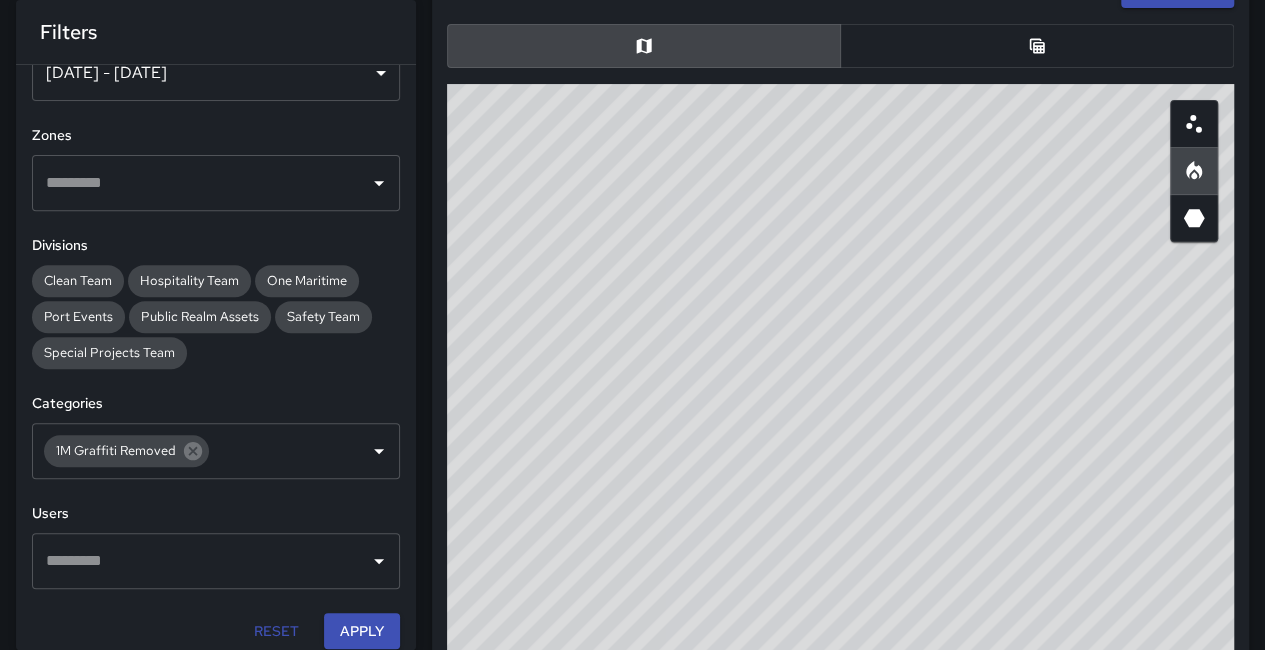 drag, startPoint x: 998, startPoint y: 499, endPoint x: 852, endPoint y: 626, distance: 193.50711 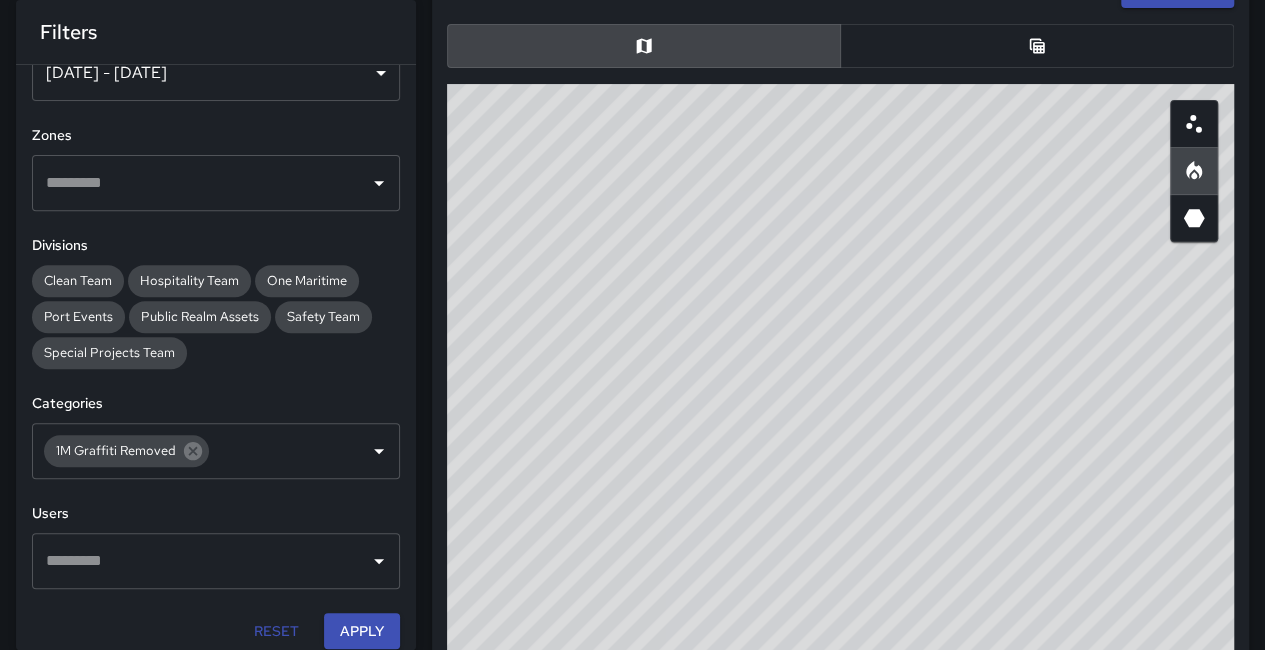 drag, startPoint x: 852, startPoint y: 626, endPoint x: 696, endPoint y: 545, distance: 175.77542 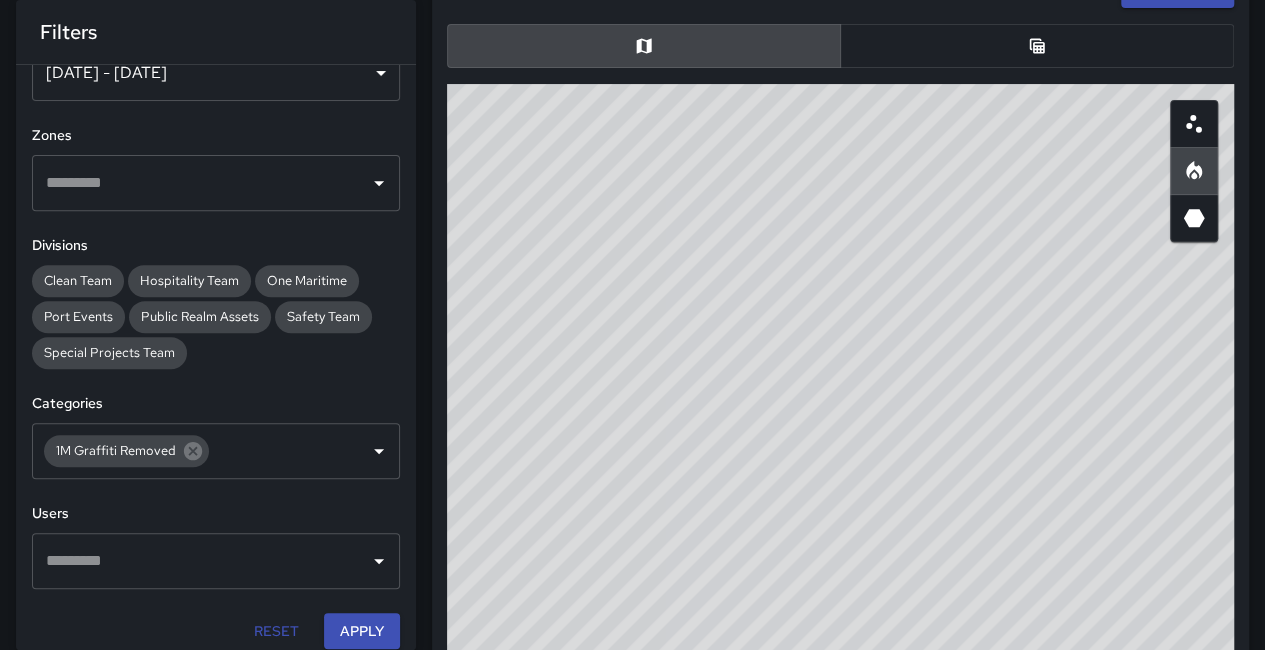 drag, startPoint x: 974, startPoint y: 447, endPoint x: 954, endPoint y: 398, distance: 52.924473 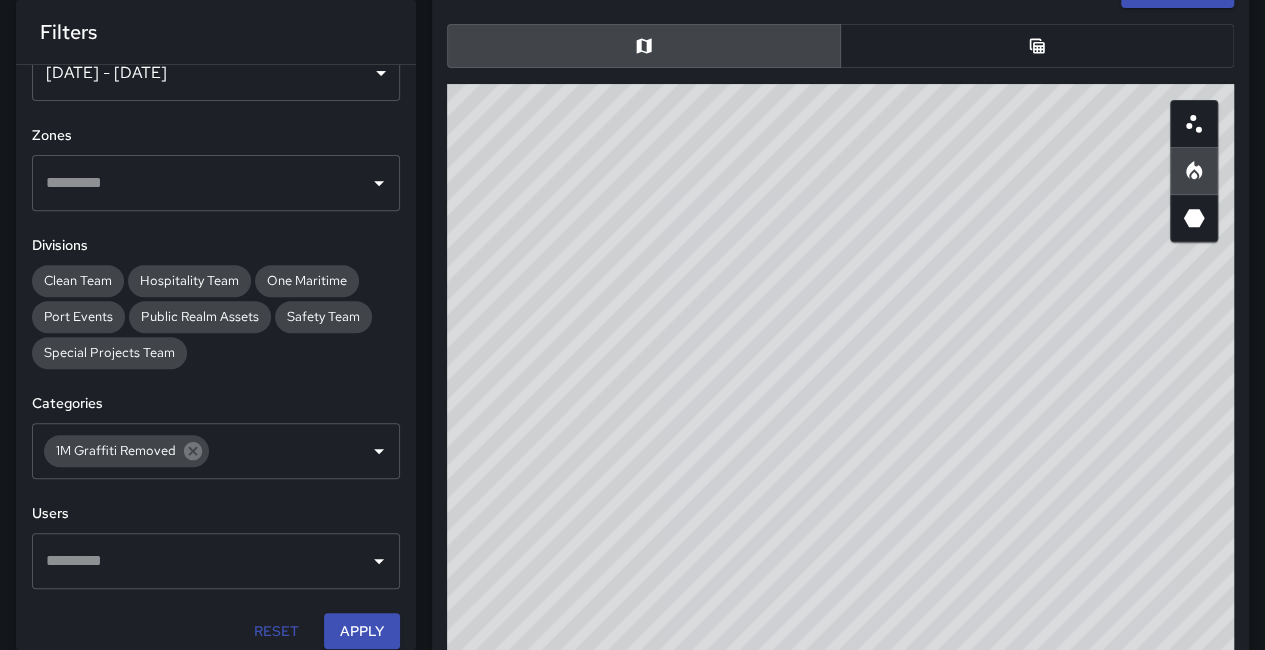 click on "© Mapbox   © OpenStreetMap   Improve this map" at bounding box center [840, 484] 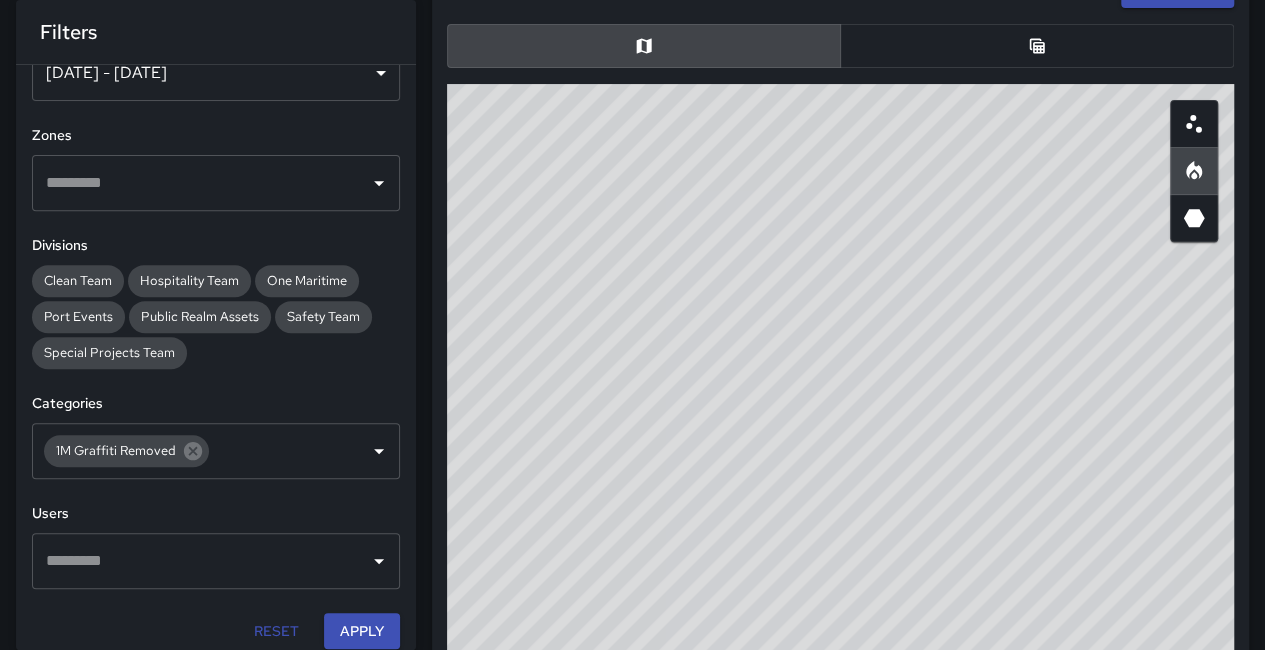 drag, startPoint x: 878, startPoint y: 481, endPoint x: 912, endPoint y: 454, distance: 43.416588 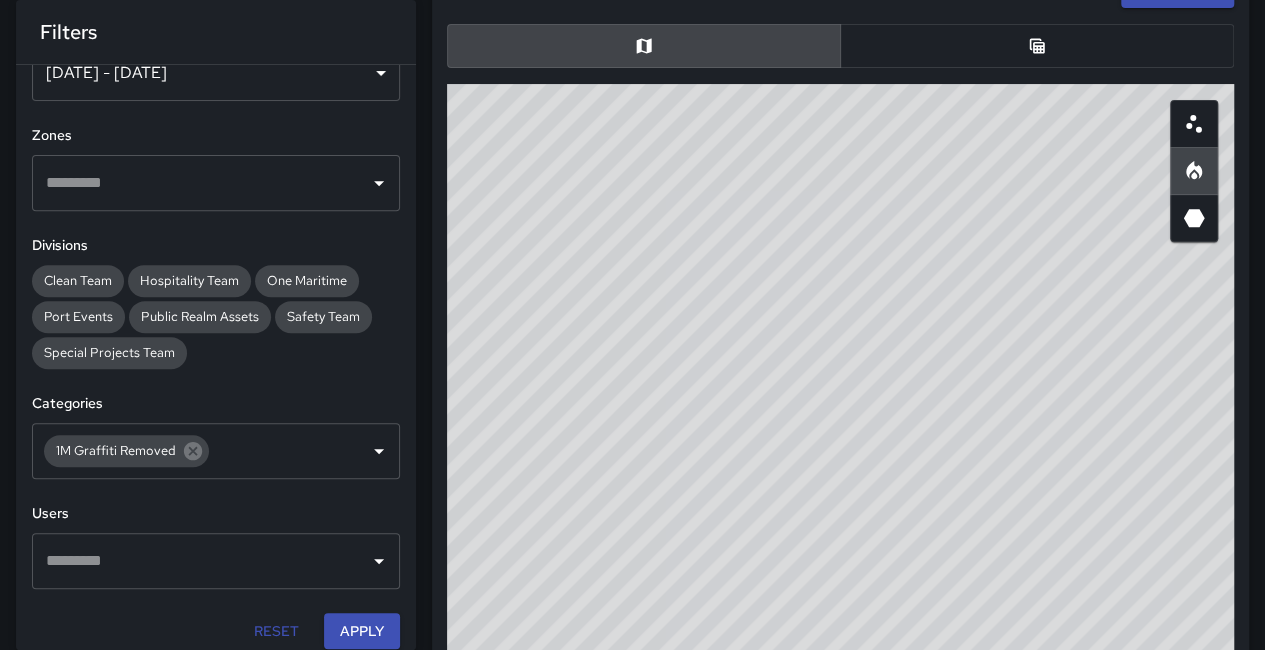 click on "© Mapbox   © OpenStreetMap   Improve this map" at bounding box center (840, 484) 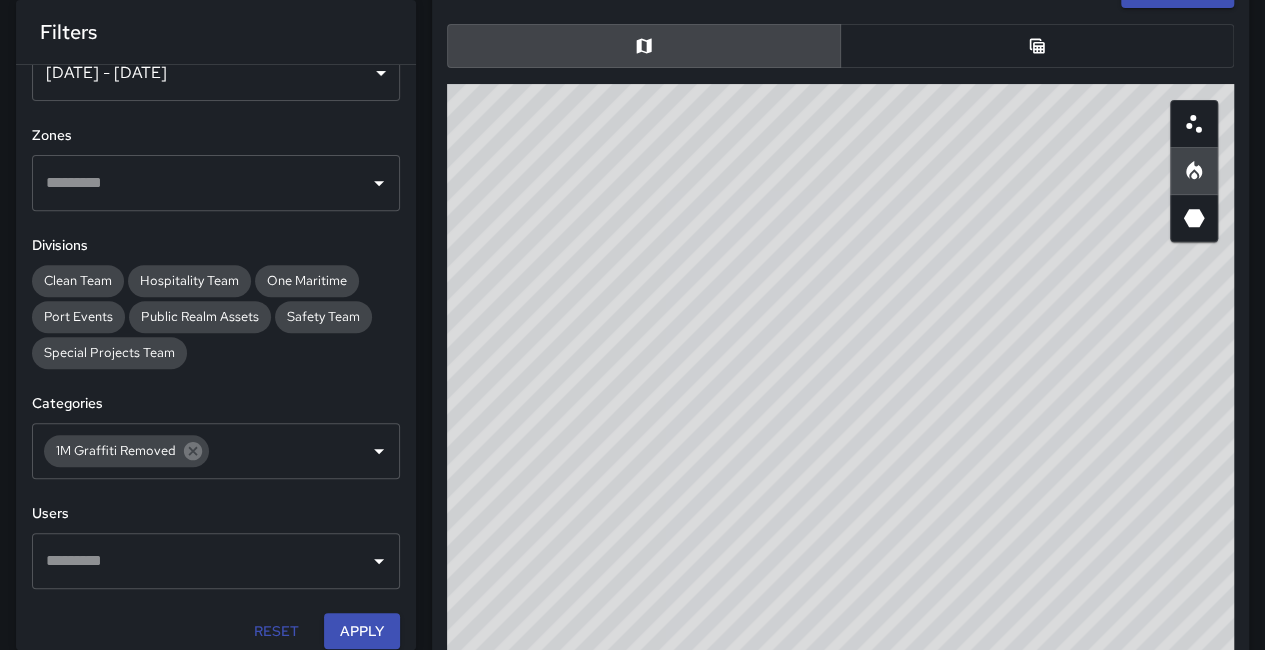 drag, startPoint x: 943, startPoint y: 515, endPoint x: 942, endPoint y: 617, distance: 102.0049 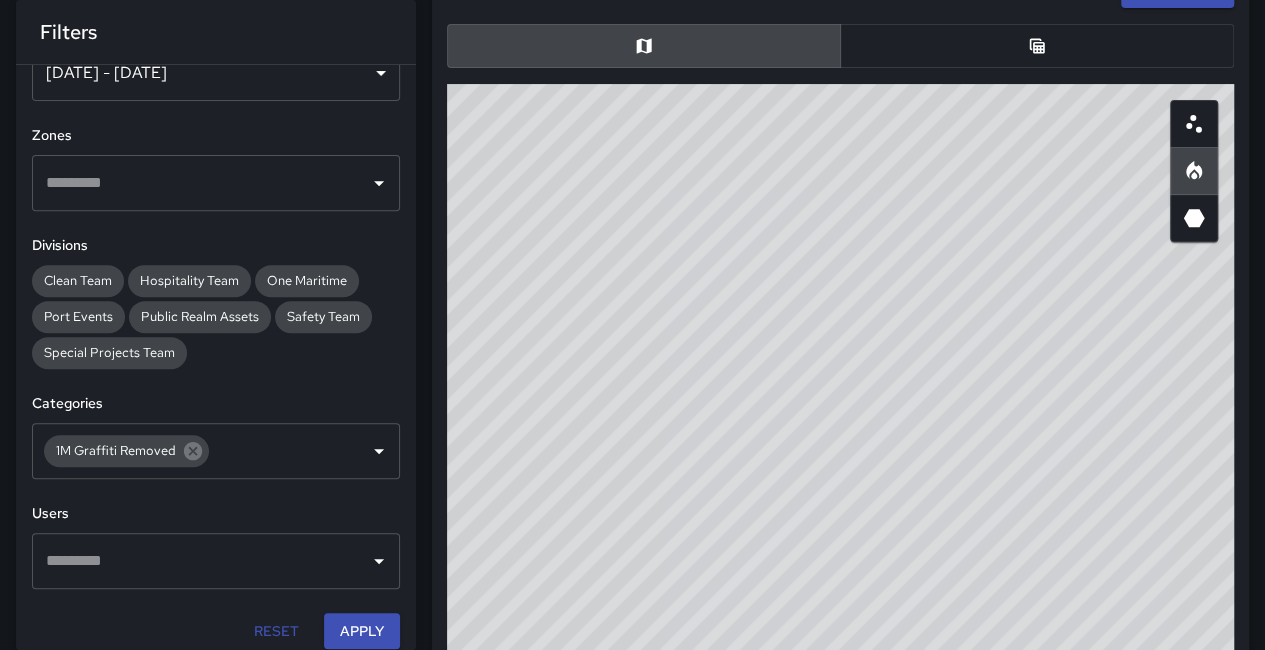 drag, startPoint x: 1101, startPoint y: 354, endPoint x: 1091, endPoint y: 343, distance: 14.866069 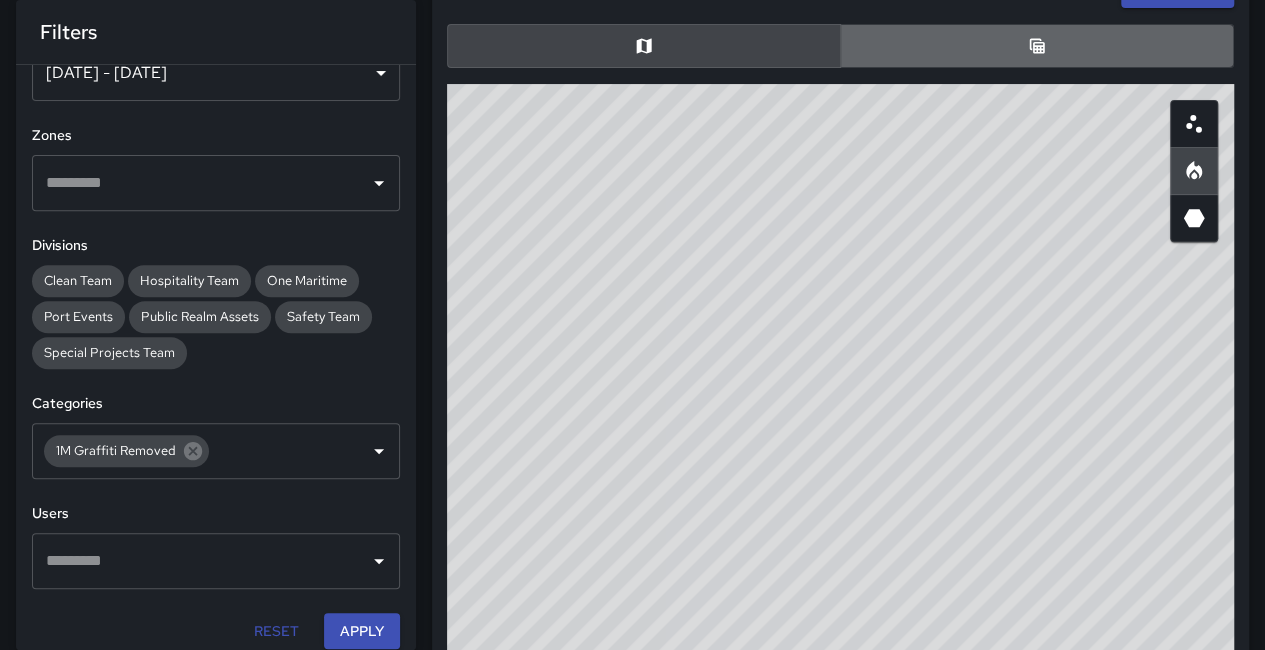 click at bounding box center (1037, 46) 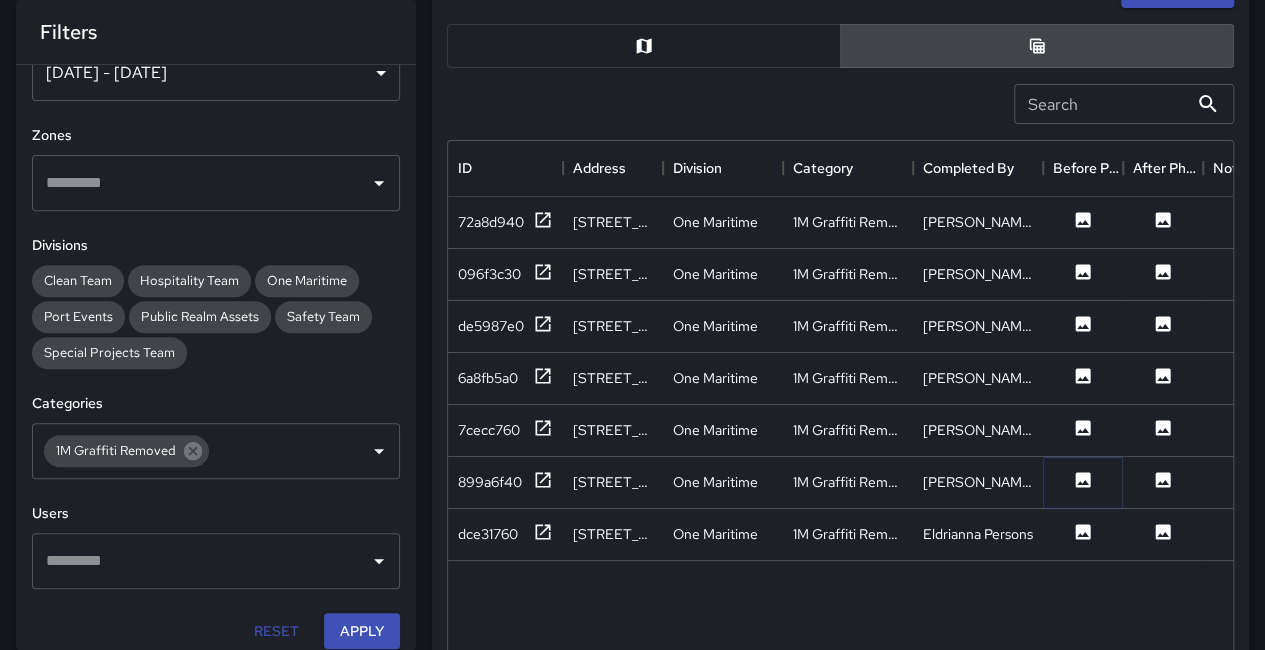 click 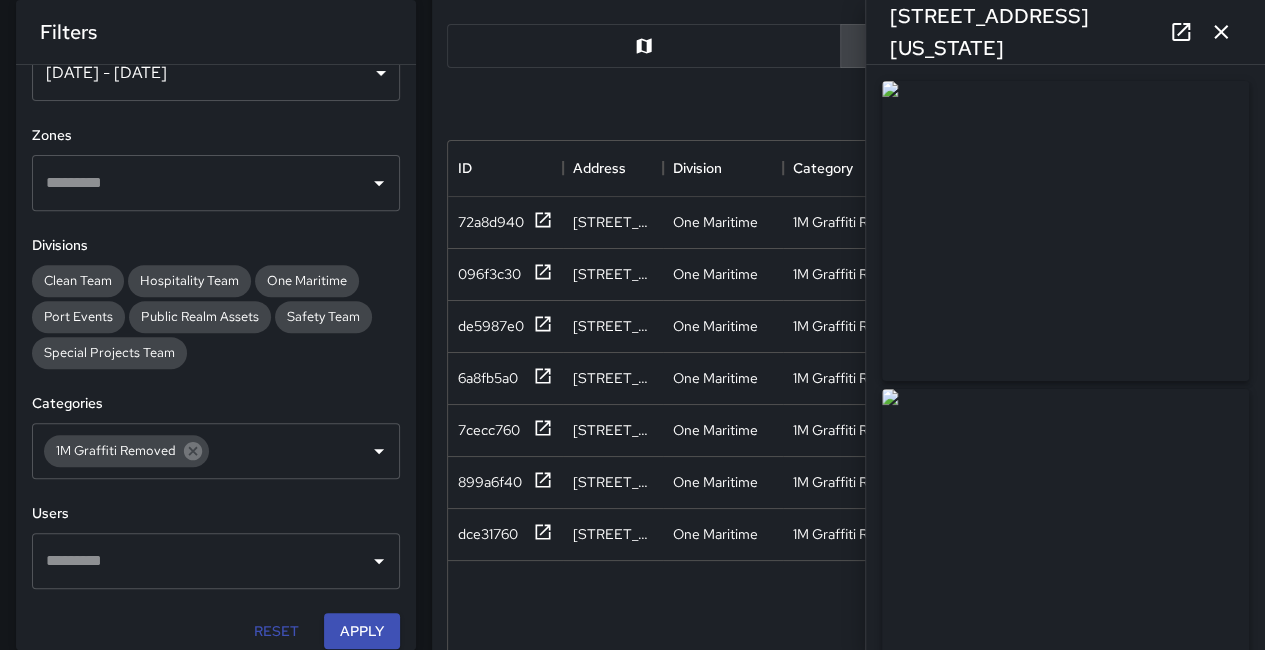 click 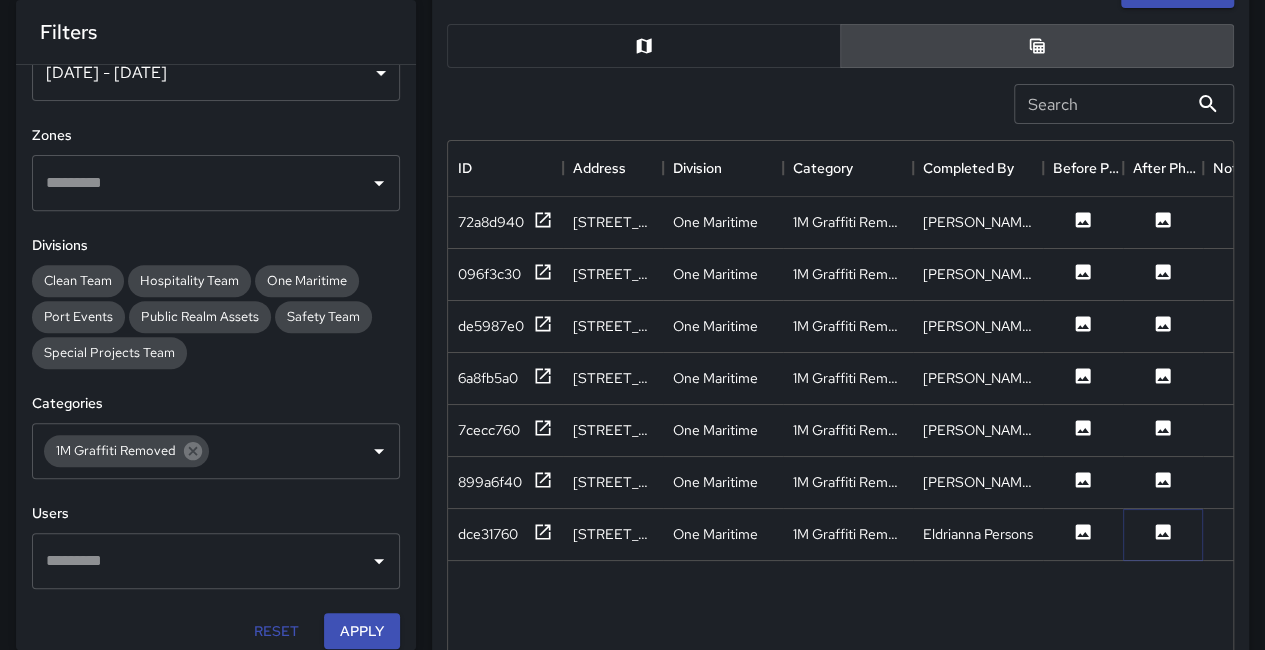click 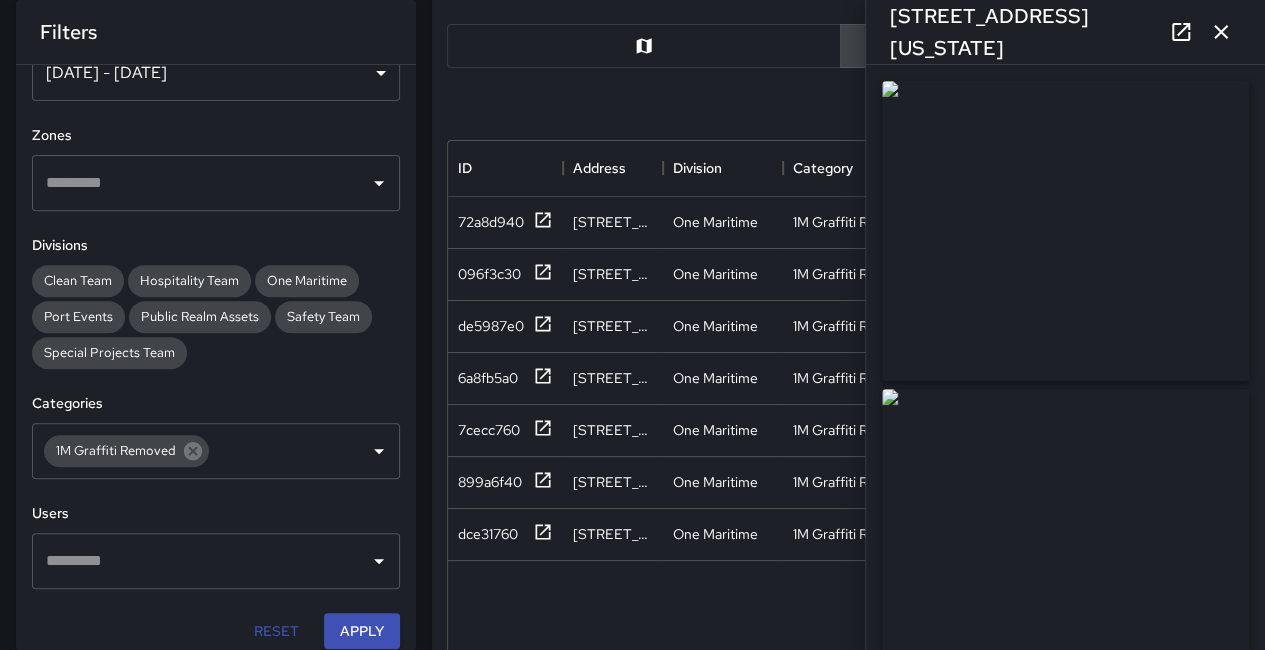 scroll, scrollTop: 100, scrollLeft: 0, axis: vertical 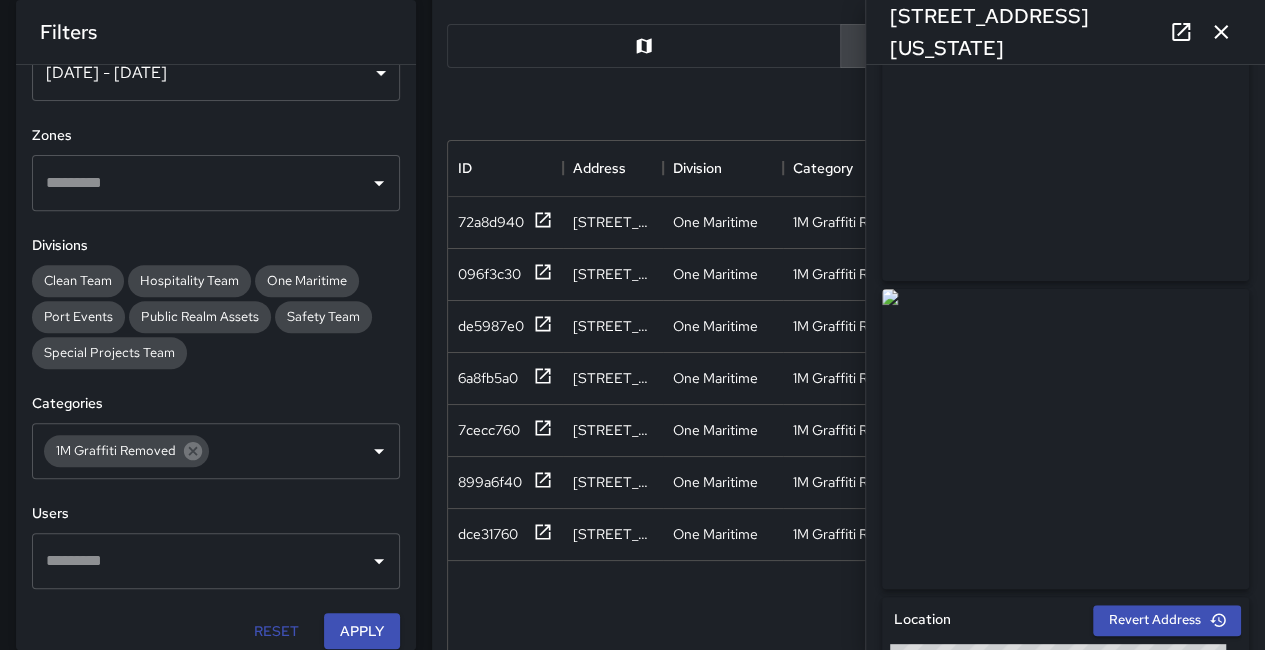 drag, startPoint x: 1014, startPoint y: 290, endPoint x: 1000, endPoint y: 283, distance: 15.652476 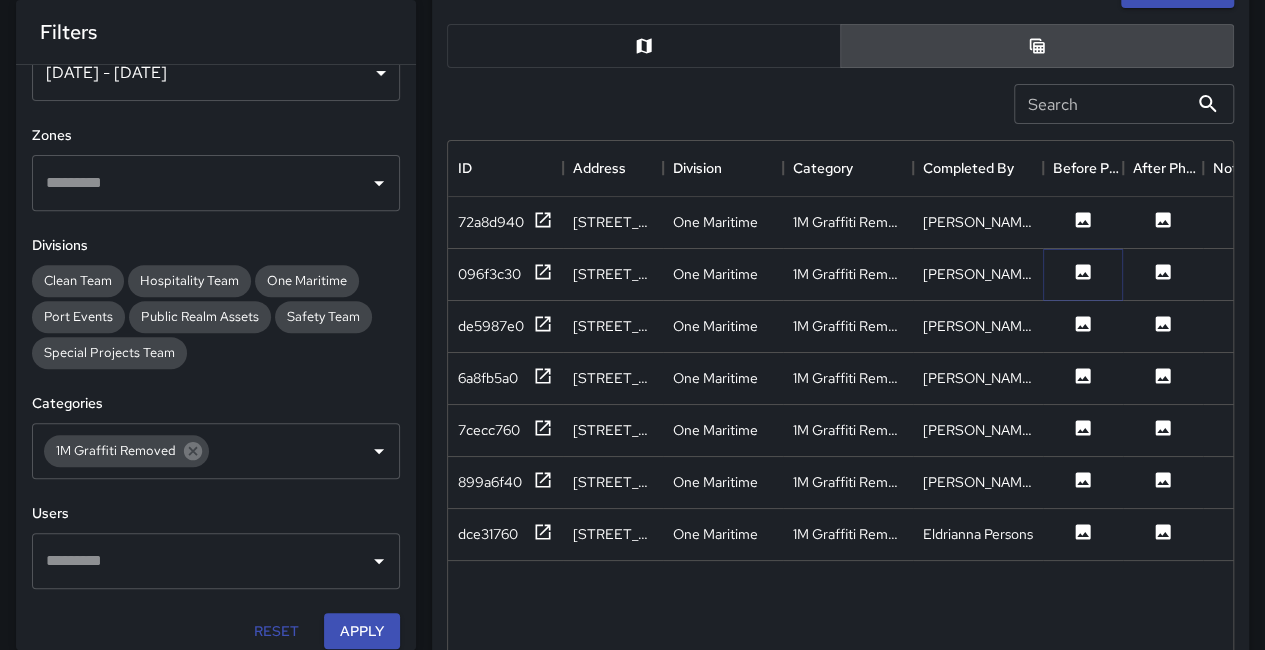 click at bounding box center [1083, 274] 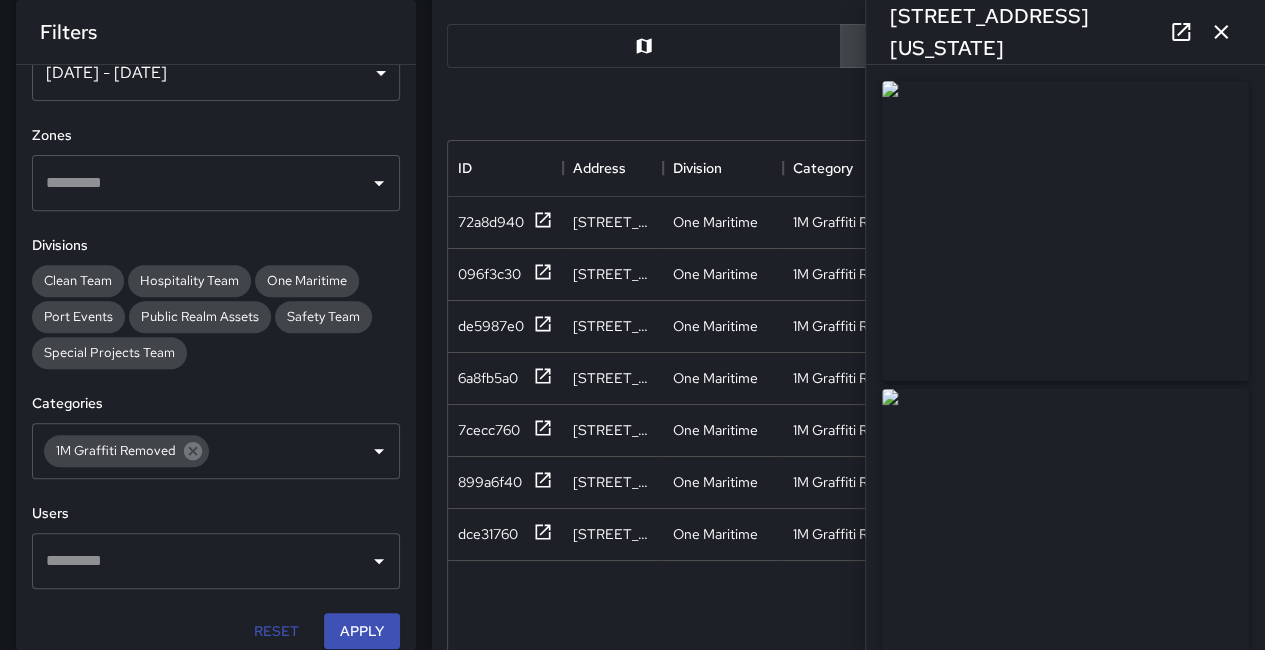 type on "**********" 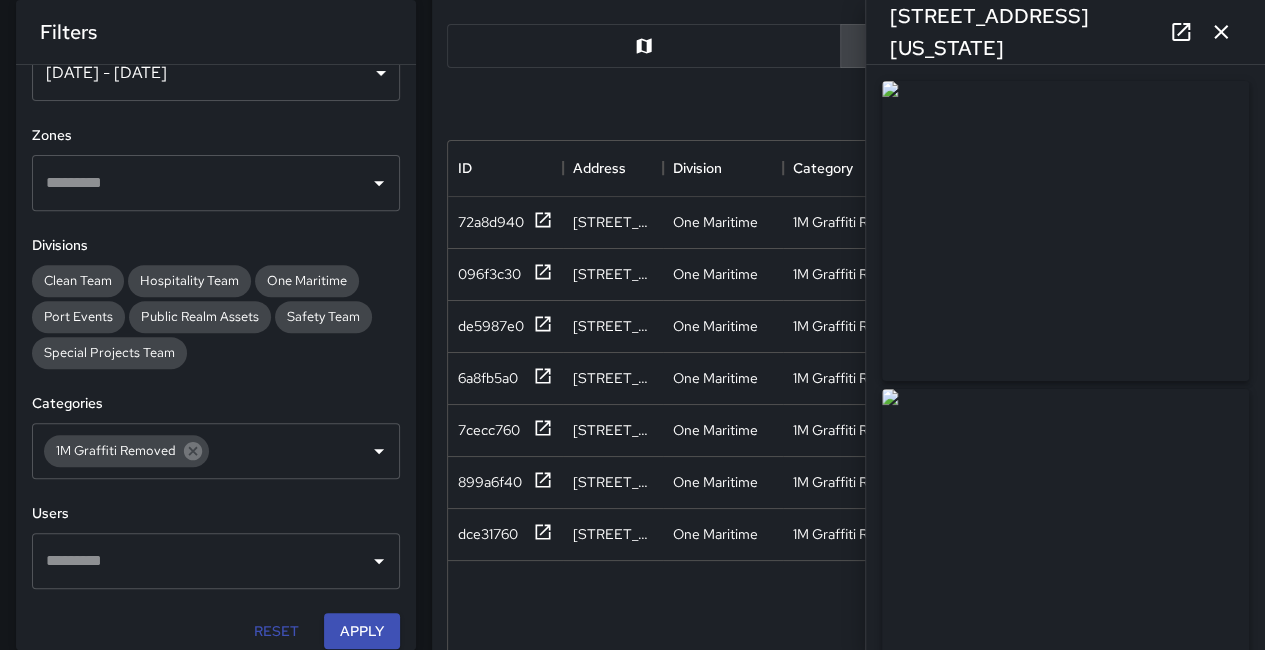 drag, startPoint x: 1043, startPoint y: 249, endPoint x: 1001, endPoint y: 233, distance: 44.94441 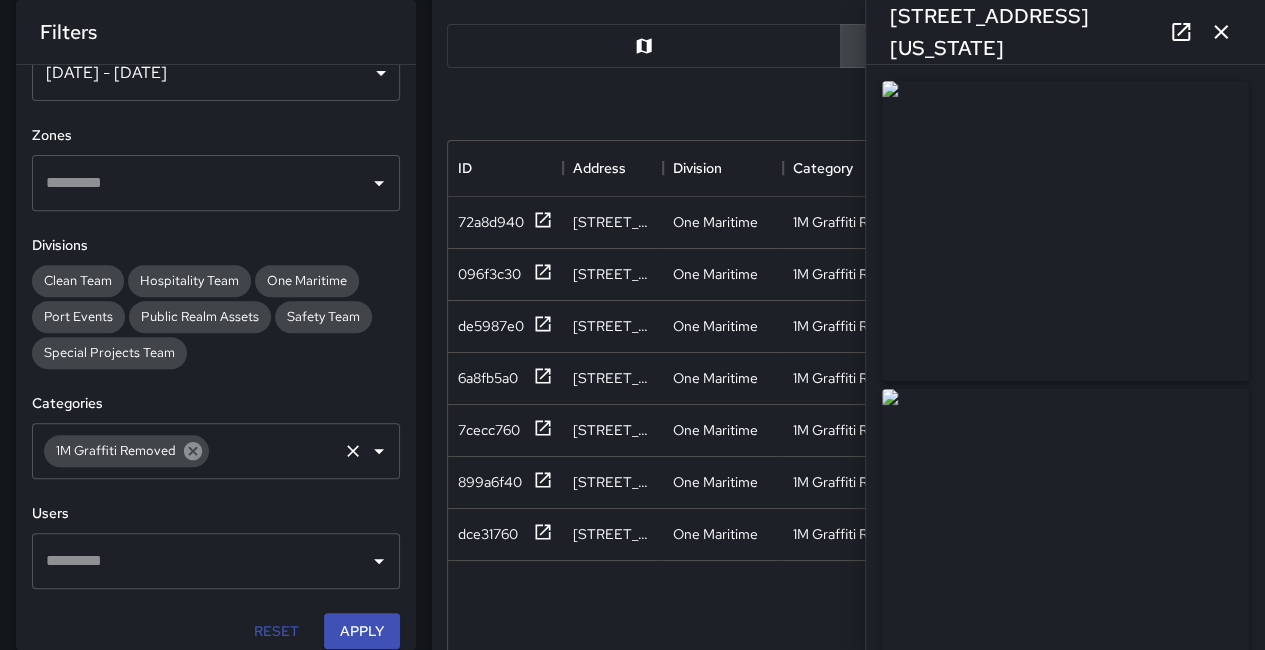 click 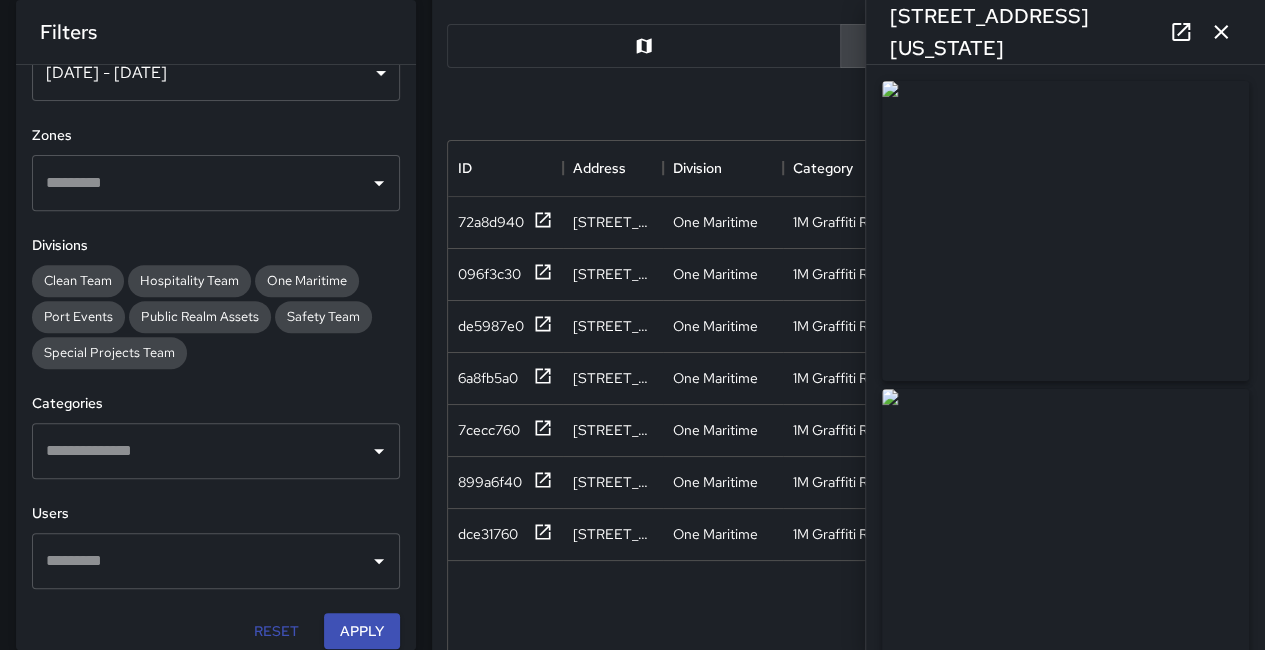 click at bounding box center [201, 451] 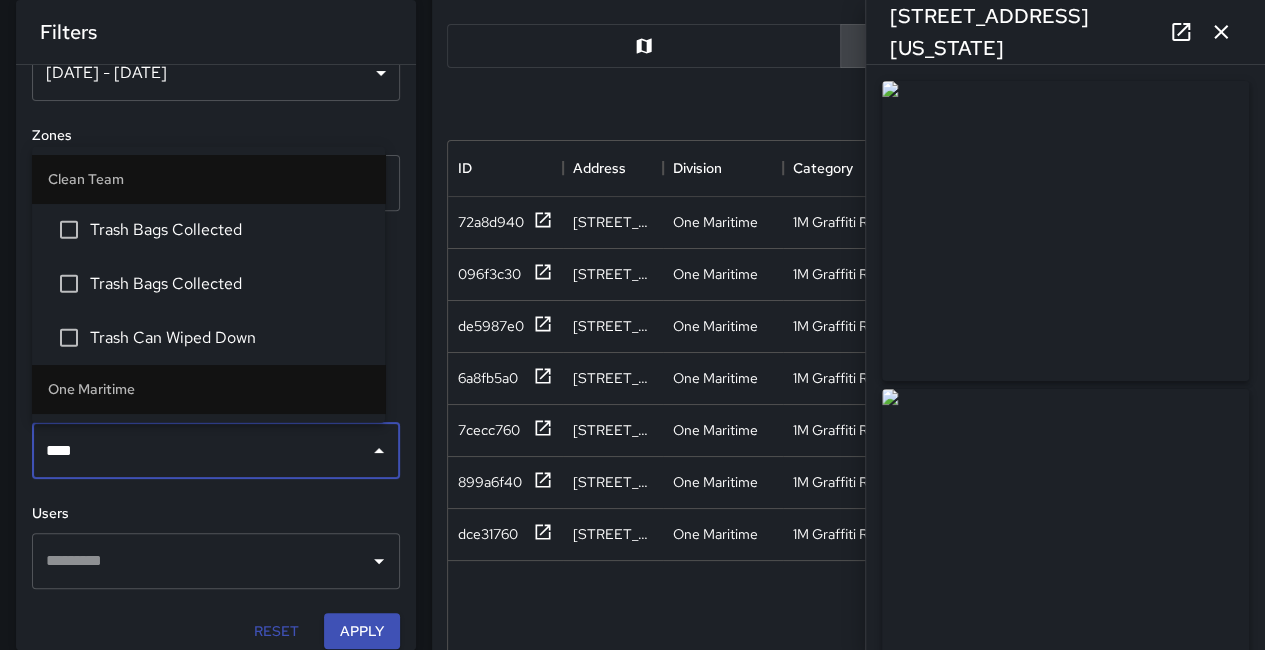 type on "*****" 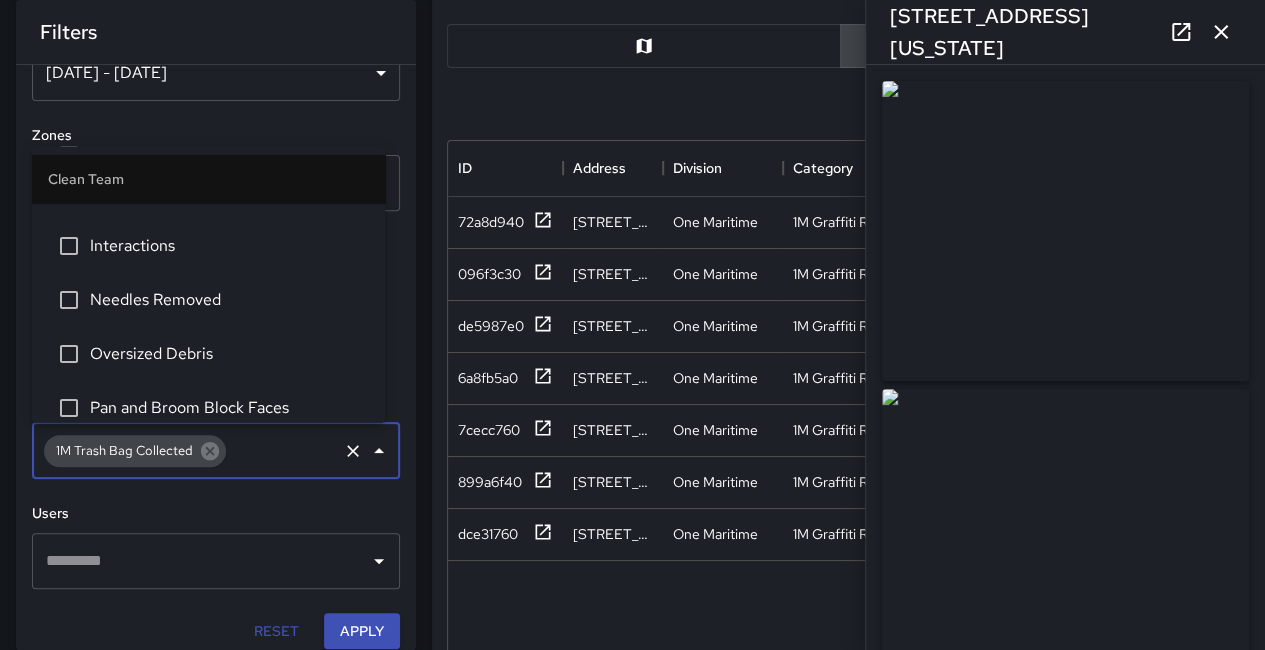 scroll, scrollTop: 1814, scrollLeft: 0, axis: vertical 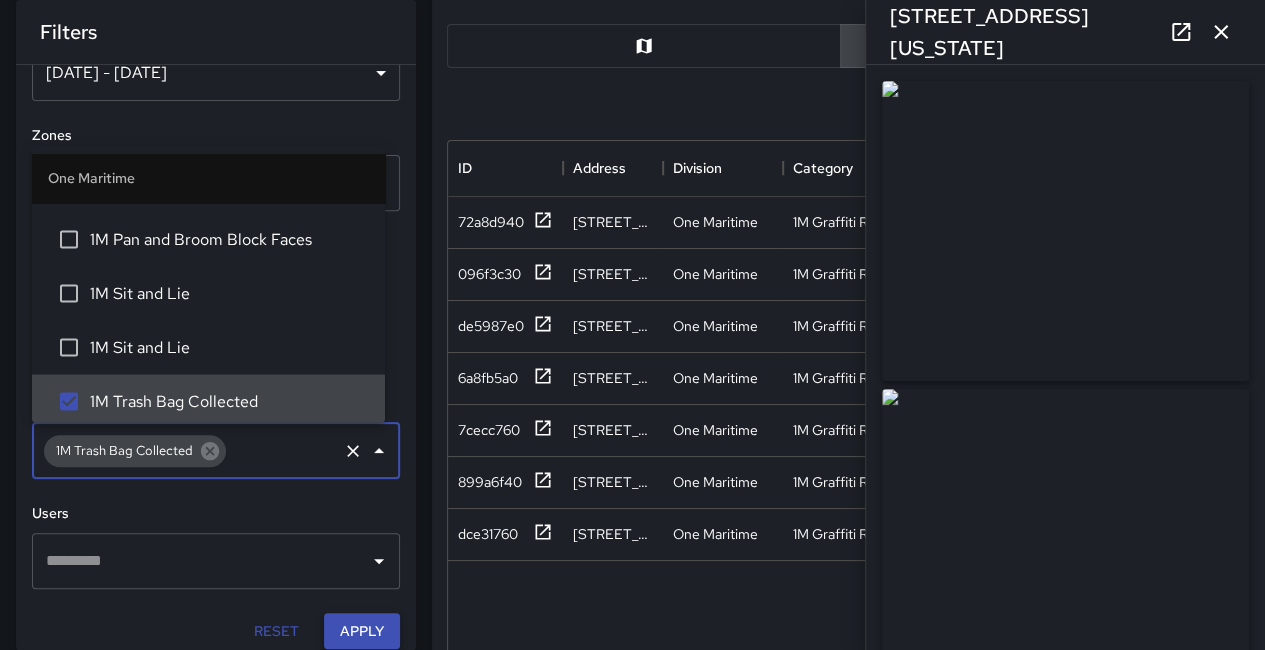 click on "Apply" at bounding box center (362, 631) 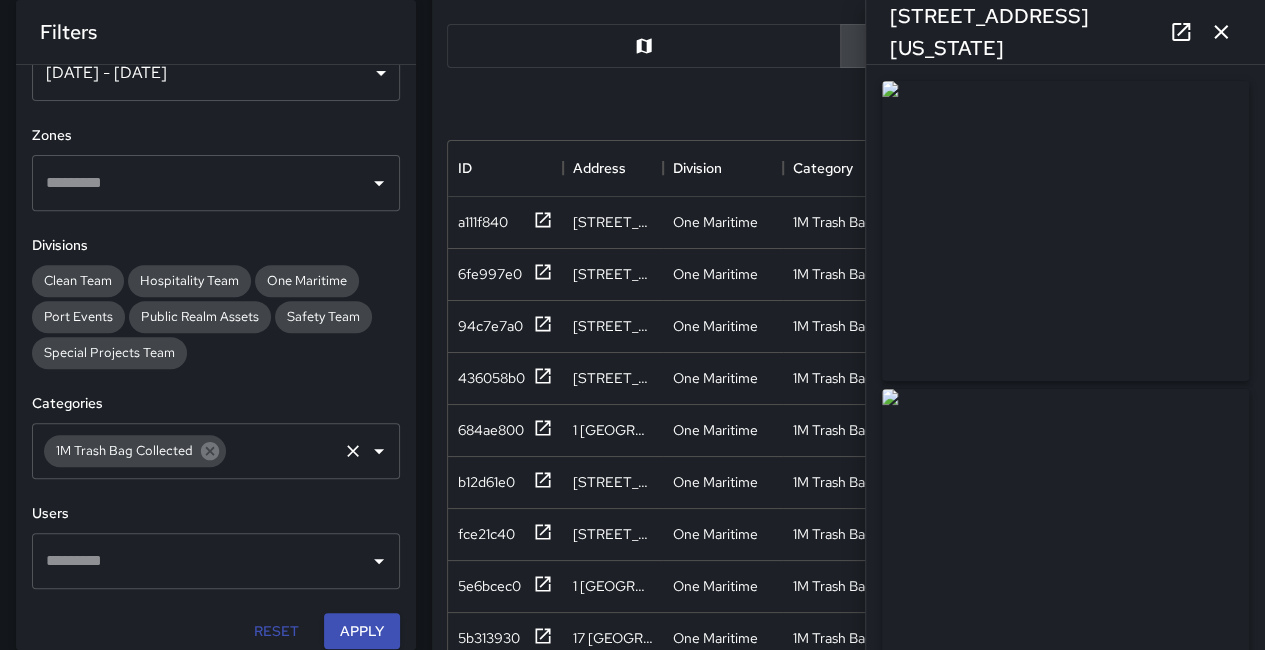 click 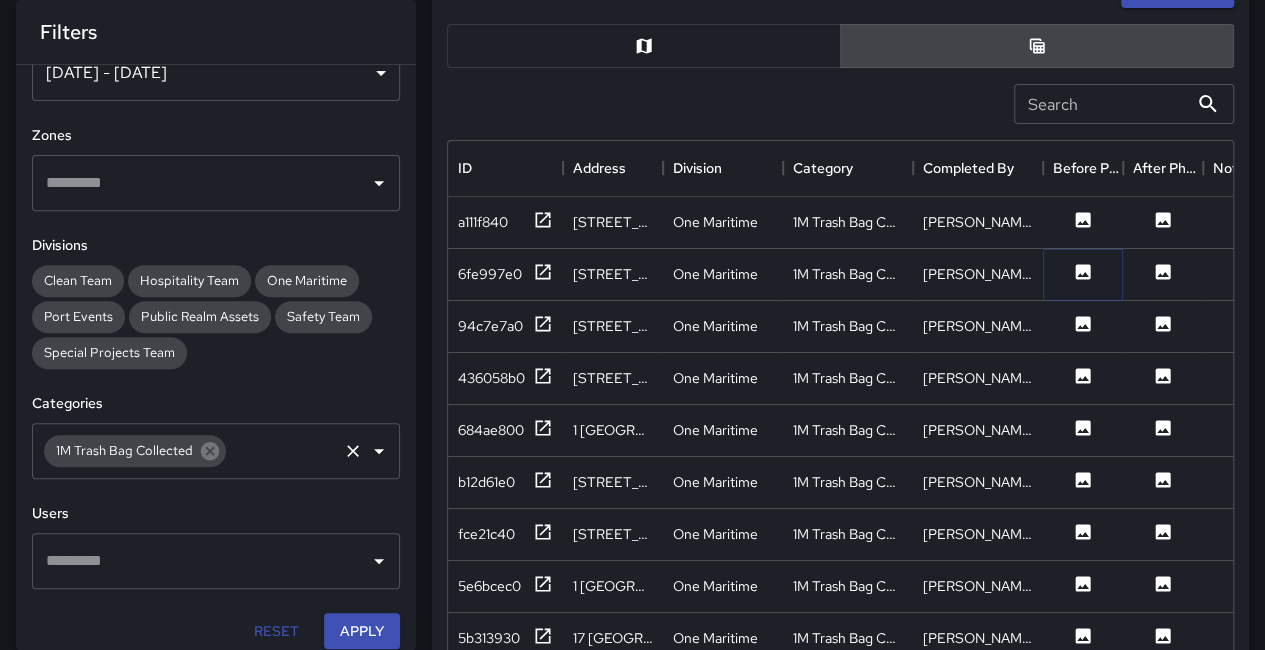 click 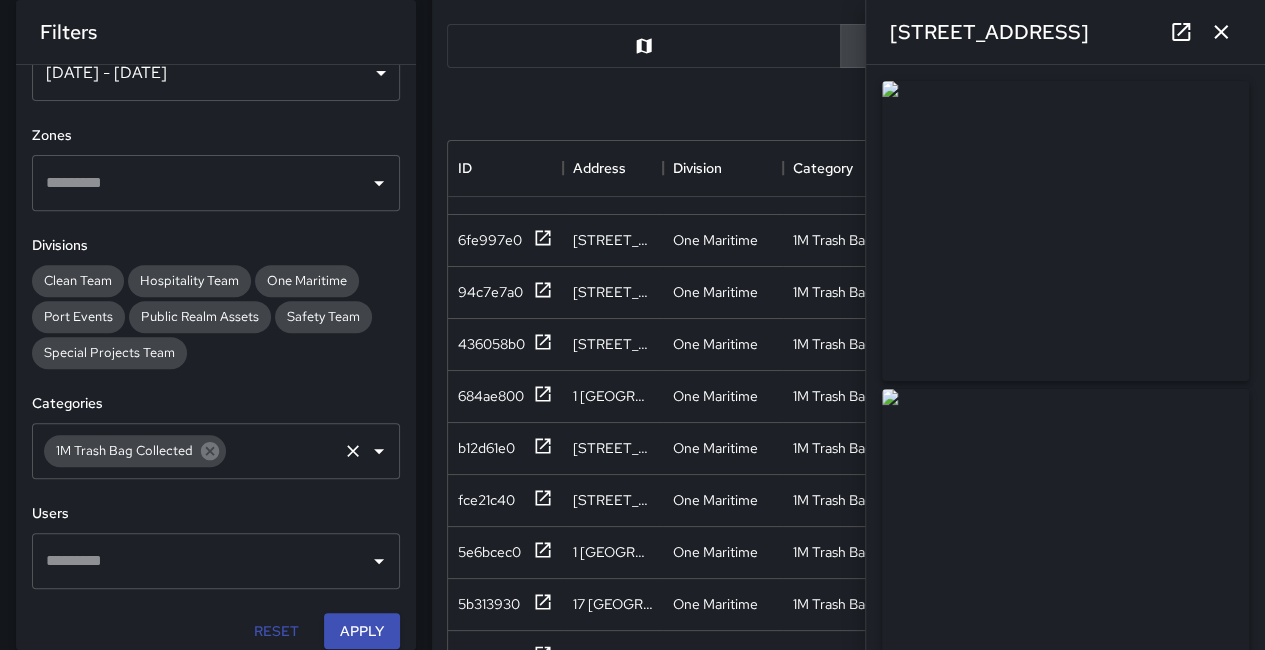 scroll, scrollTop: 53, scrollLeft: 0, axis: vertical 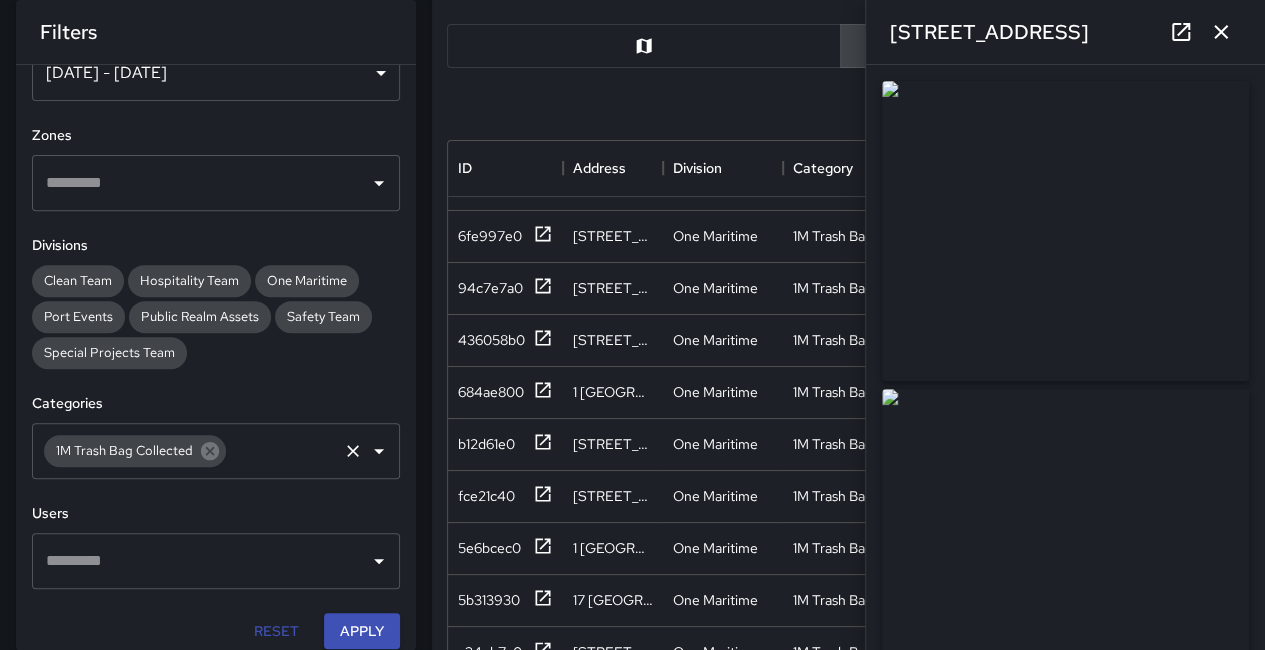 click 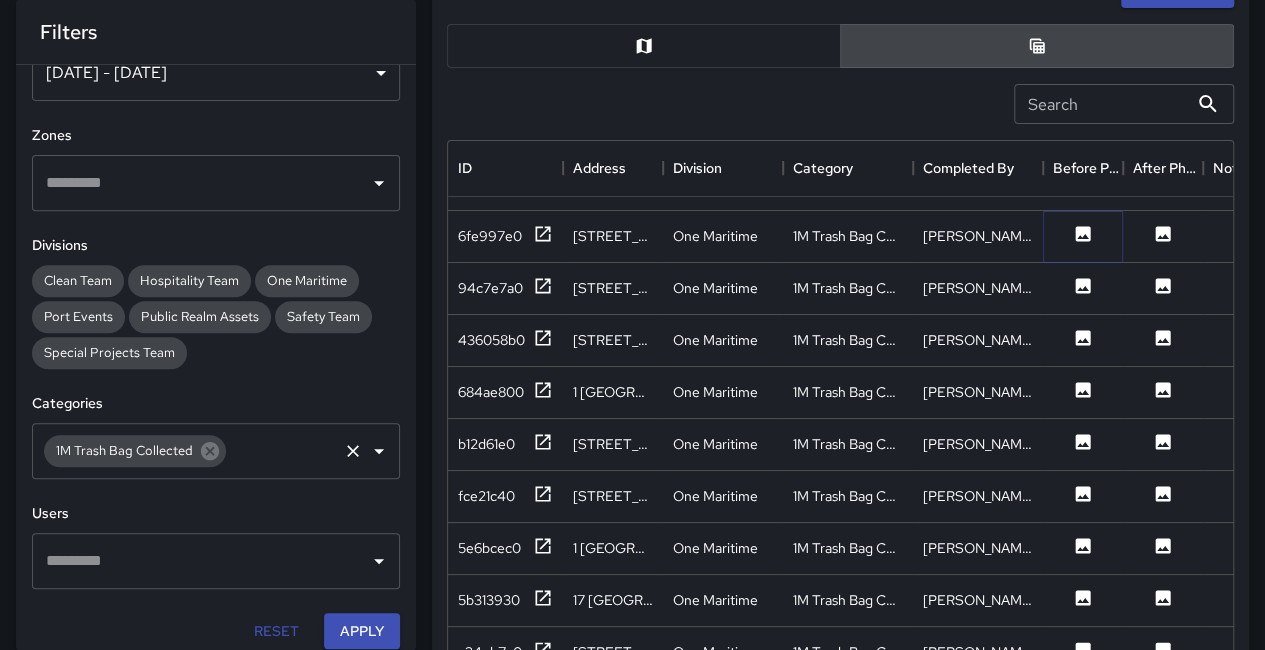 click 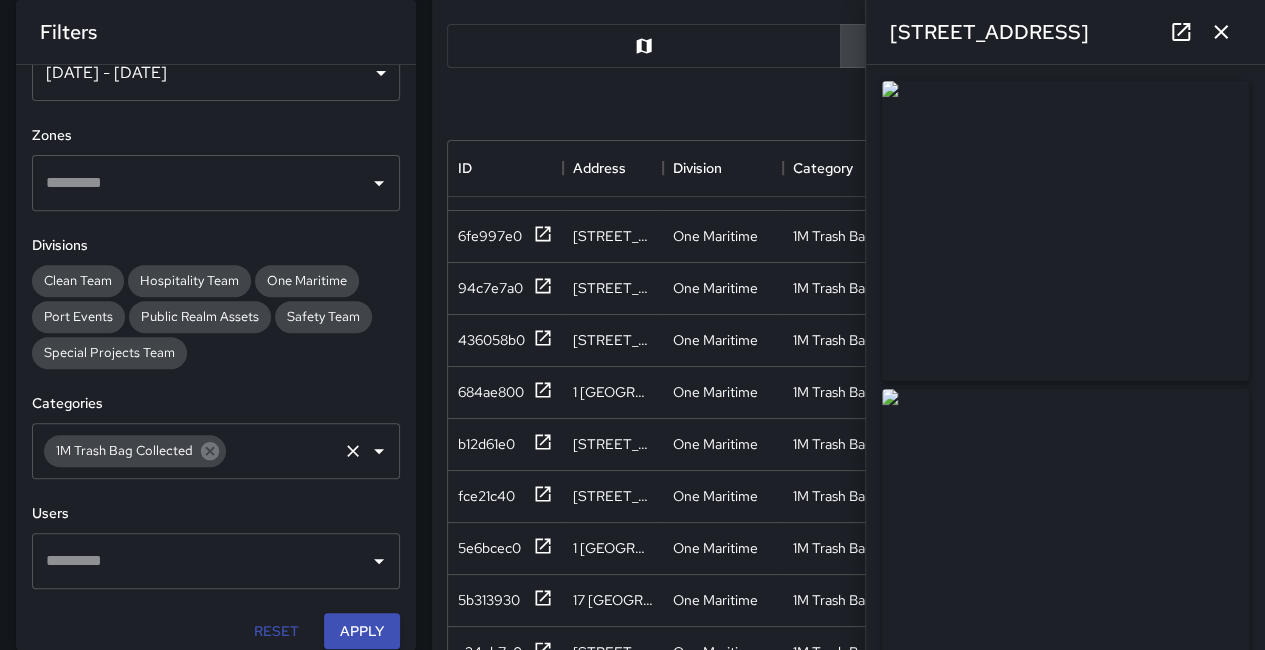 click 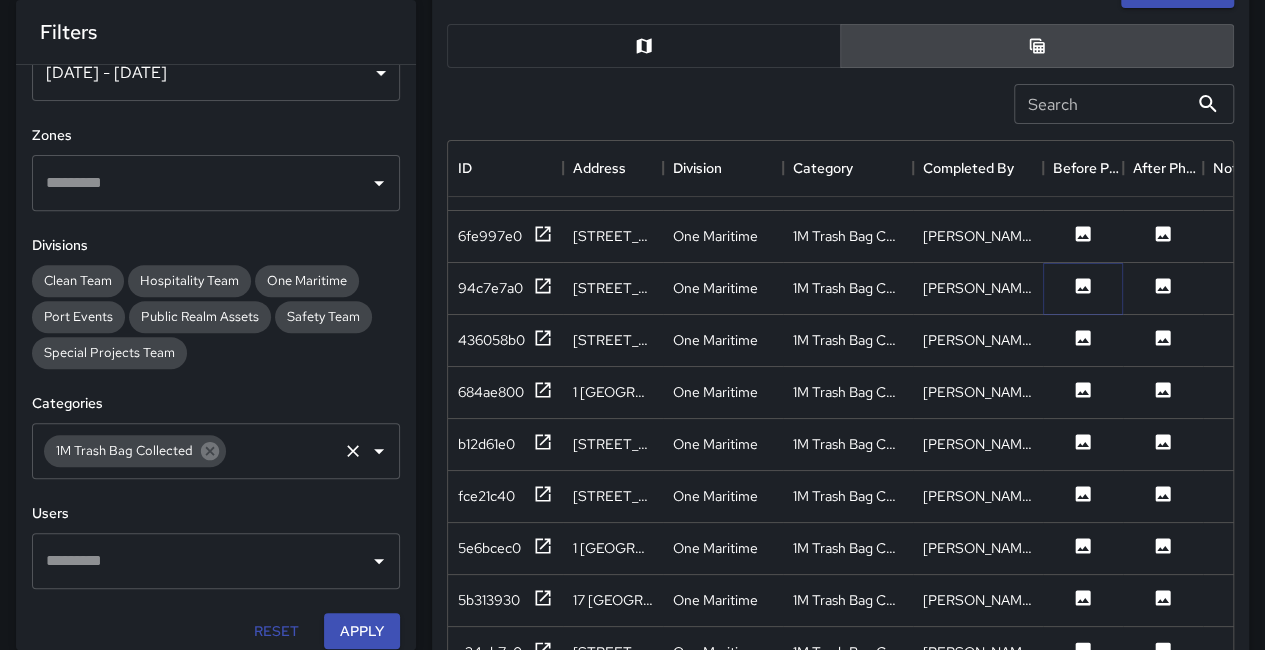 click 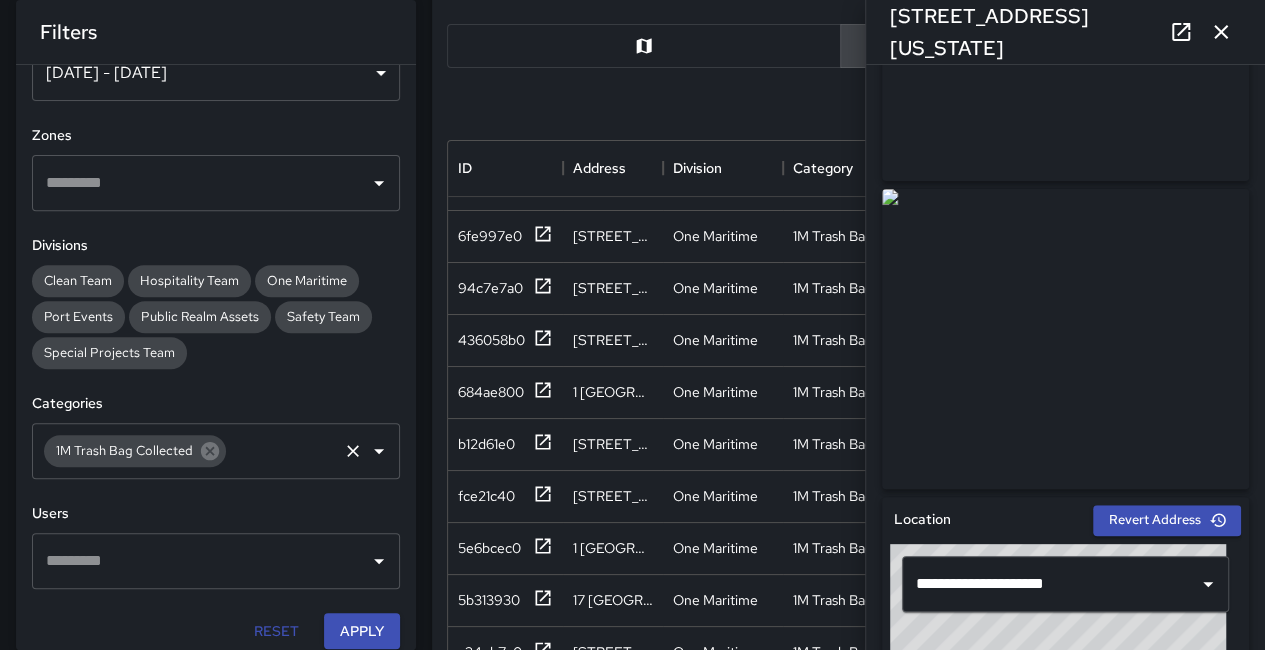 scroll, scrollTop: 0, scrollLeft: 0, axis: both 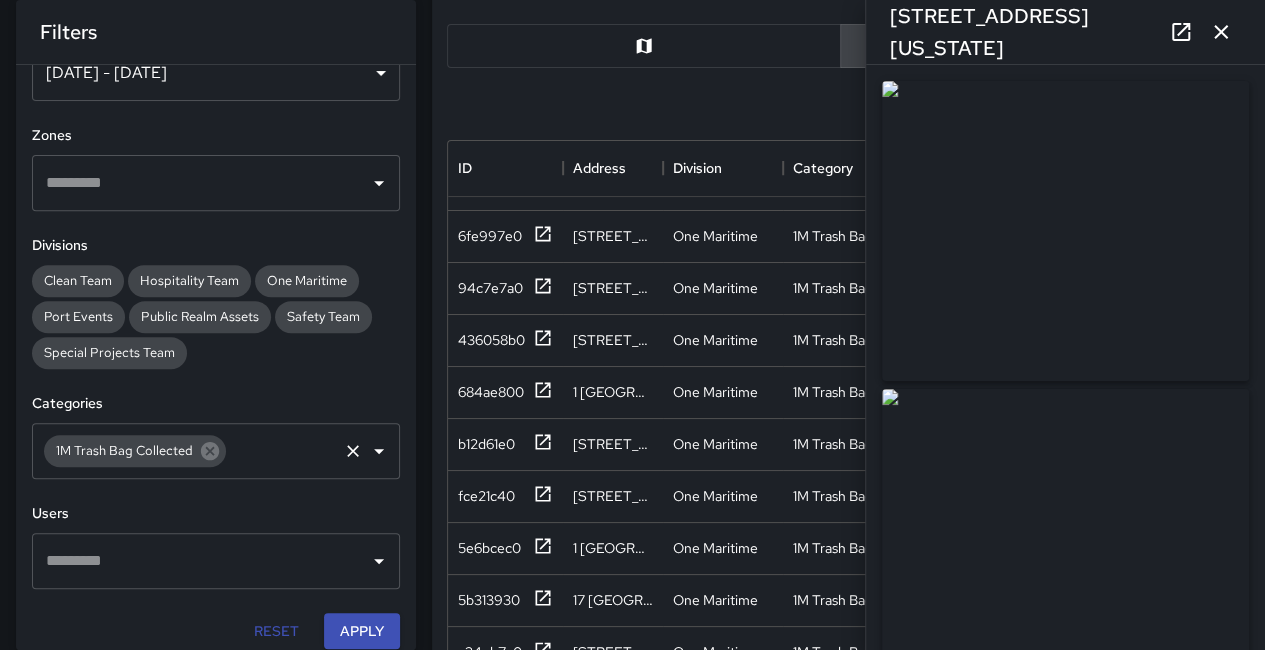 click 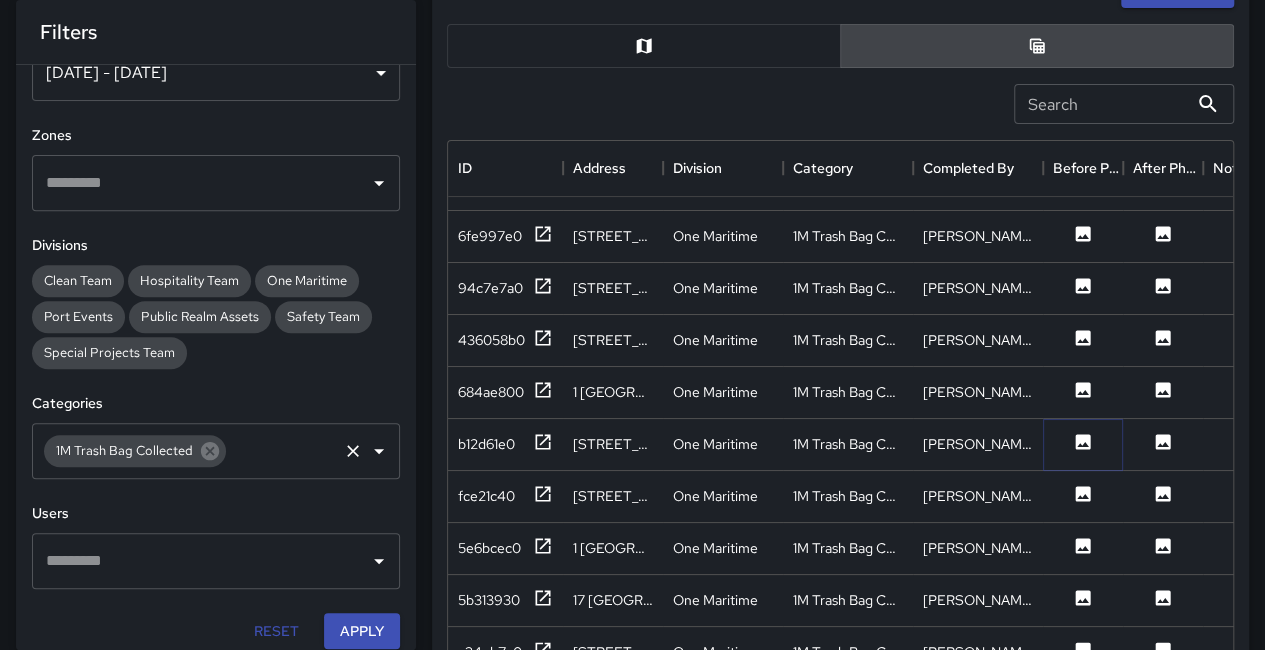 click 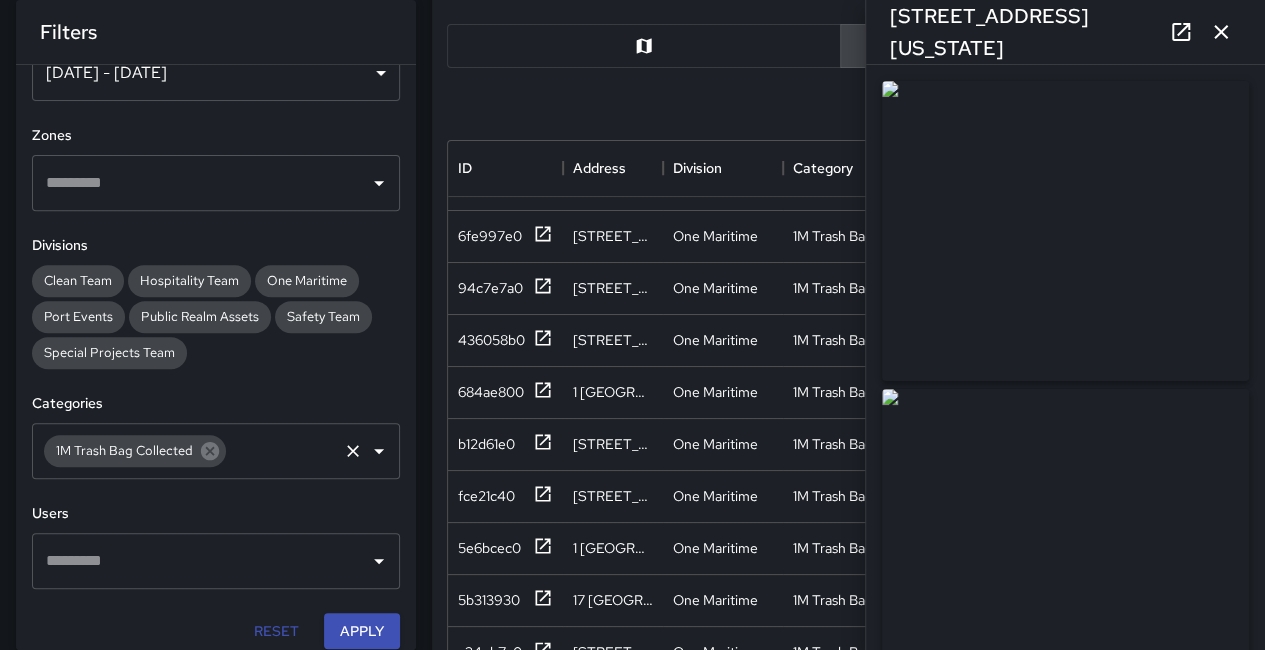 drag, startPoint x: 1224, startPoint y: 43, endPoint x: 1151, endPoint y: 149, distance: 128.7051 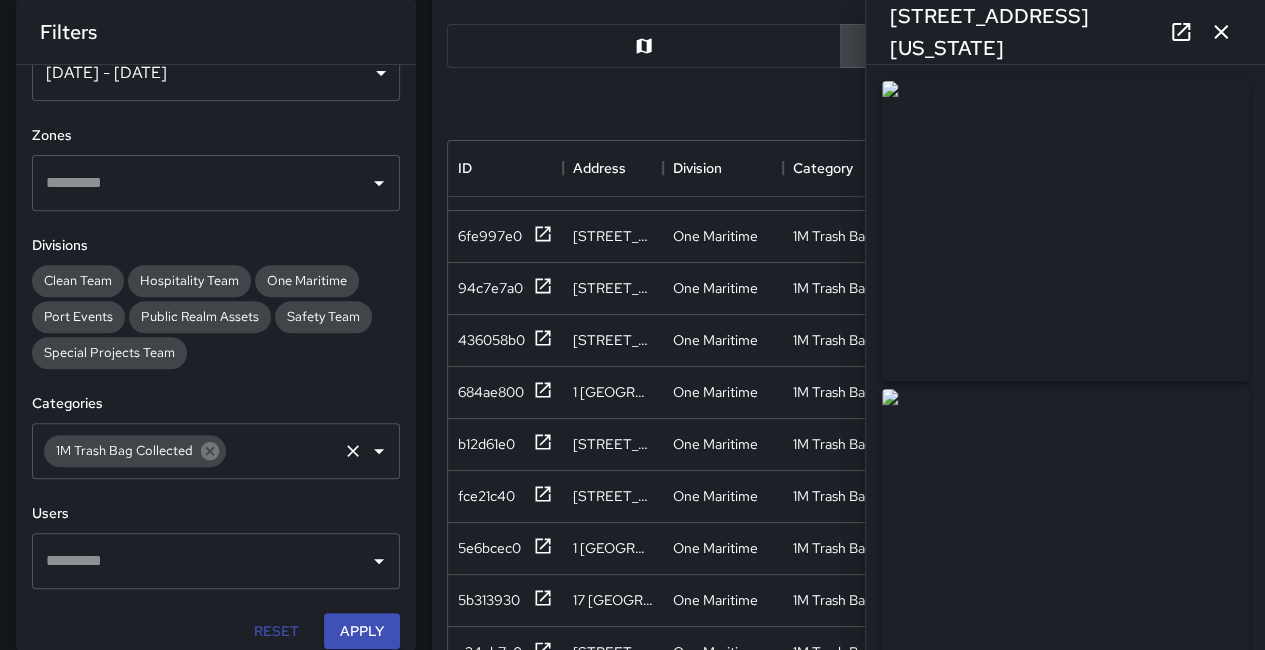 click 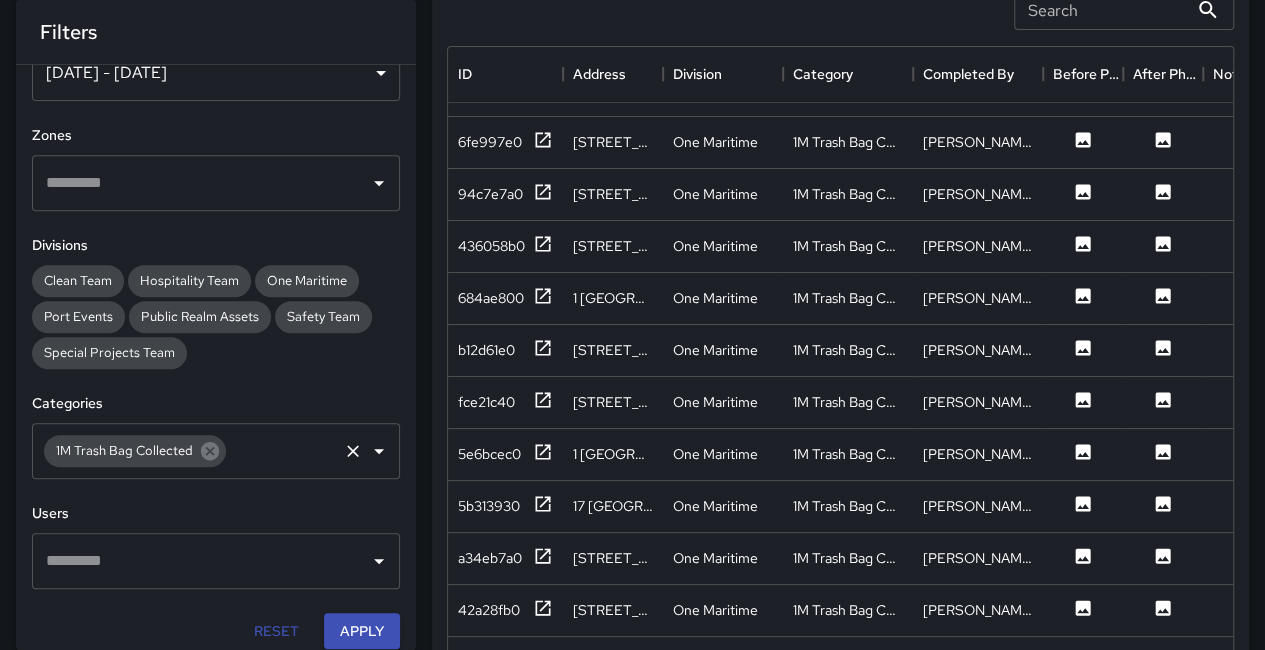 scroll, scrollTop: 600, scrollLeft: 0, axis: vertical 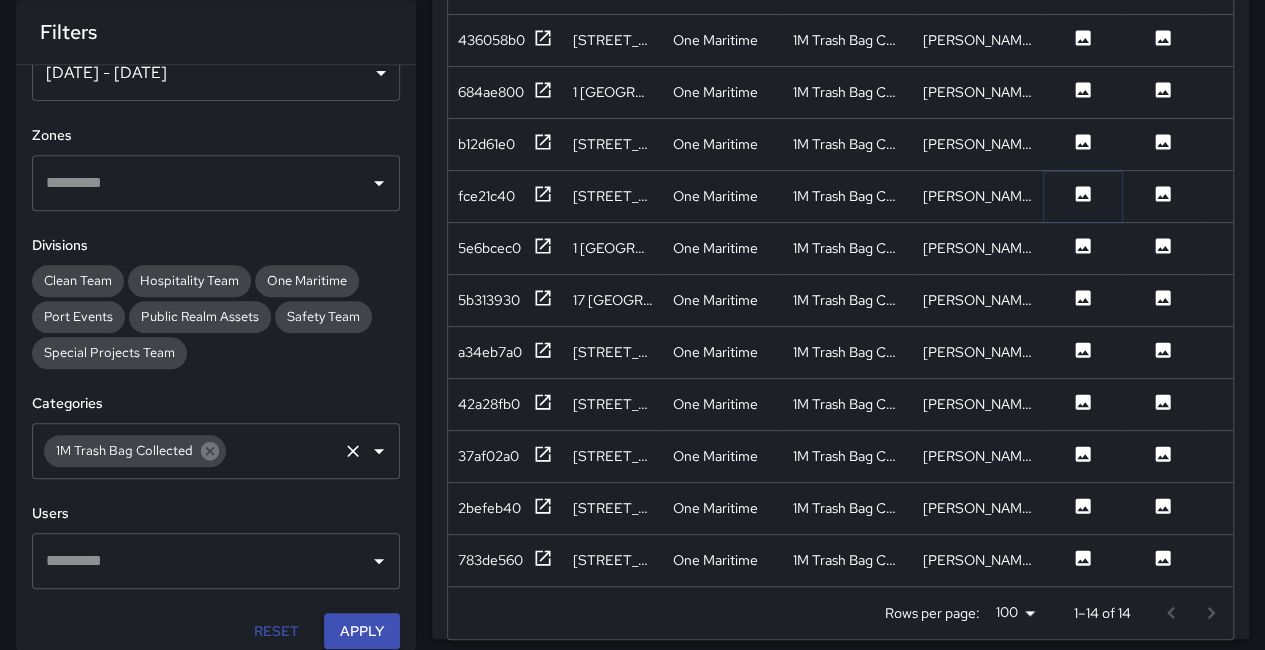 click 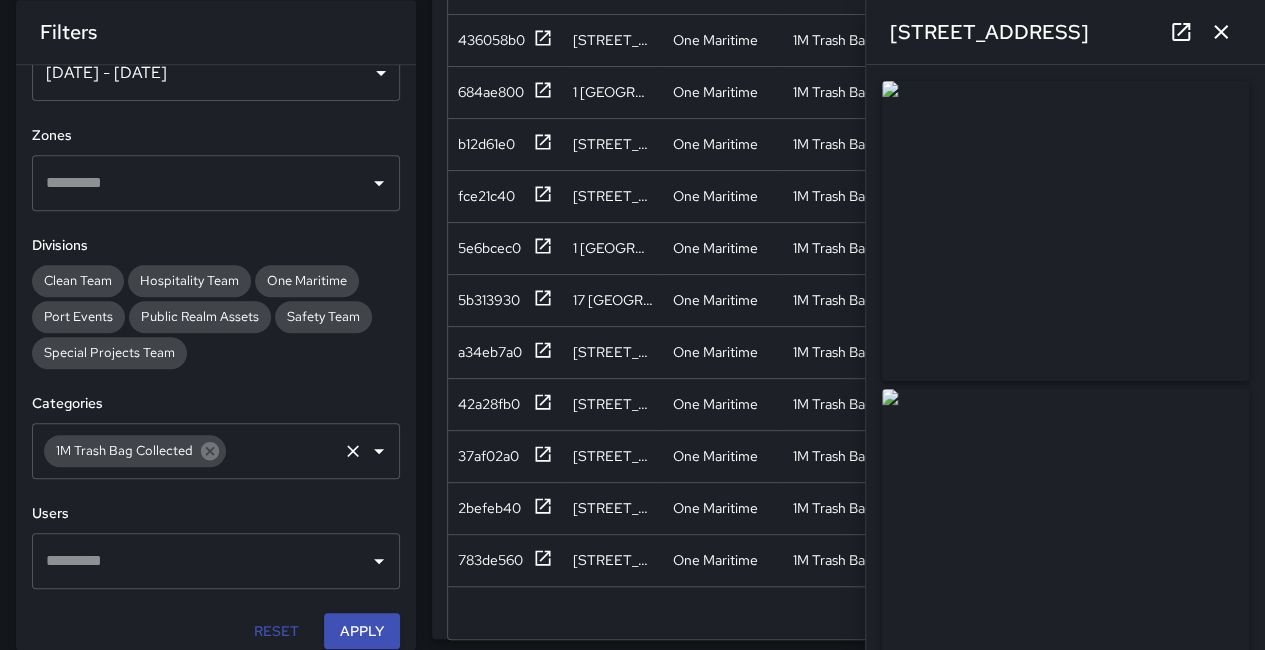 click at bounding box center [1065, 231] 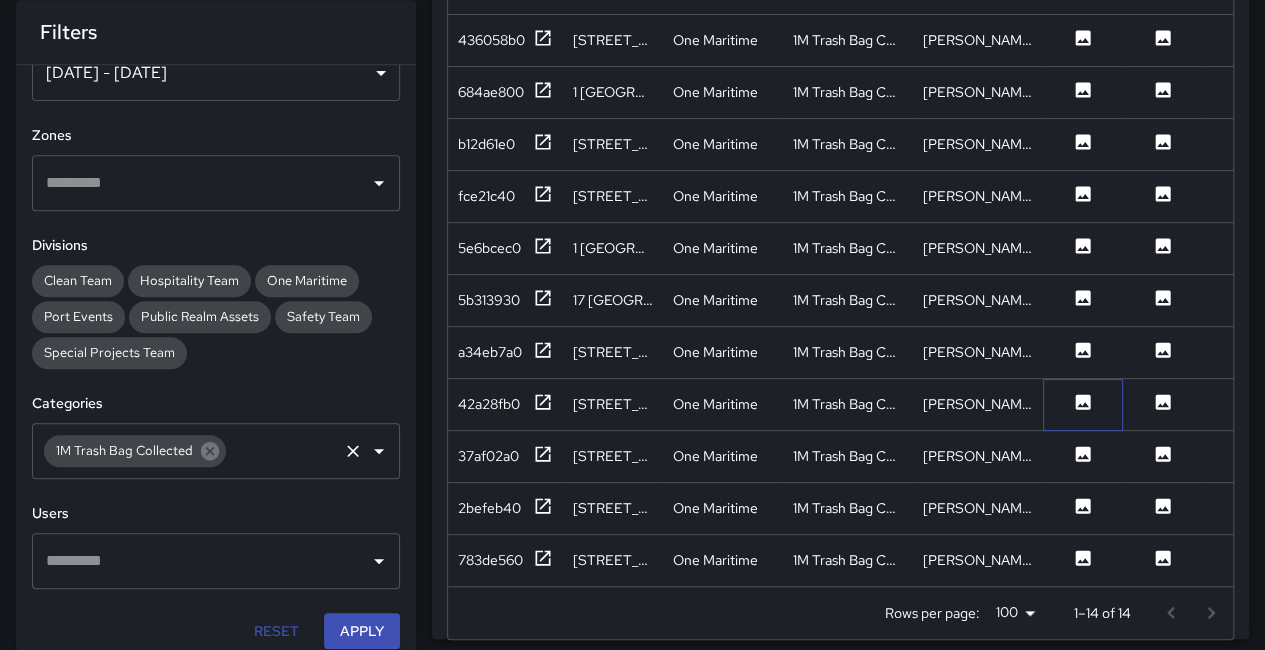 click at bounding box center (1083, 405) 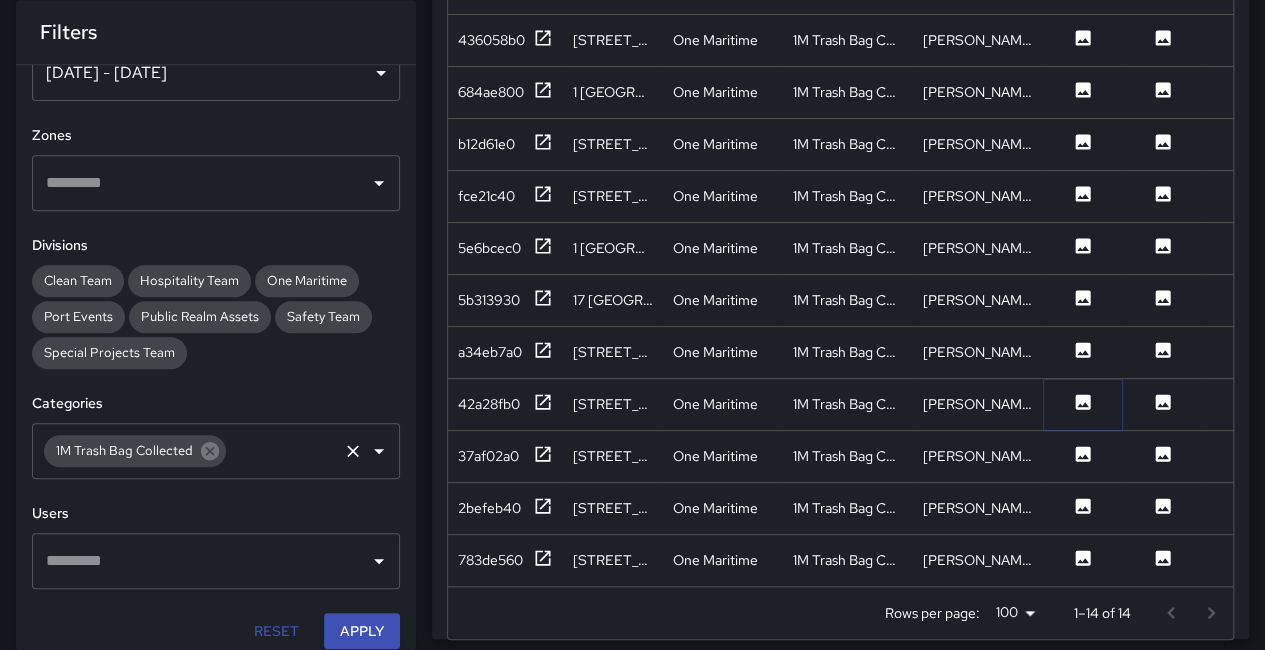 click 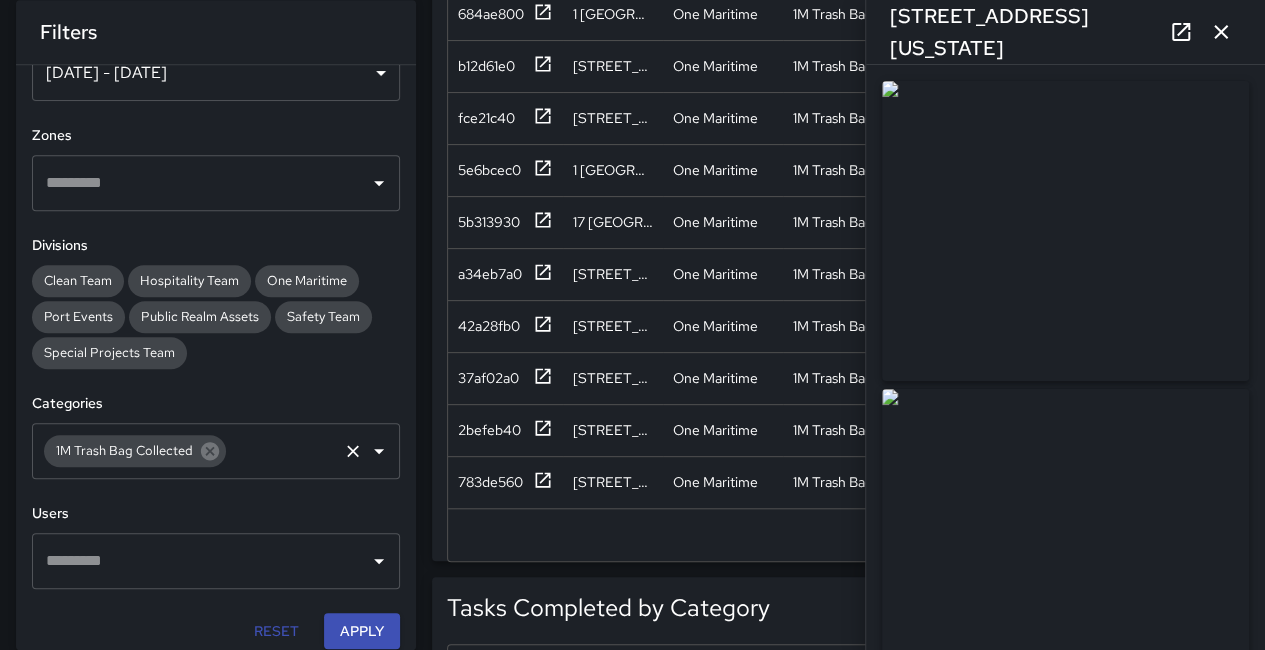 scroll, scrollTop: 800, scrollLeft: 0, axis: vertical 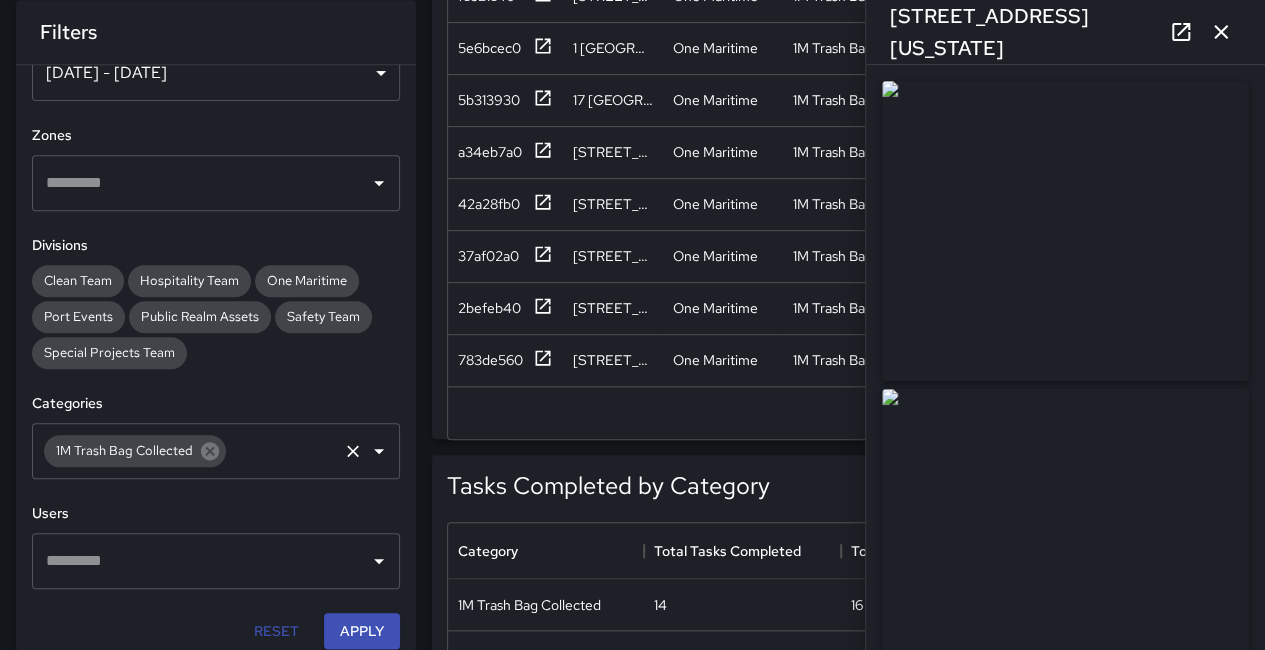 click 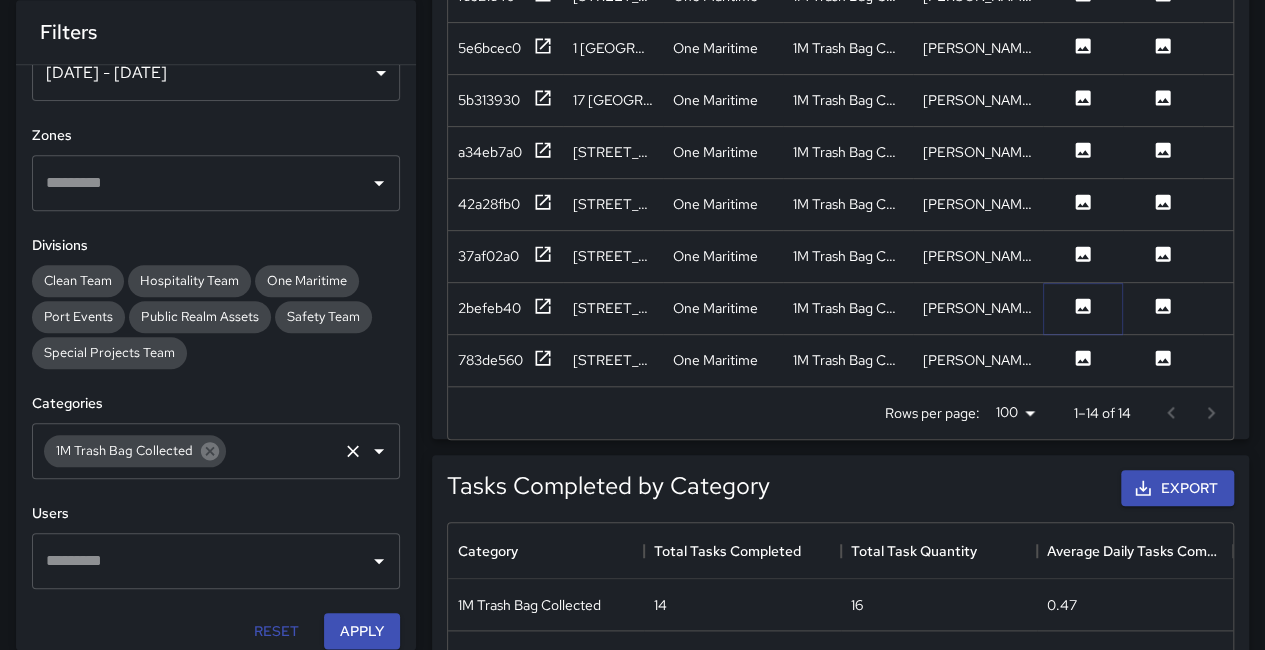 click 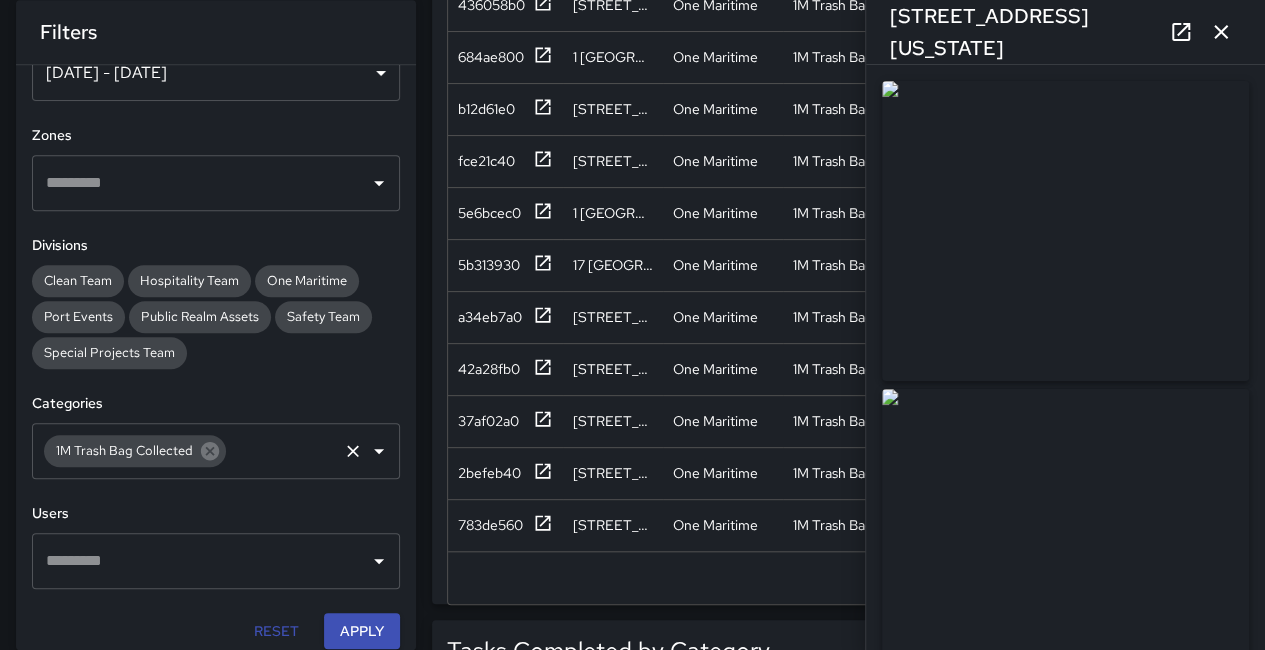 scroll, scrollTop: 600, scrollLeft: 0, axis: vertical 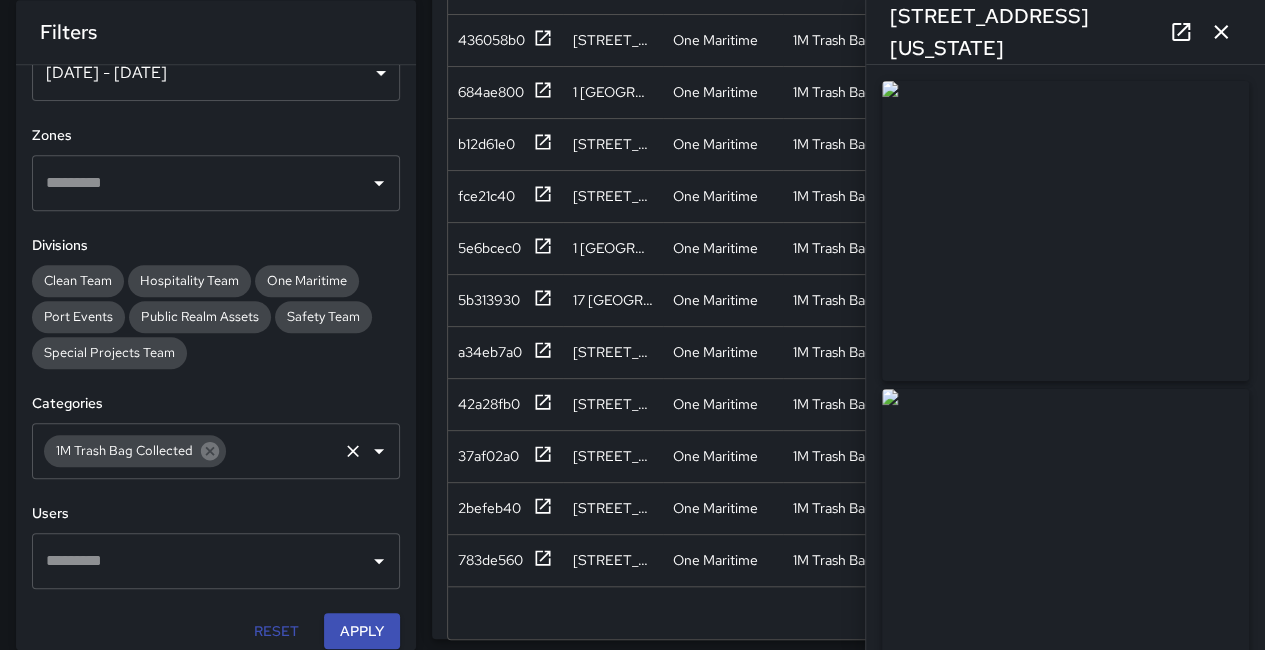 click at bounding box center (1065, 231) 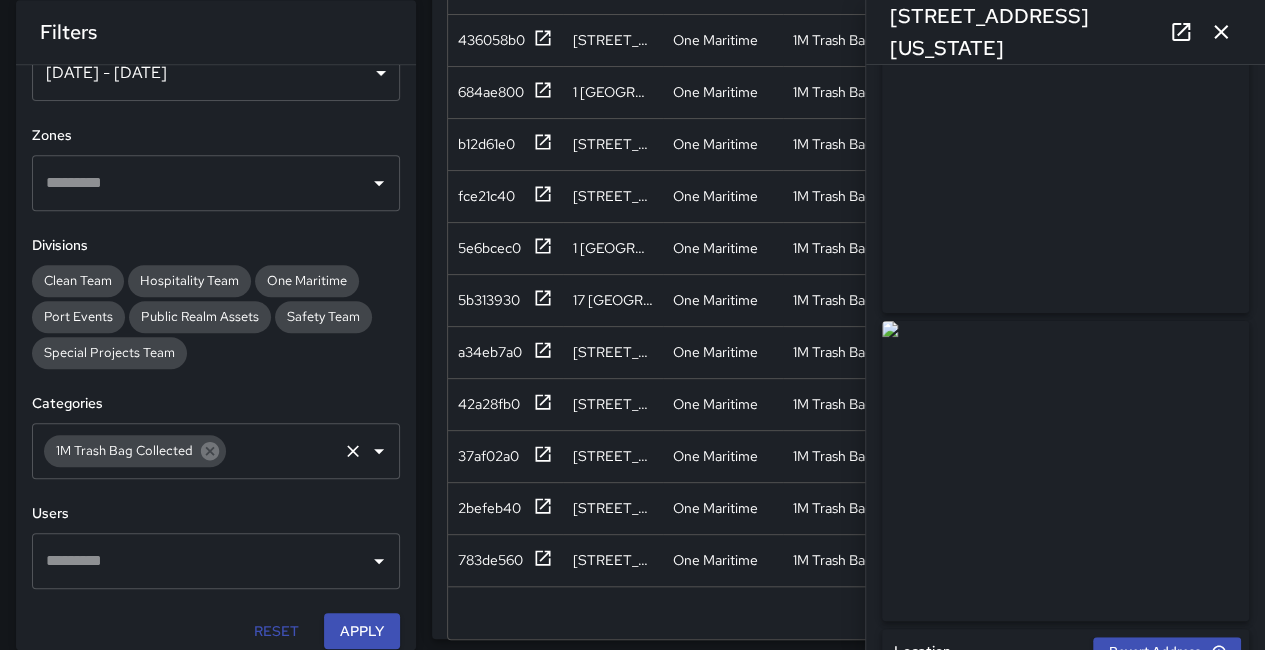 scroll, scrollTop: 200, scrollLeft: 0, axis: vertical 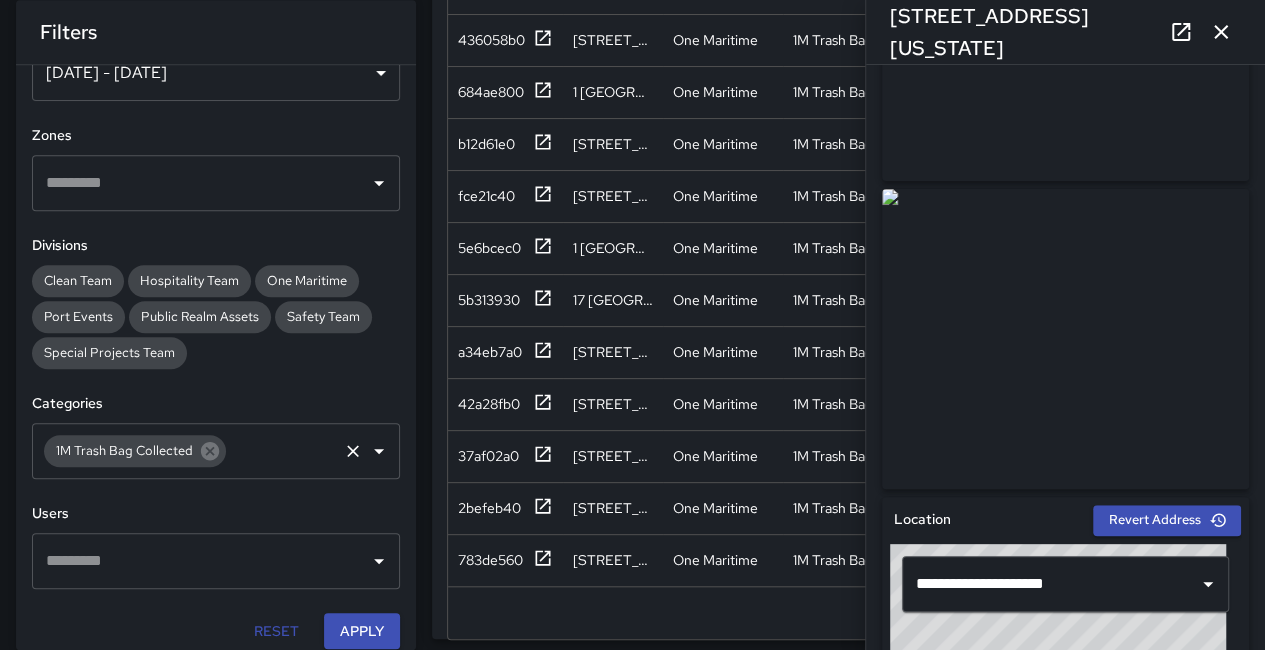 click at bounding box center (1065, 339) 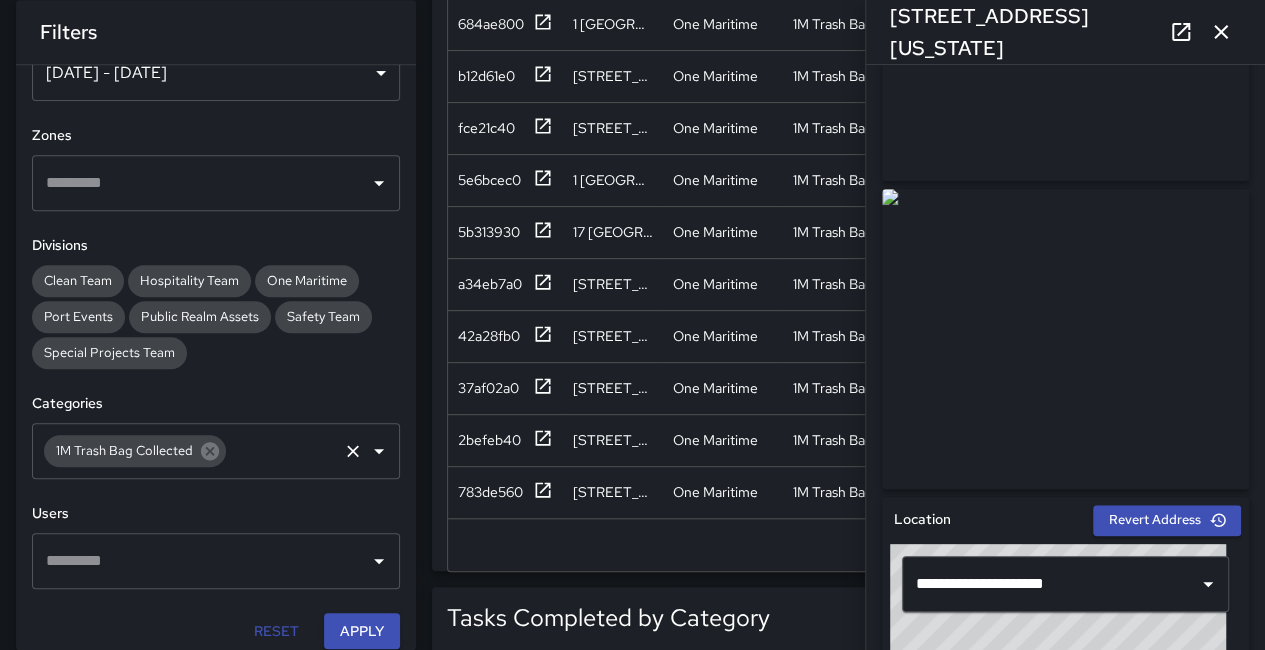 scroll, scrollTop: 700, scrollLeft: 0, axis: vertical 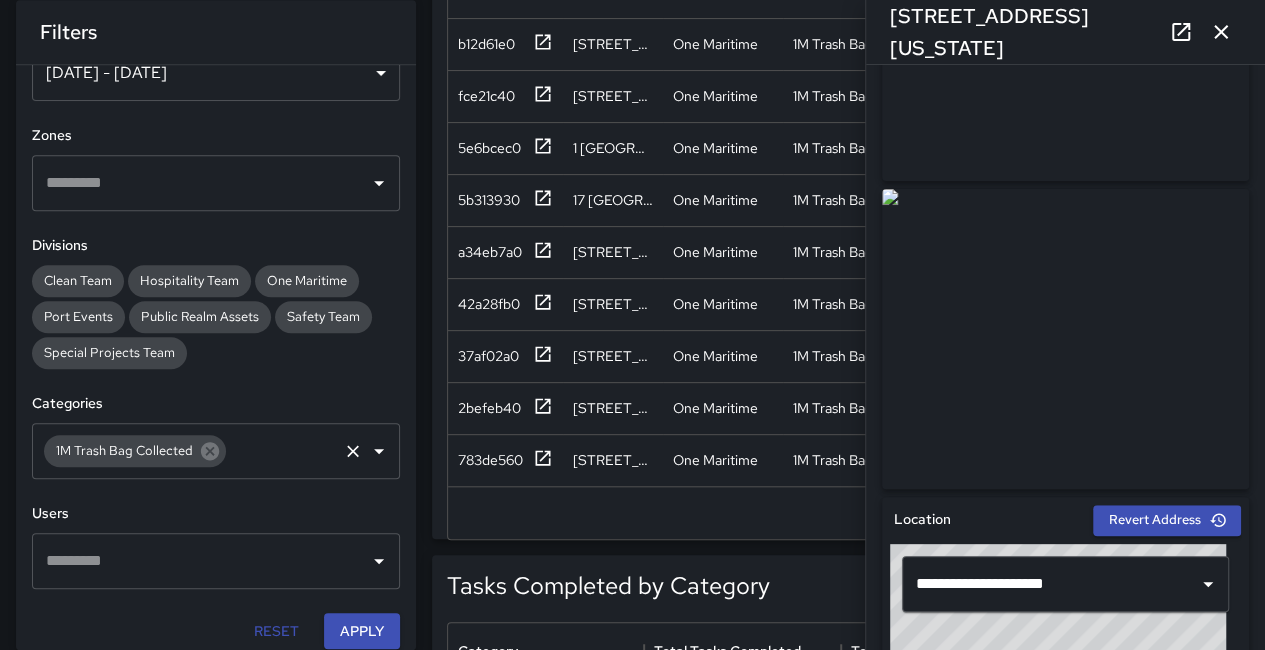 click at bounding box center (1221, 32) 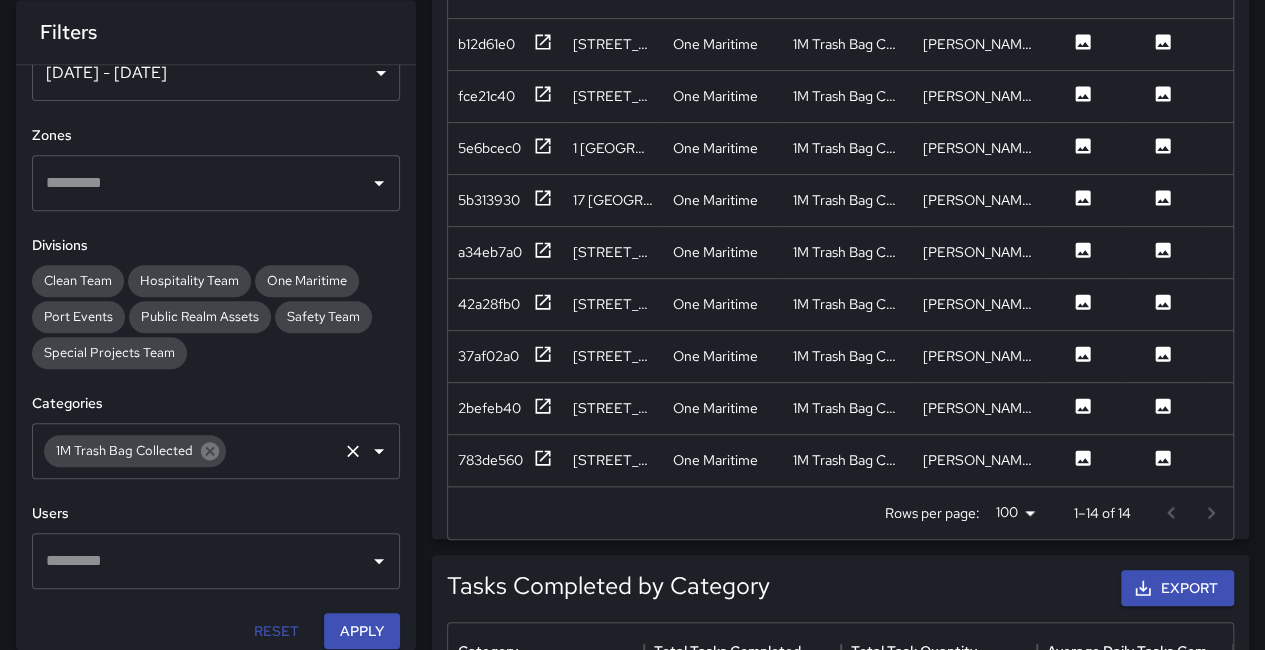 scroll, scrollTop: 0, scrollLeft: 0, axis: both 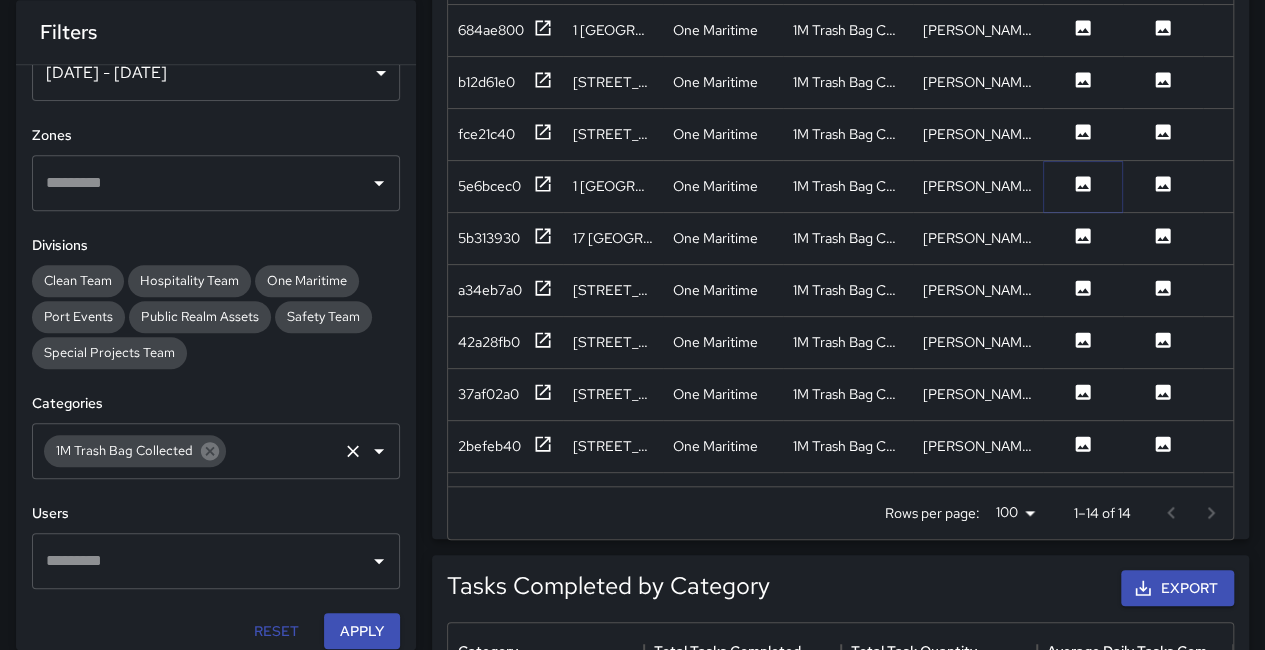 click 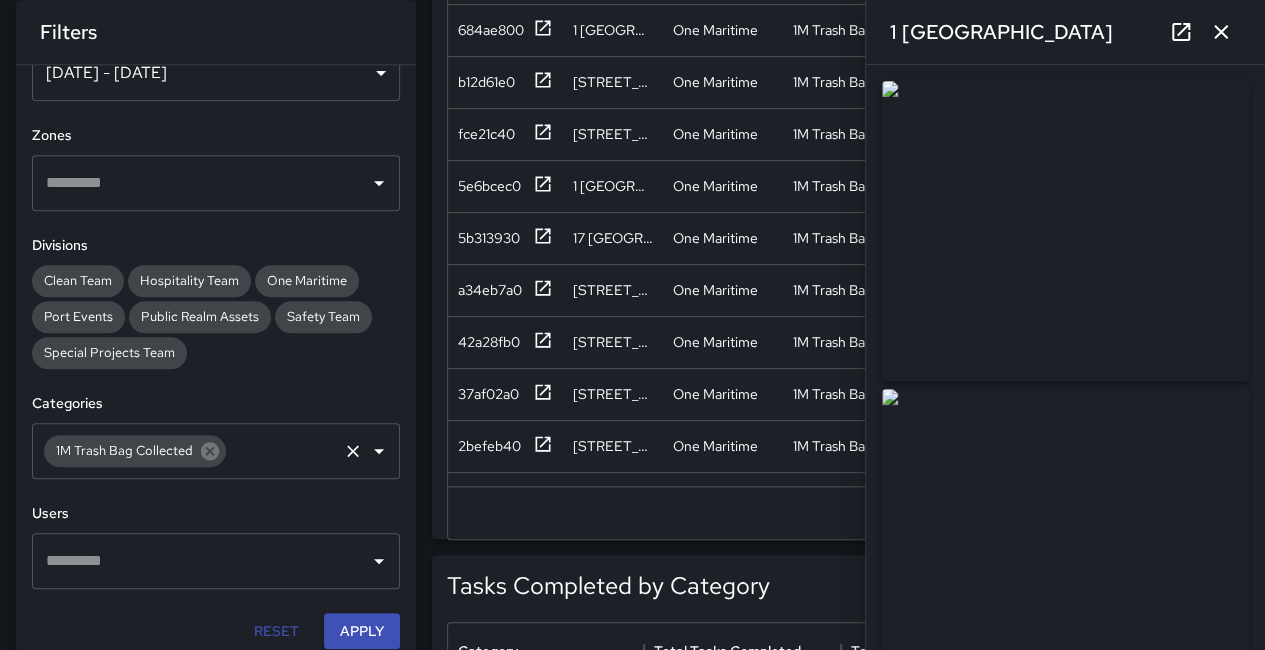 scroll, scrollTop: 600, scrollLeft: 0, axis: vertical 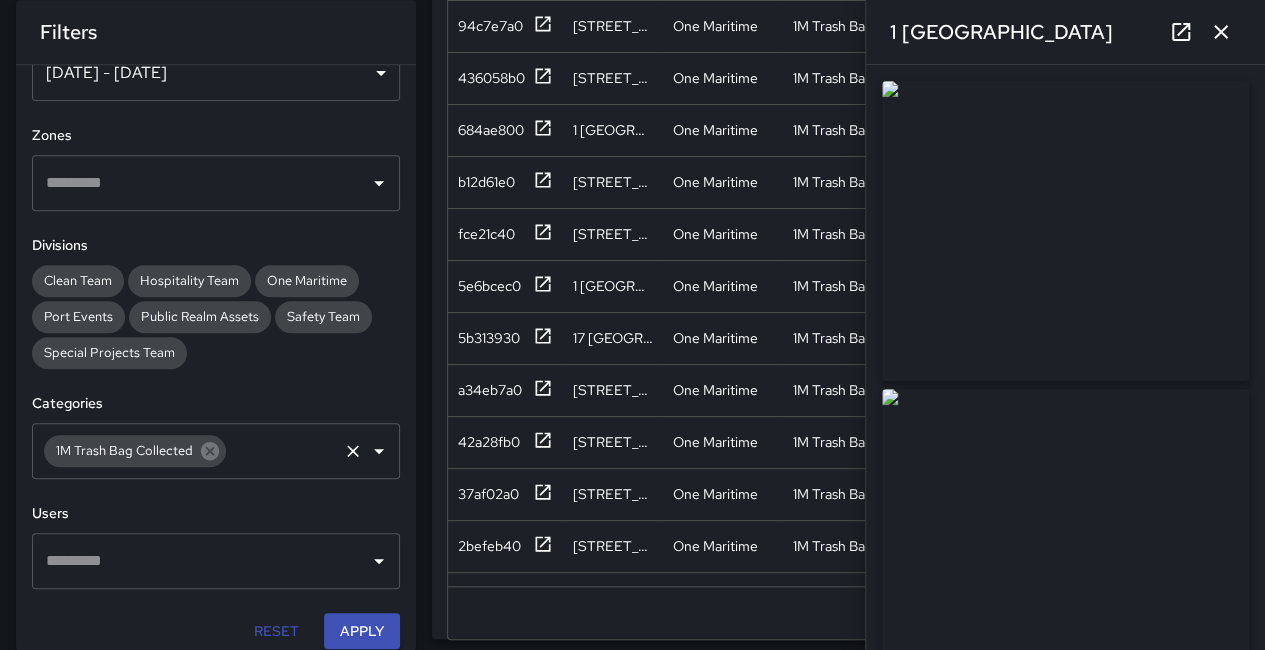 drag, startPoint x: 1146, startPoint y: 253, endPoint x: 918, endPoint y: 205, distance: 232.99785 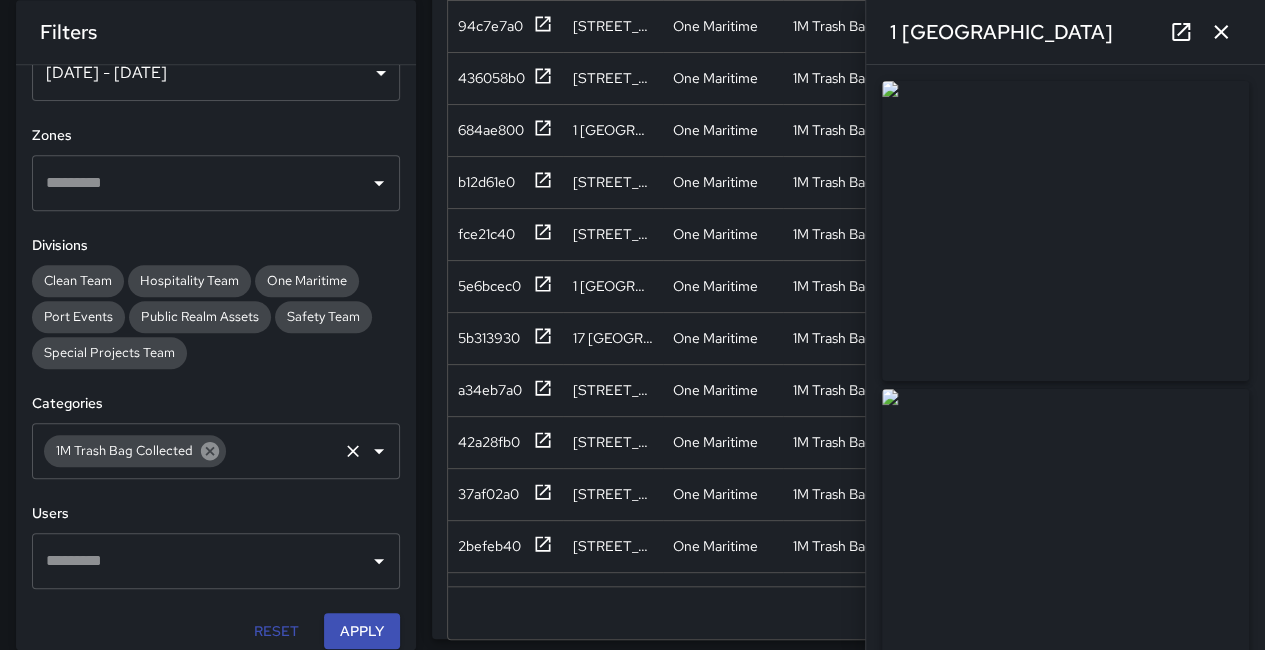 click 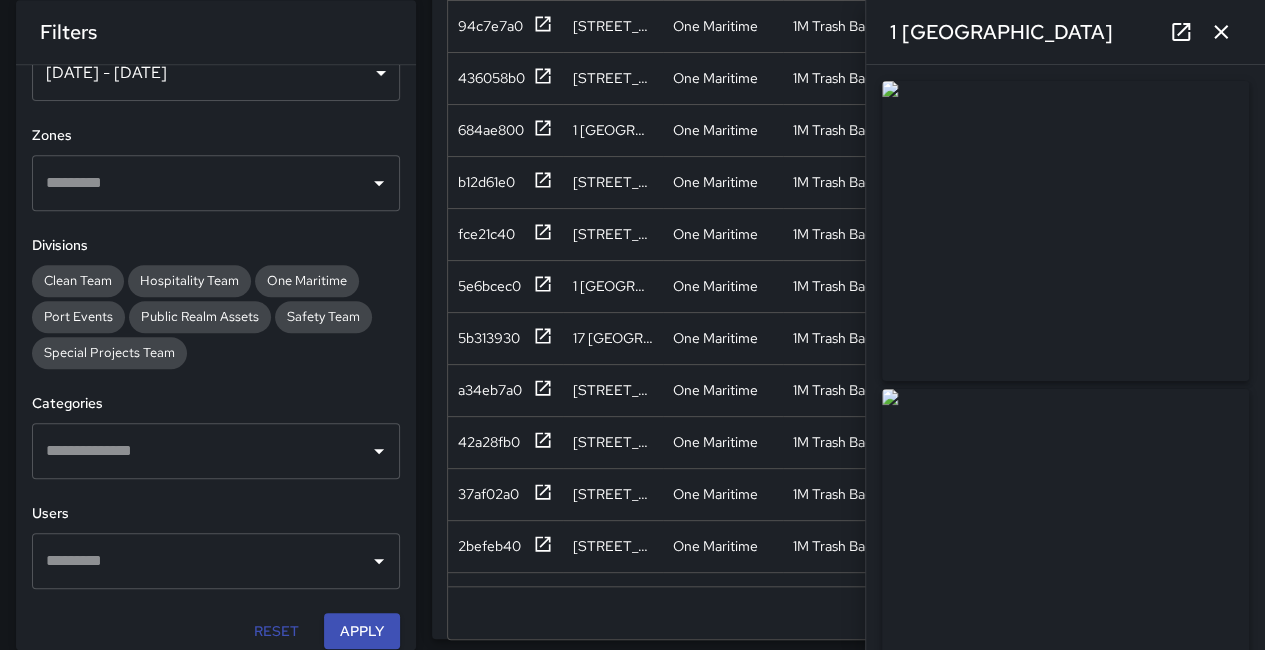 click at bounding box center (201, 451) 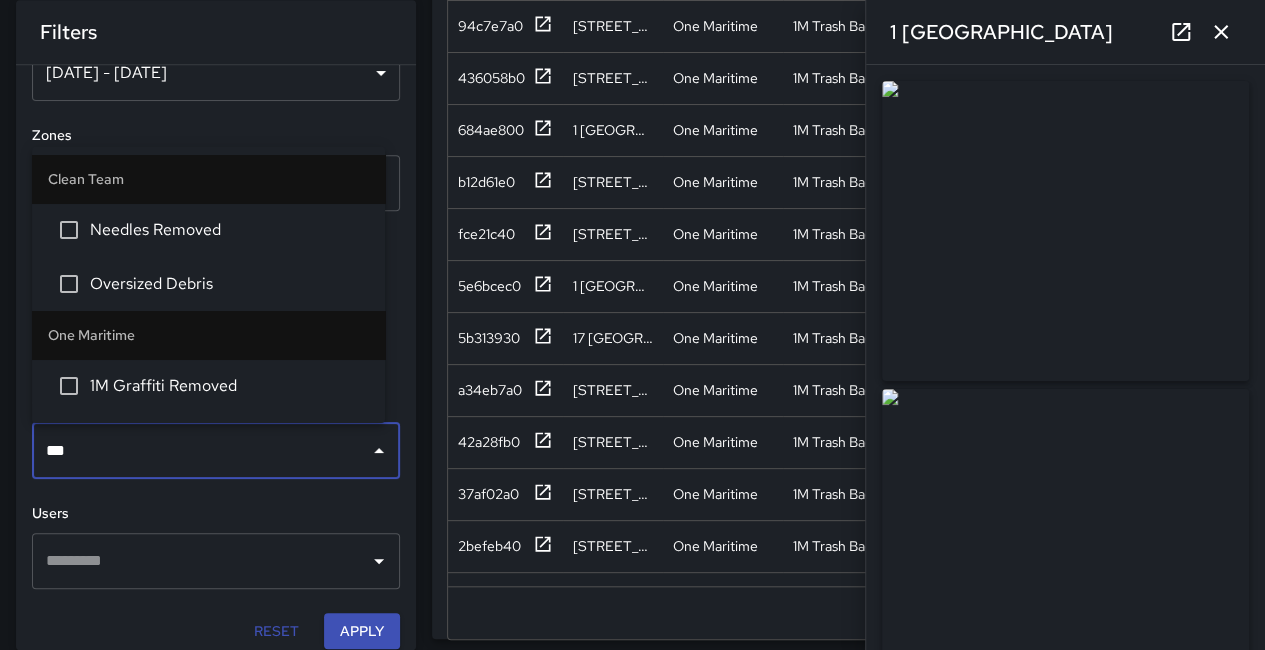 type on "****" 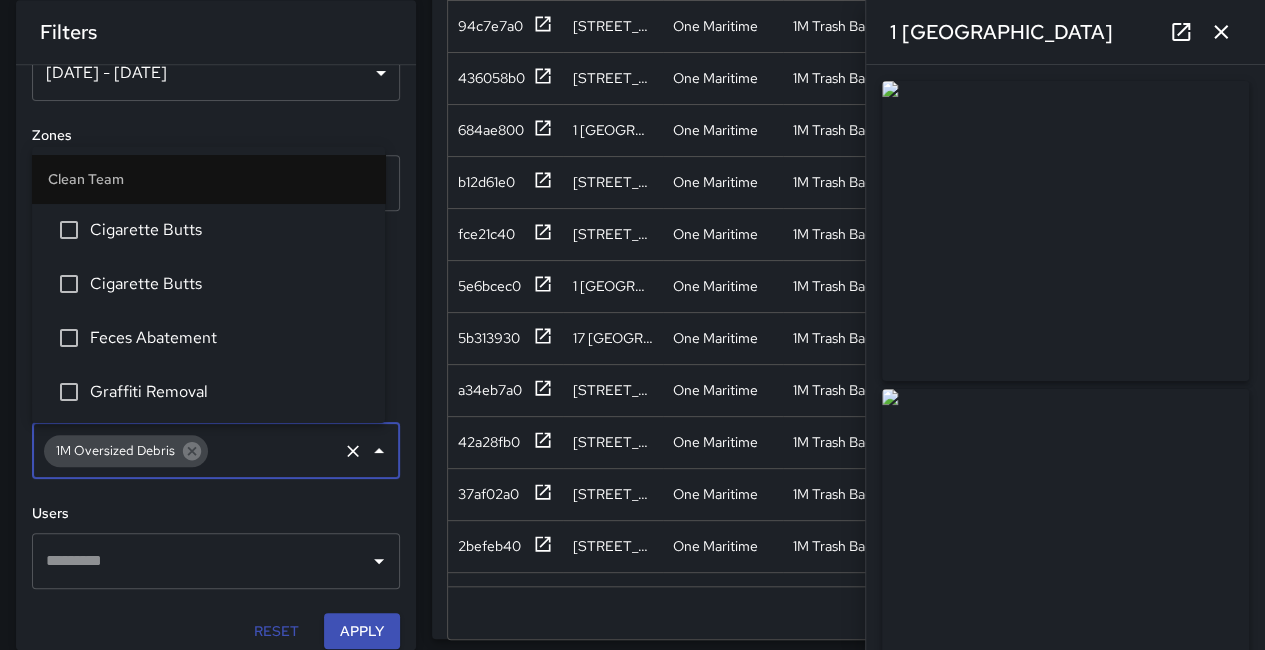 scroll, scrollTop: 1598, scrollLeft: 0, axis: vertical 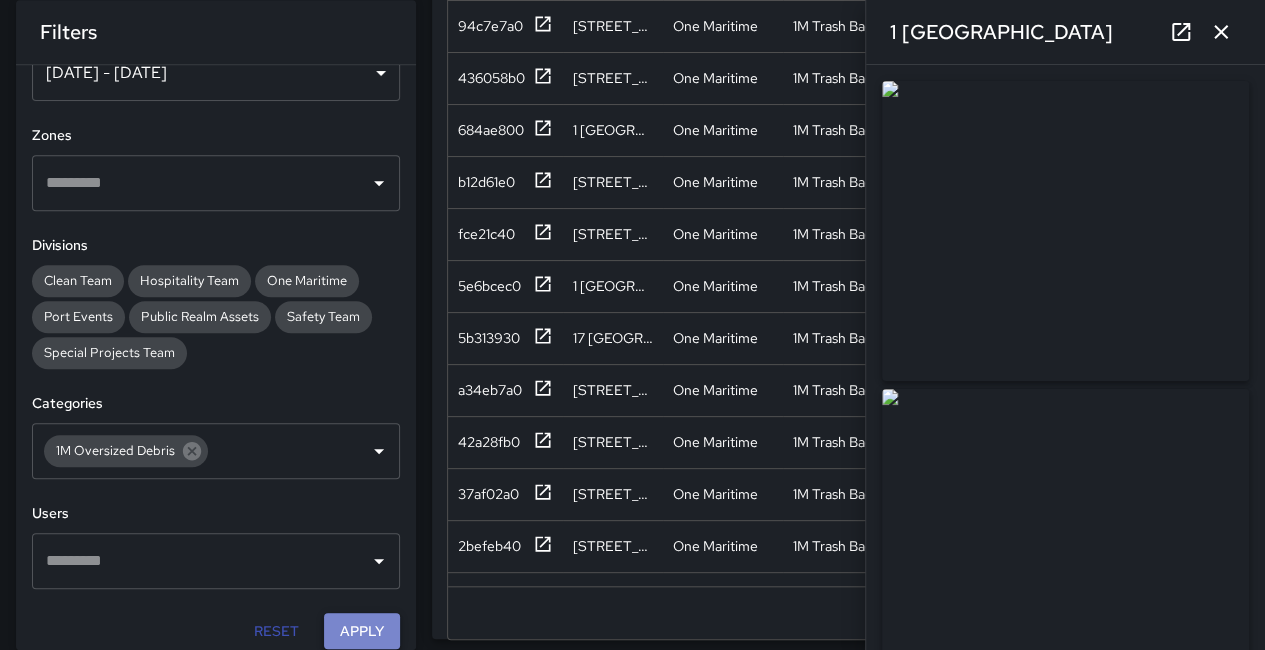 click on "Apply" at bounding box center (362, 631) 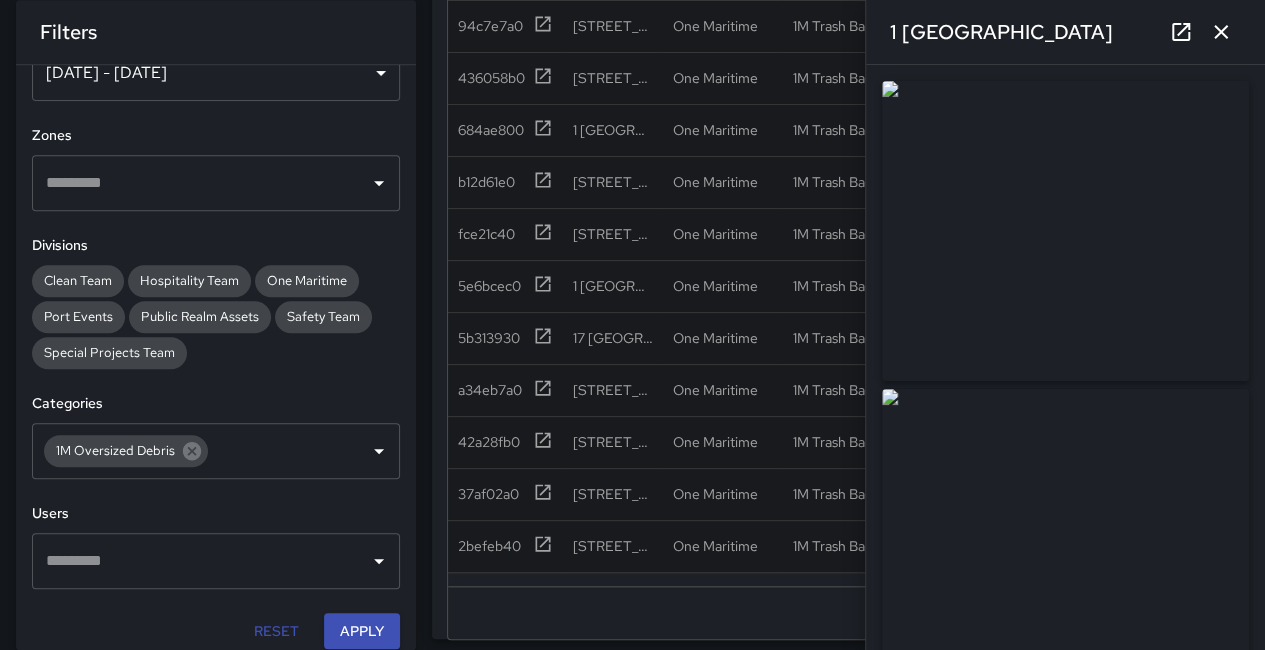 click 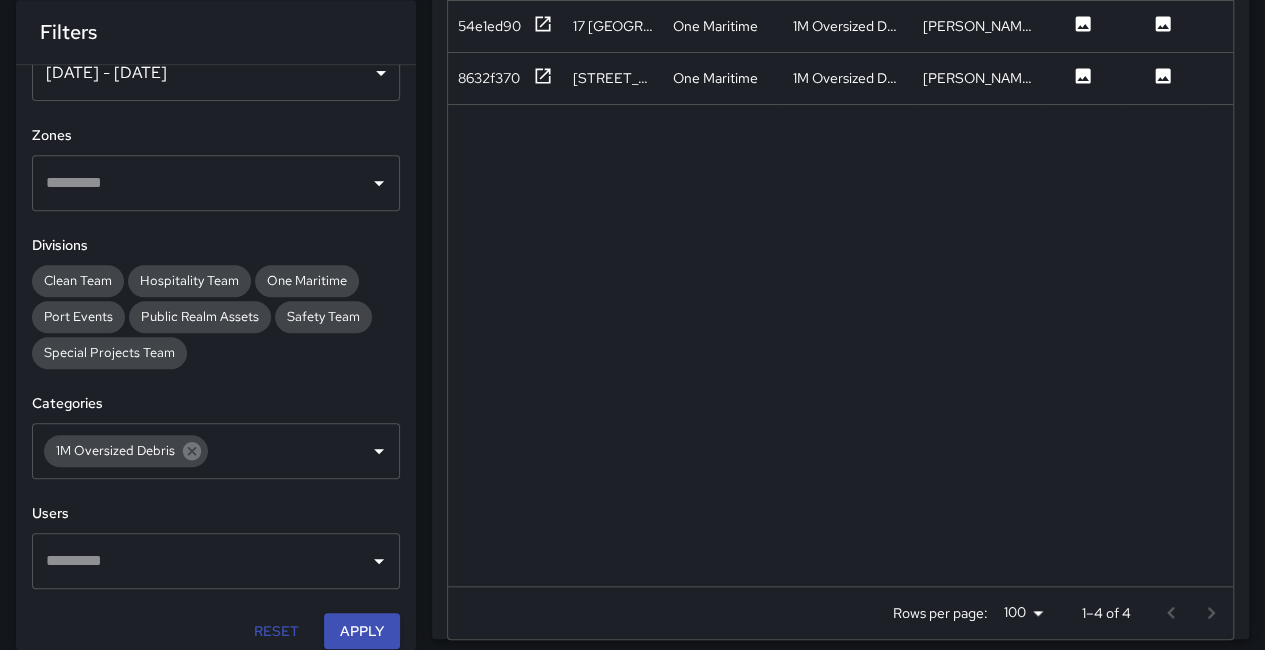 scroll, scrollTop: 400, scrollLeft: 0, axis: vertical 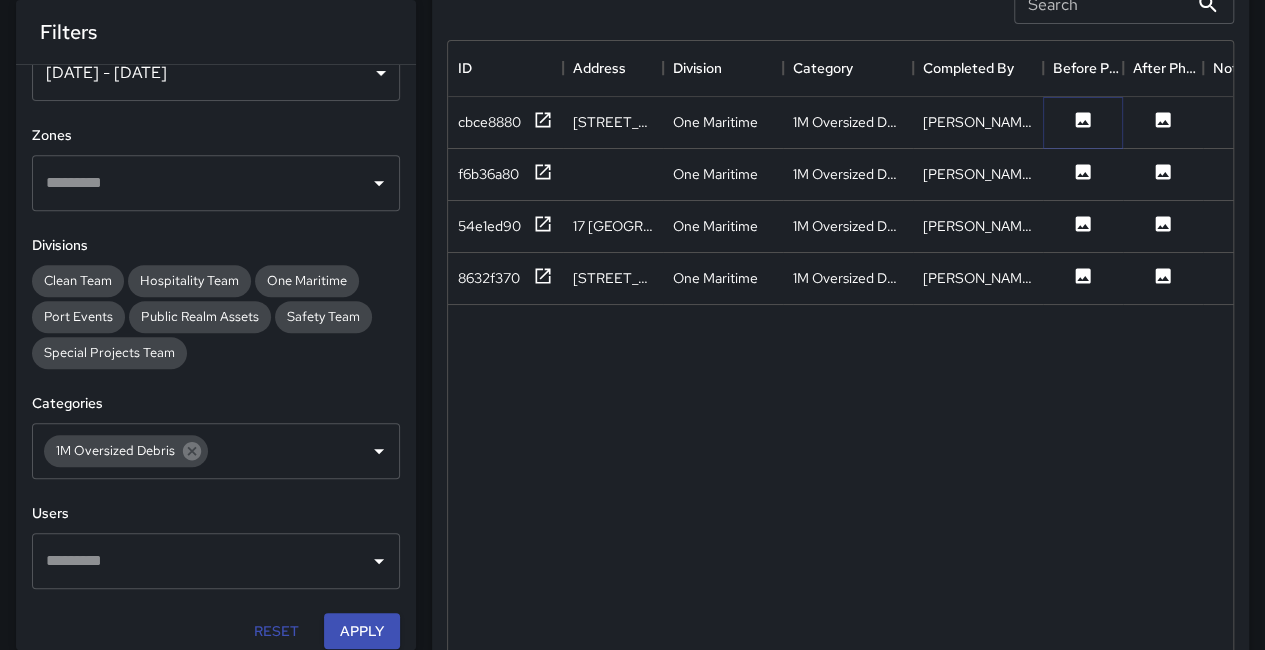 click 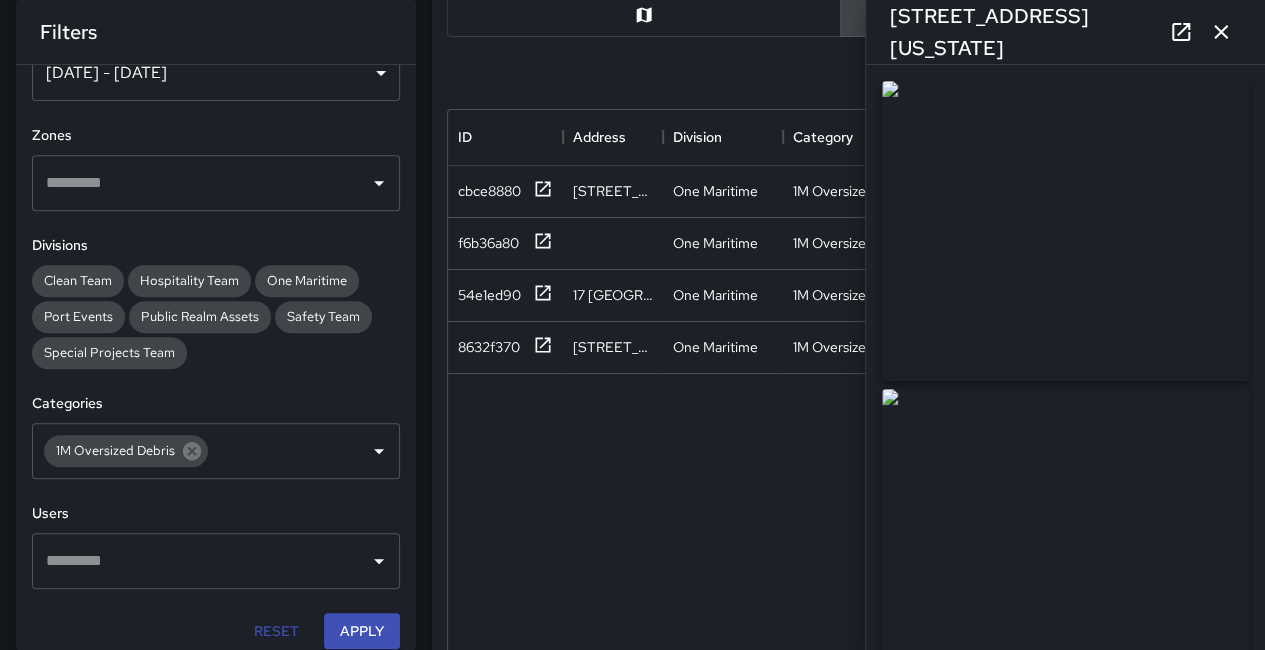 scroll, scrollTop: 300, scrollLeft: 0, axis: vertical 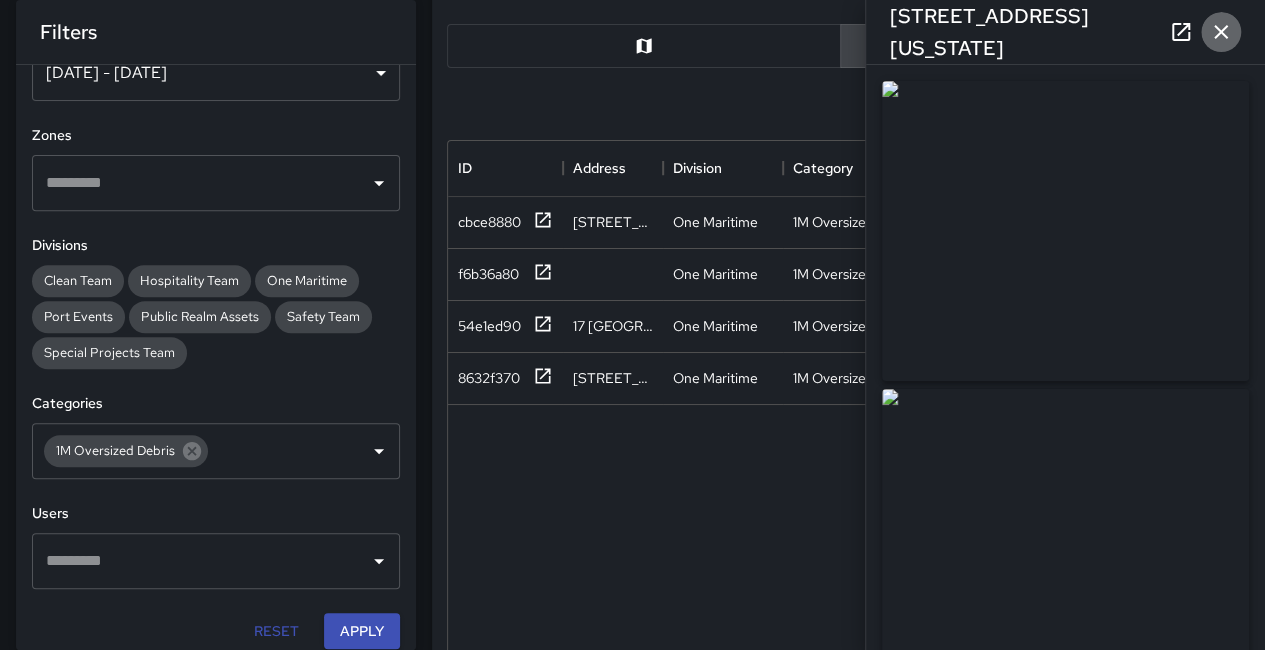 click 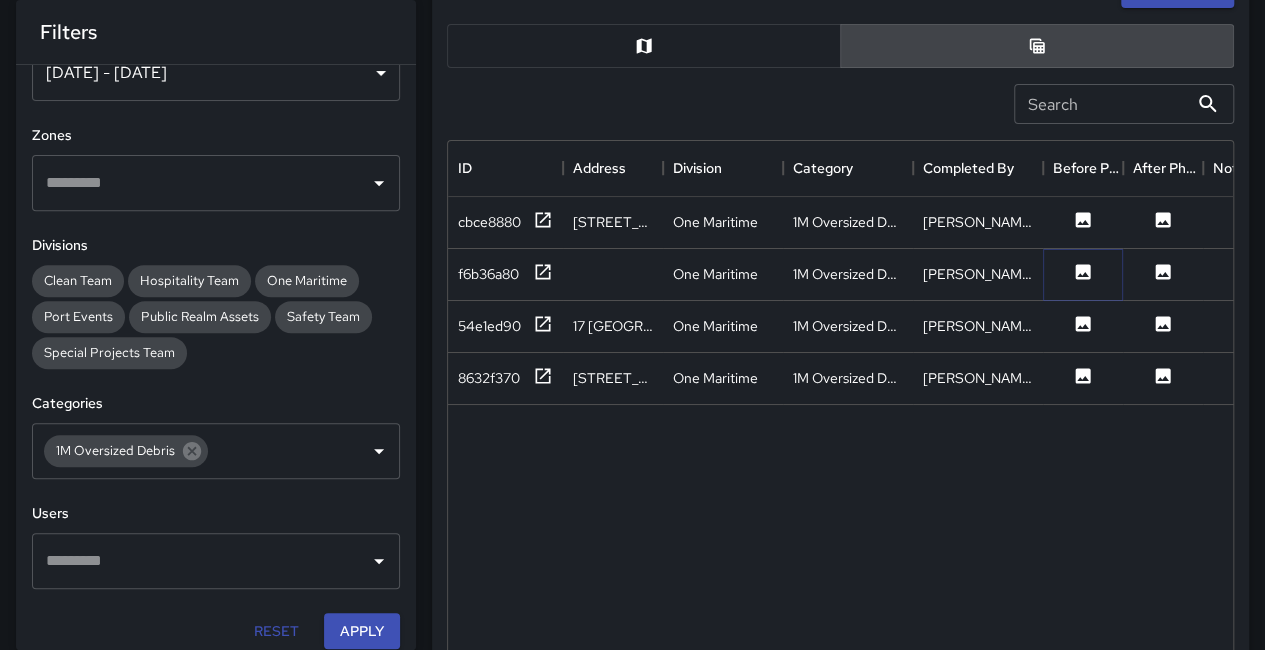 click at bounding box center [1083, 274] 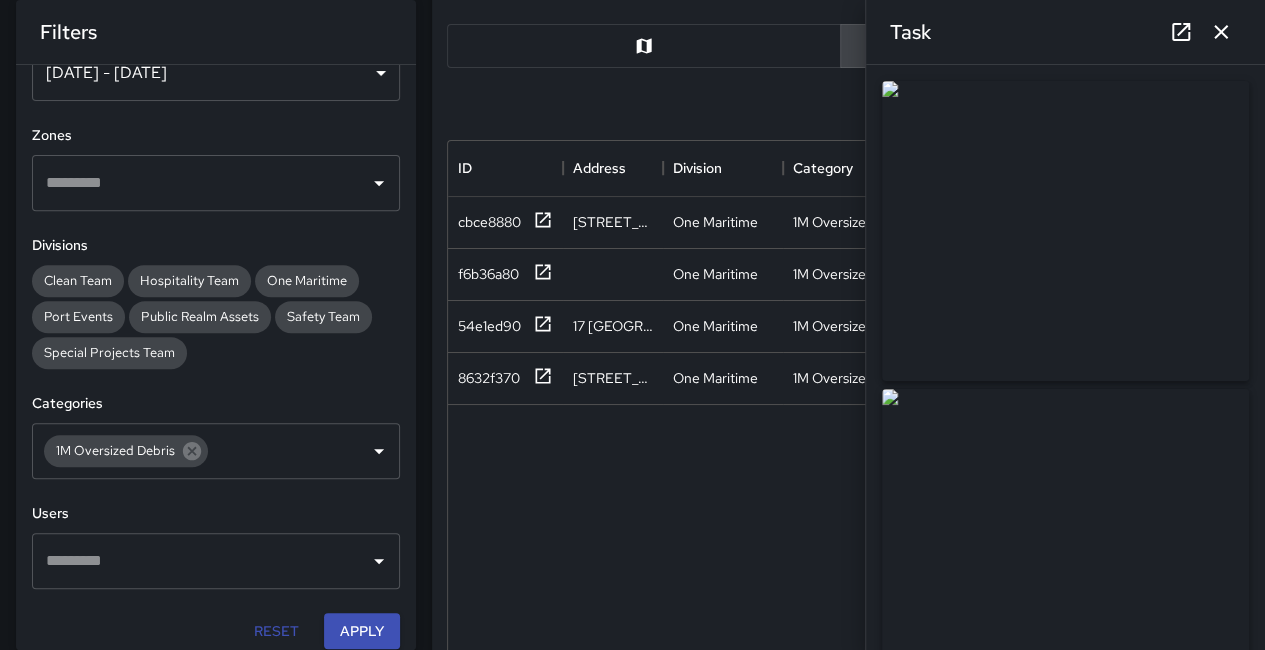 click 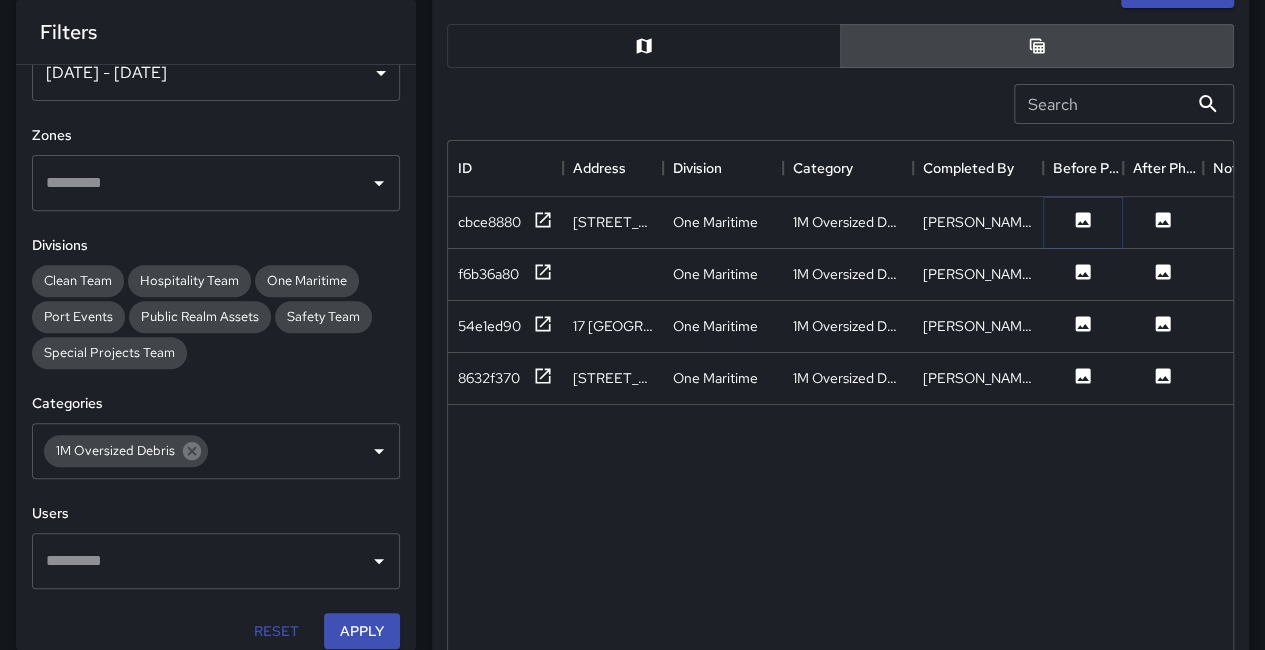 click 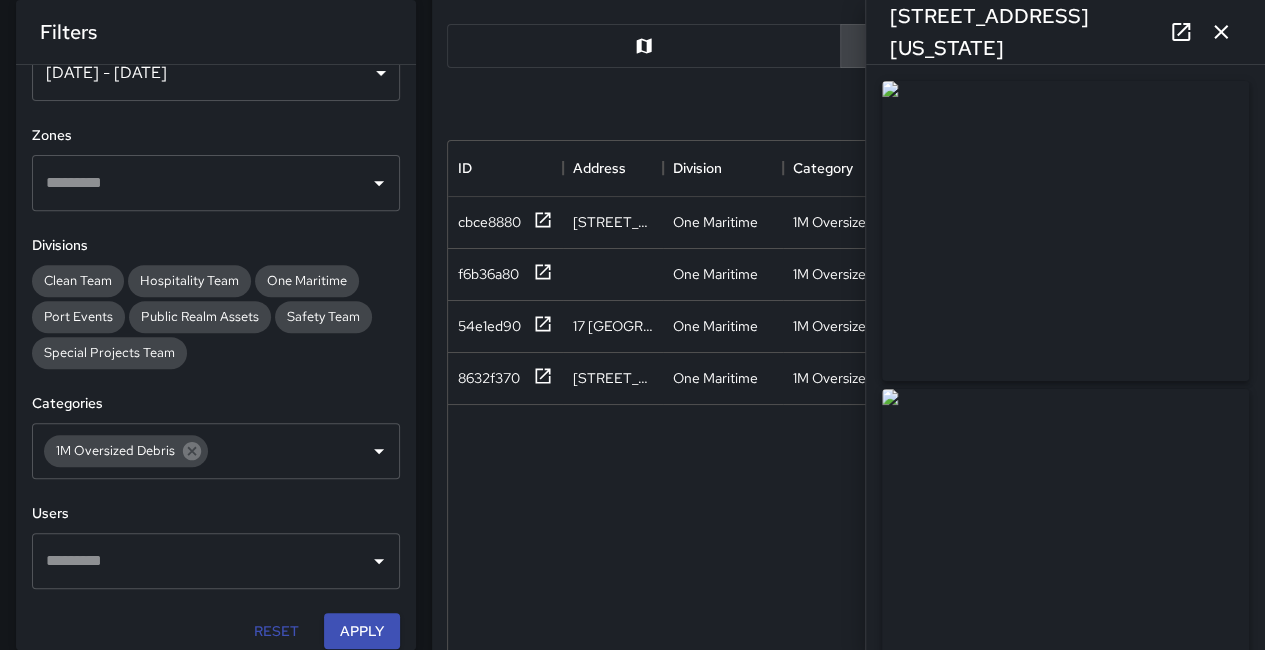 drag, startPoint x: 1031, startPoint y: 251, endPoint x: 658, endPoint y: 138, distance: 389.74094 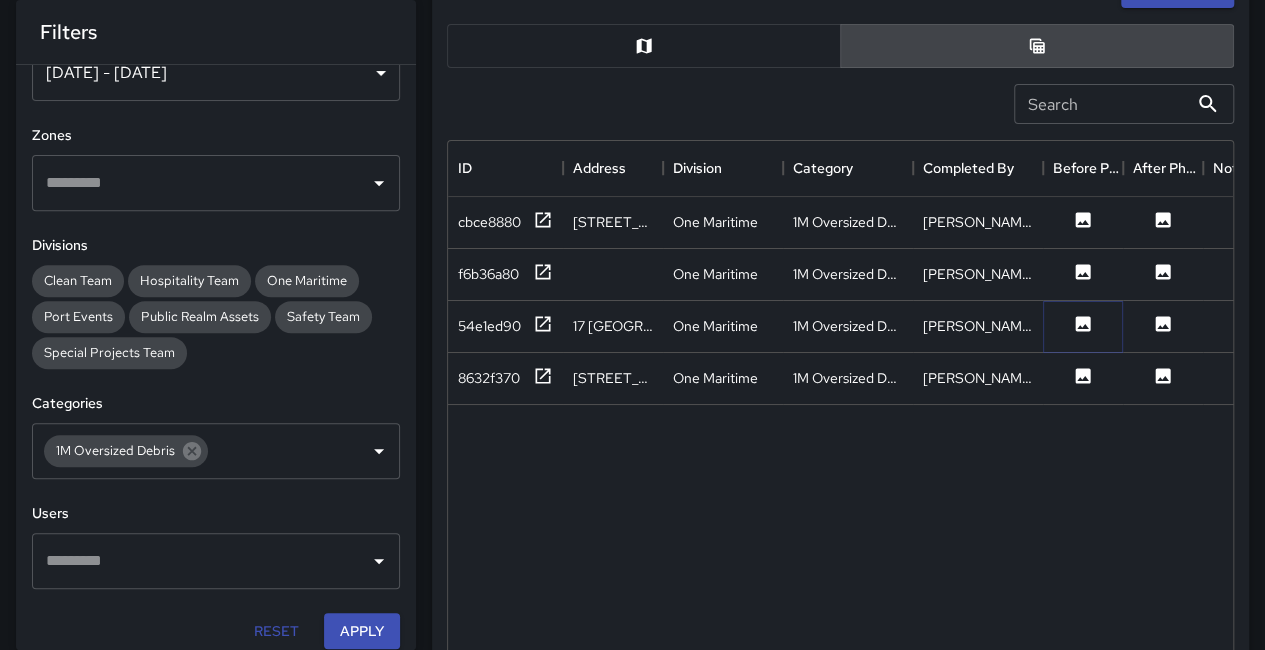 click at bounding box center (1083, 326) 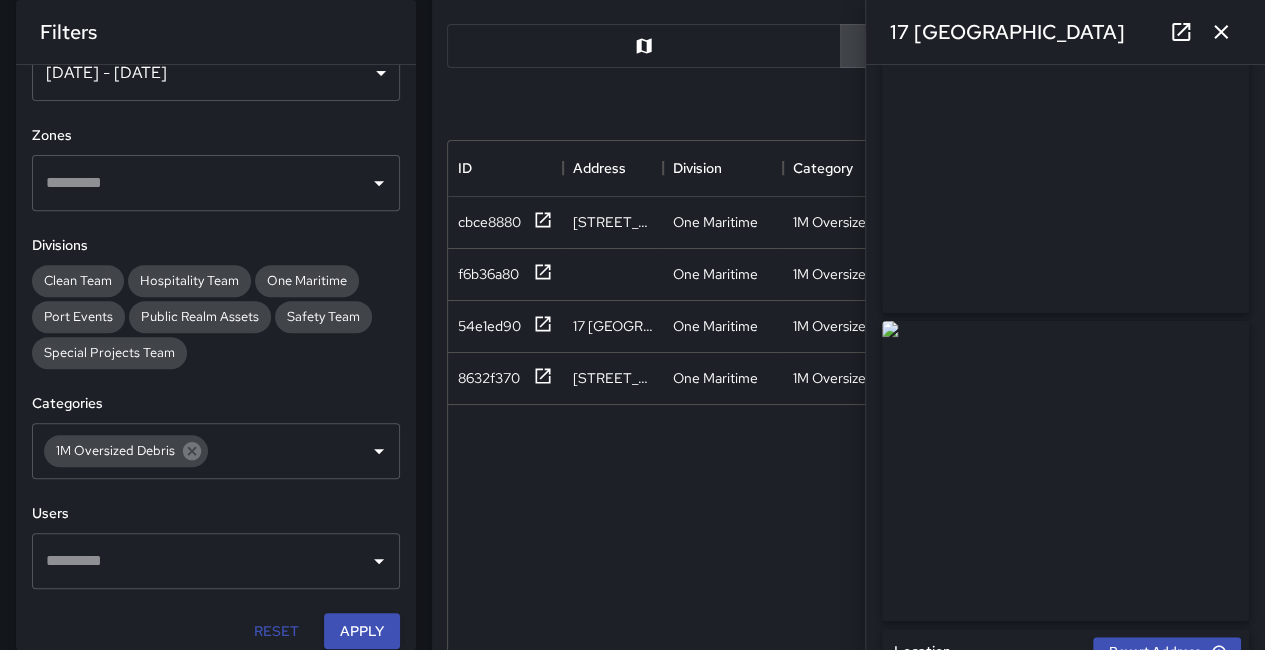 scroll, scrollTop: 100, scrollLeft: 0, axis: vertical 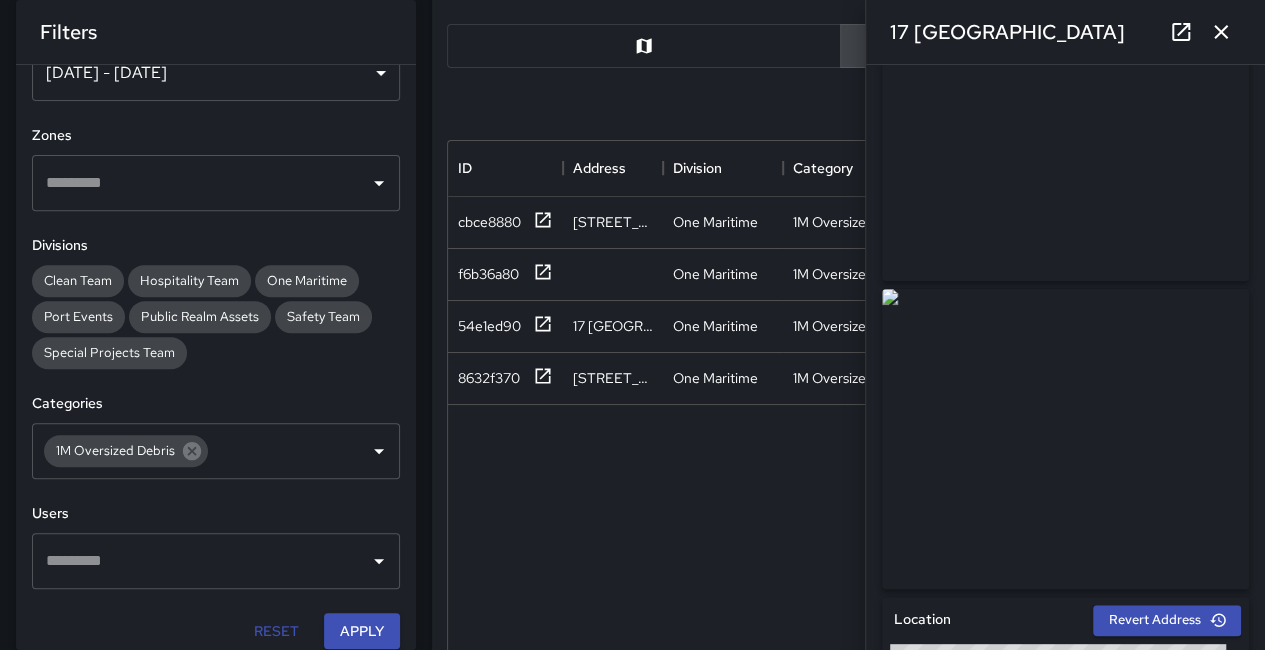 click 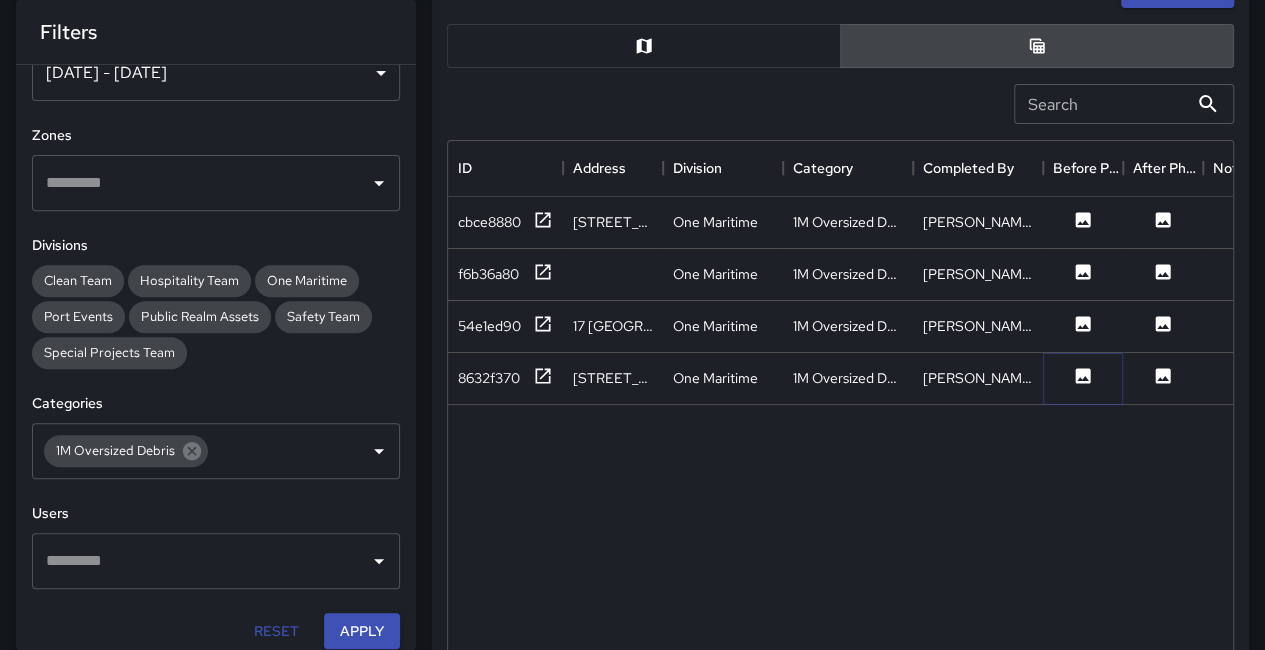 click 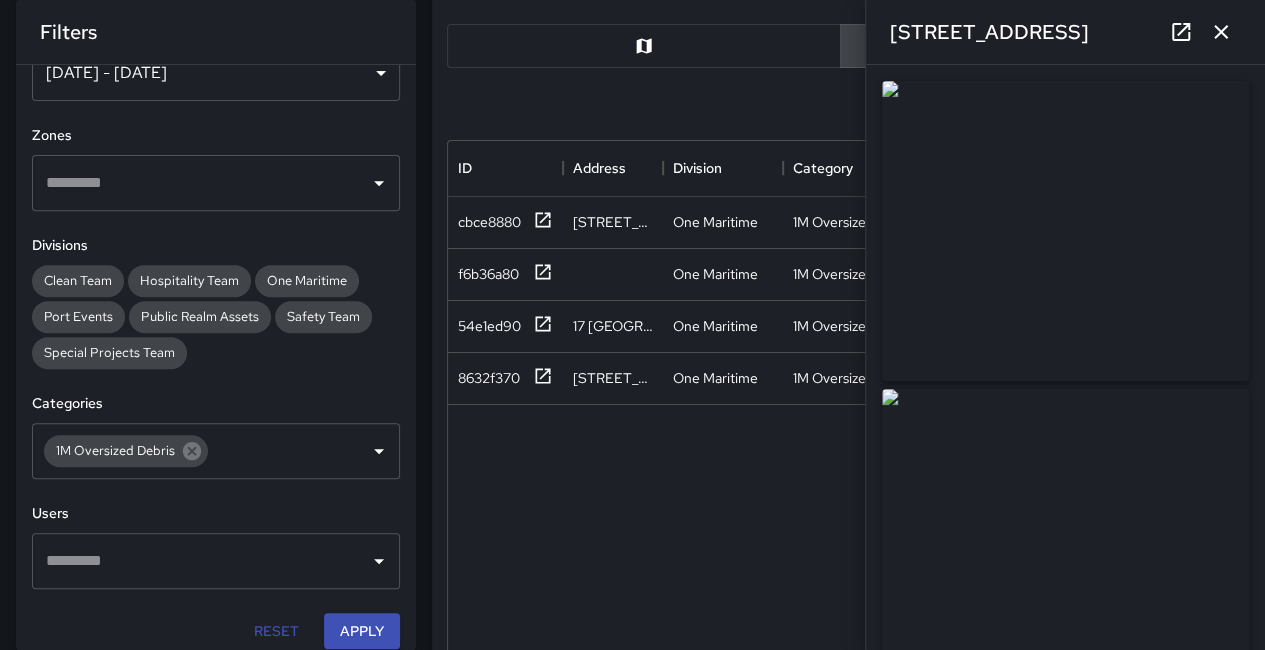 click 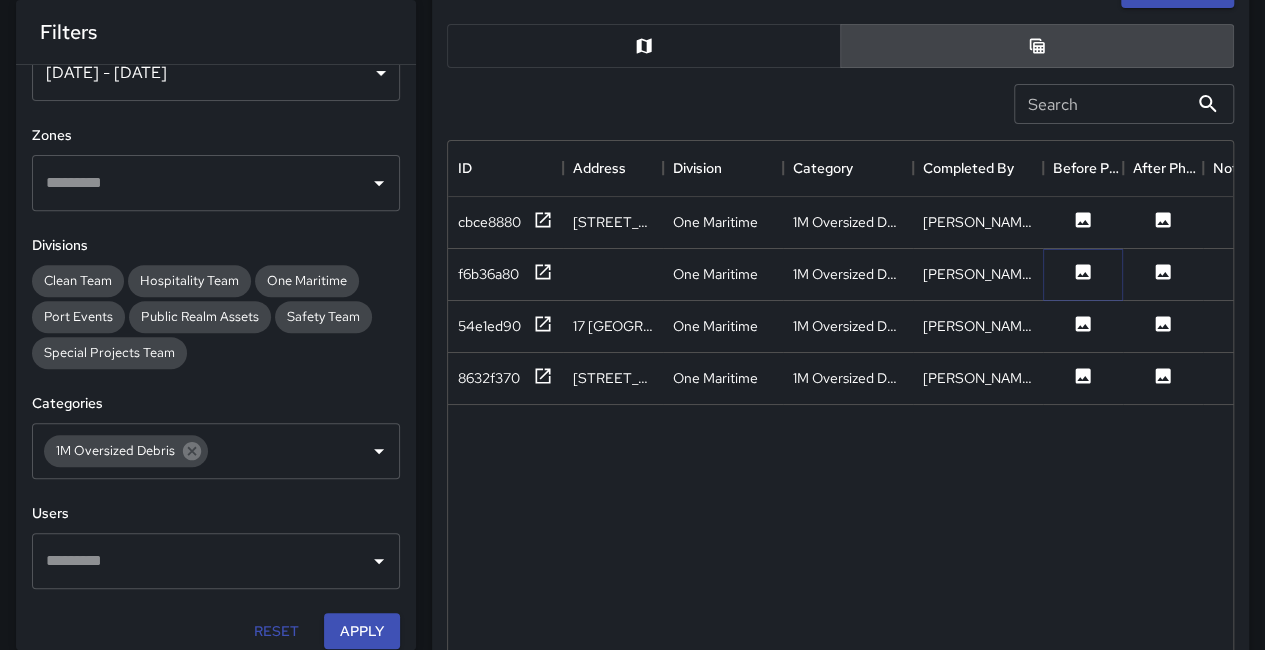 click 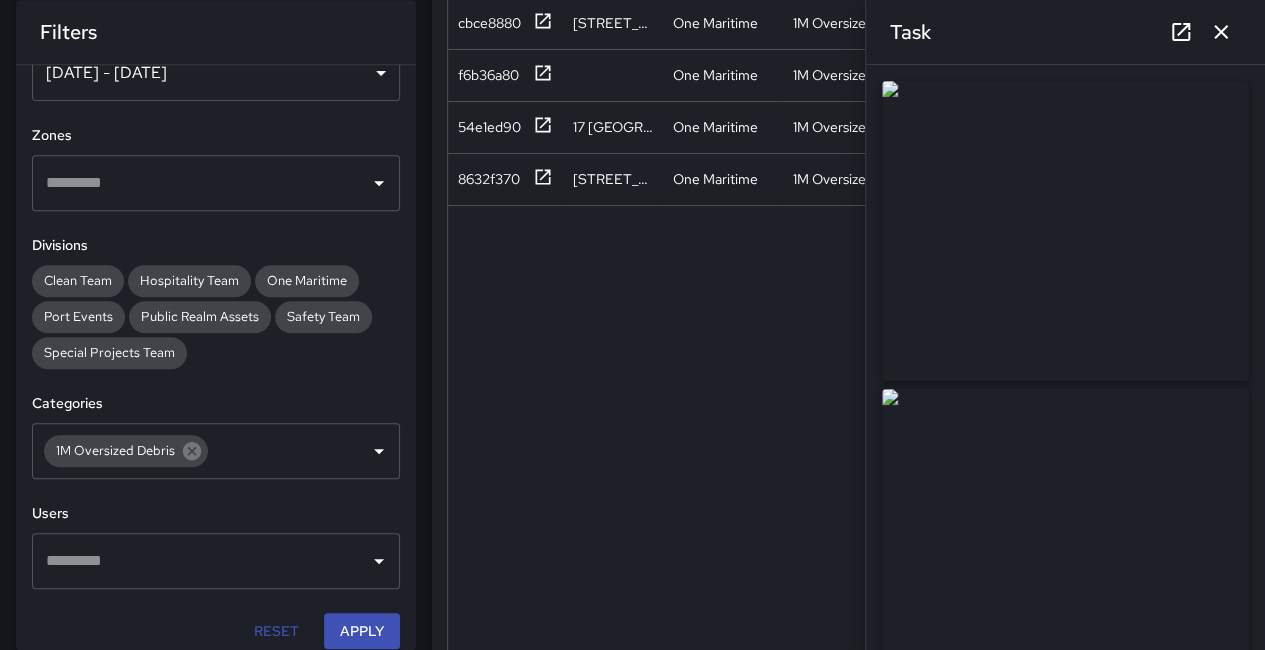 scroll, scrollTop: 500, scrollLeft: 0, axis: vertical 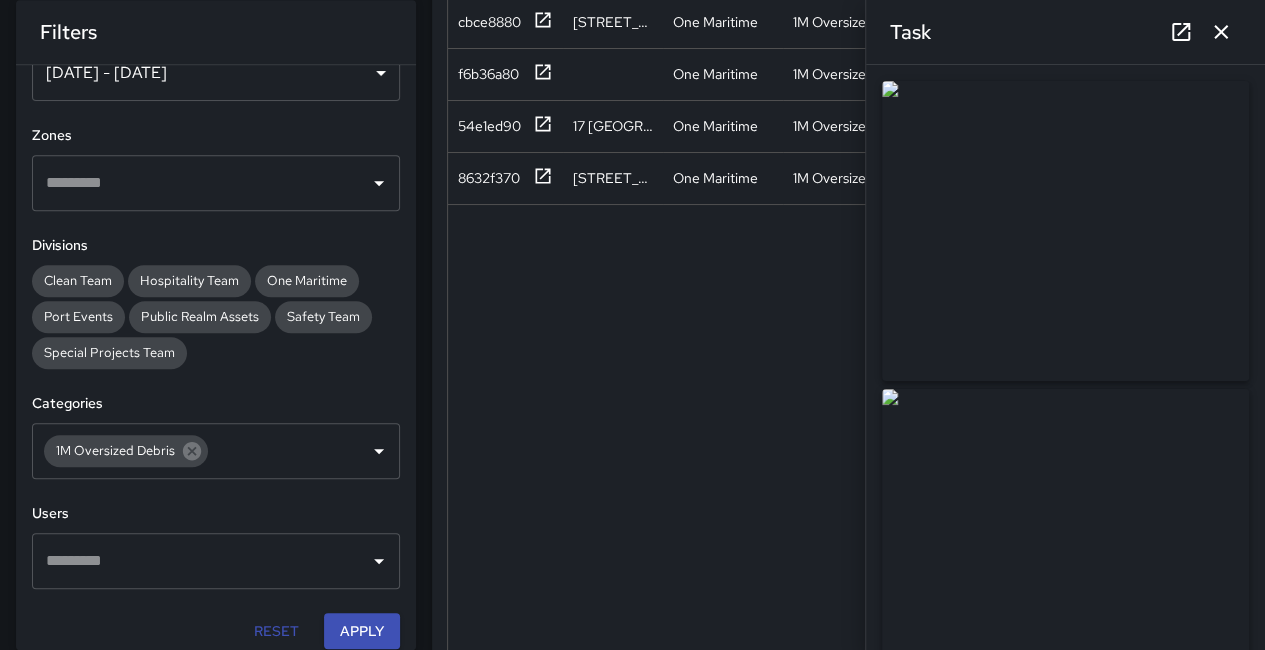 click at bounding box center (1221, 32) 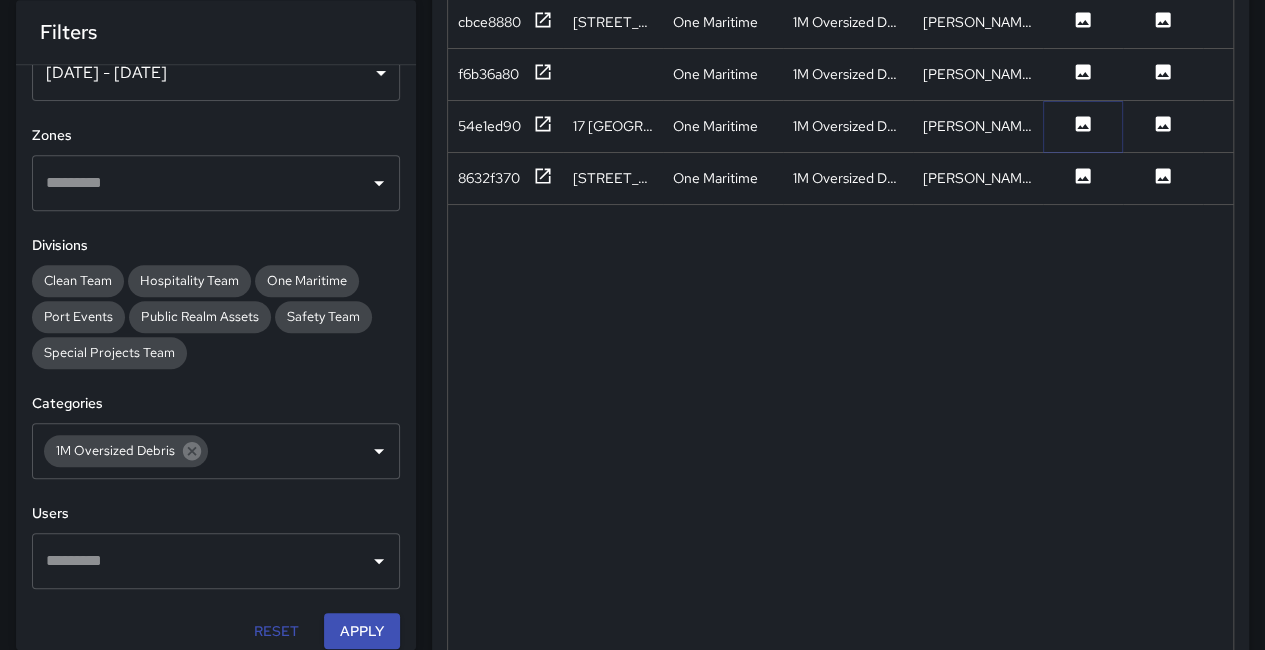 click at bounding box center [1083, 126] 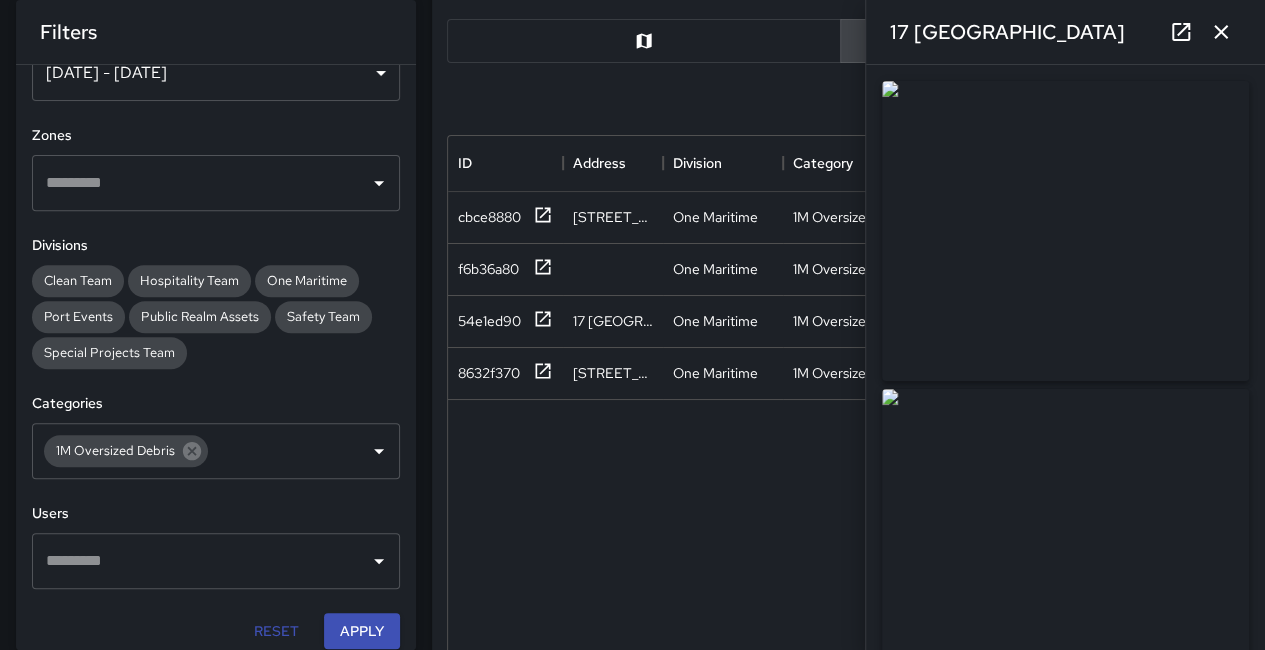 scroll, scrollTop: 300, scrollLeft: 0, axis: vertical 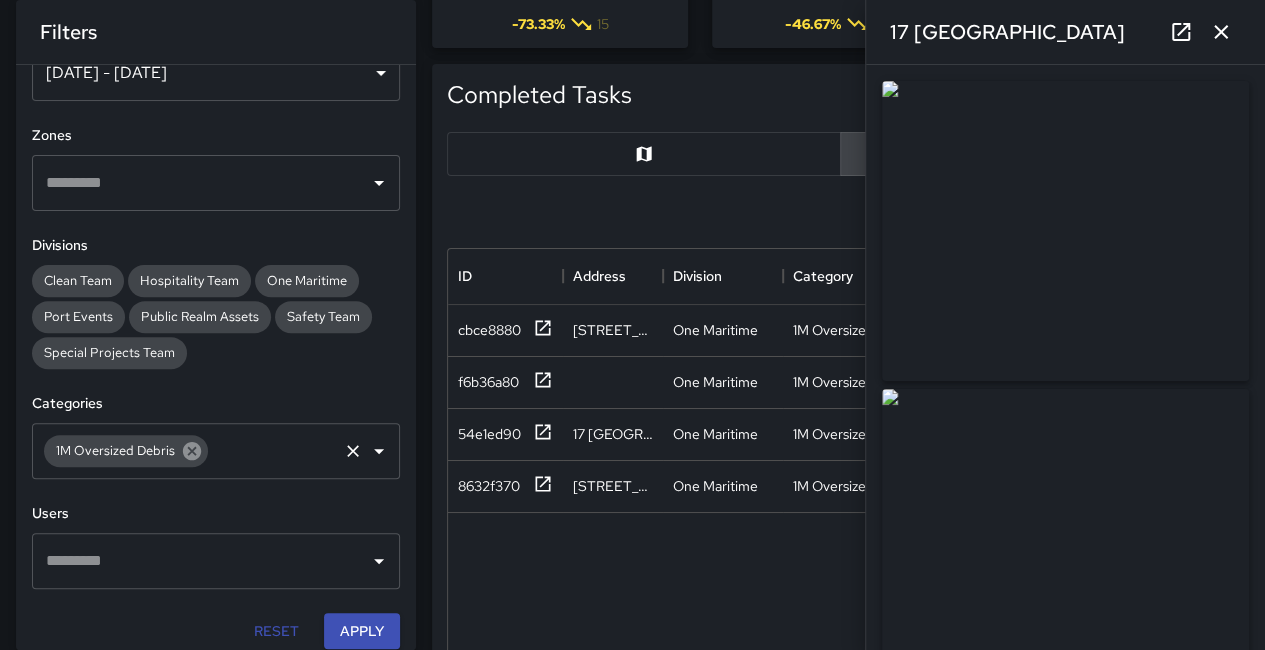 click 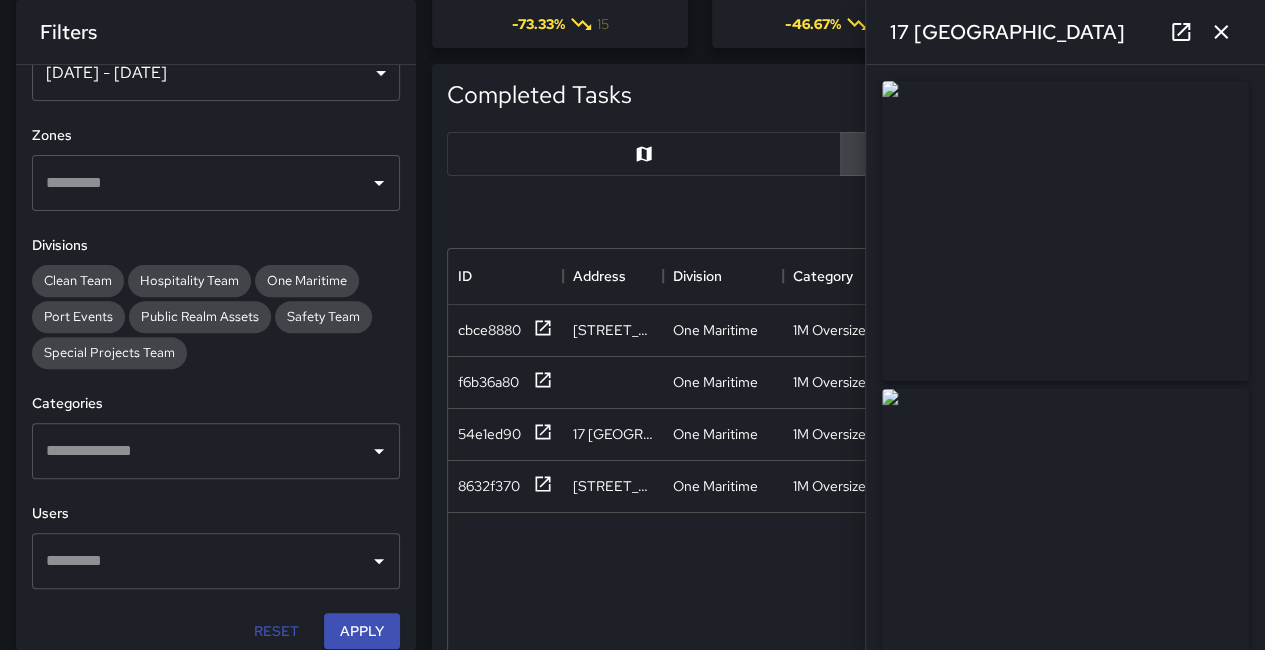 click at bounding box center [201, 451] 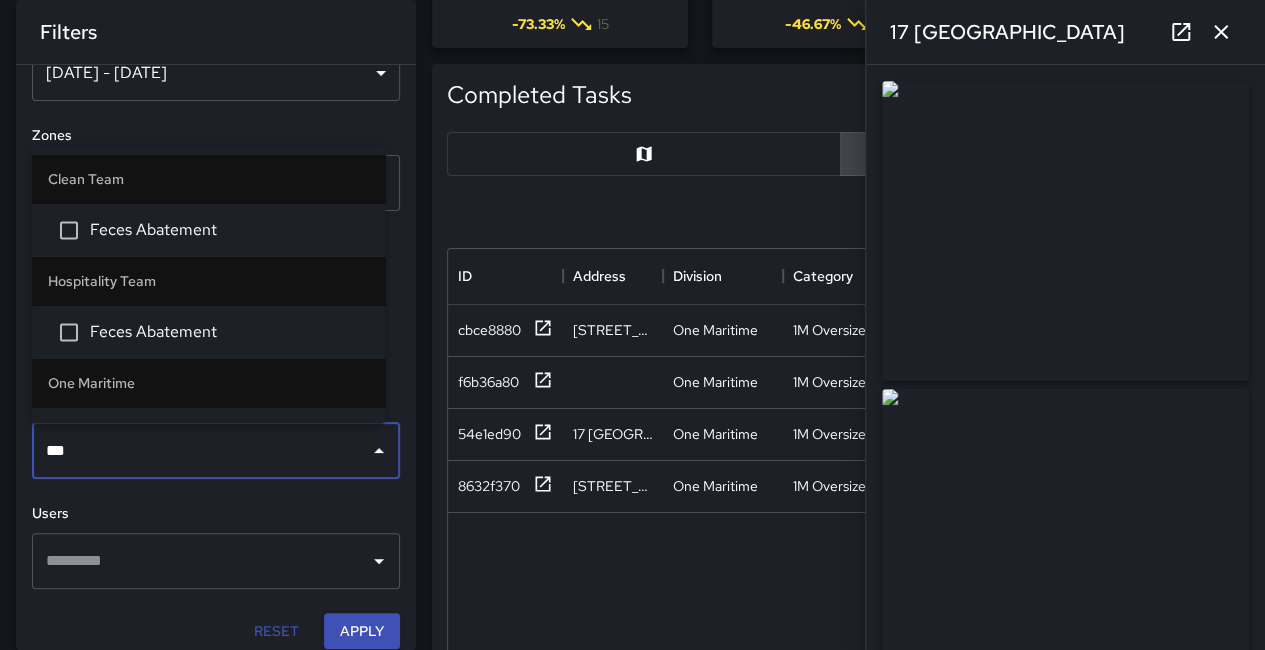 type on "****" 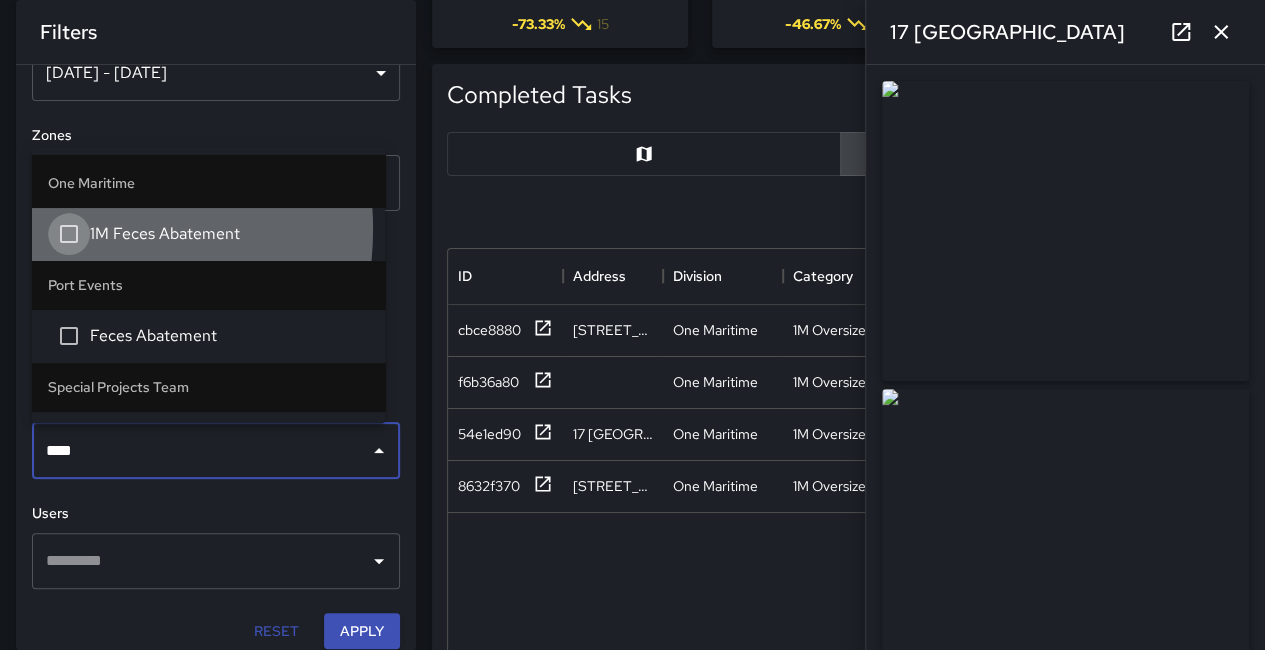 type 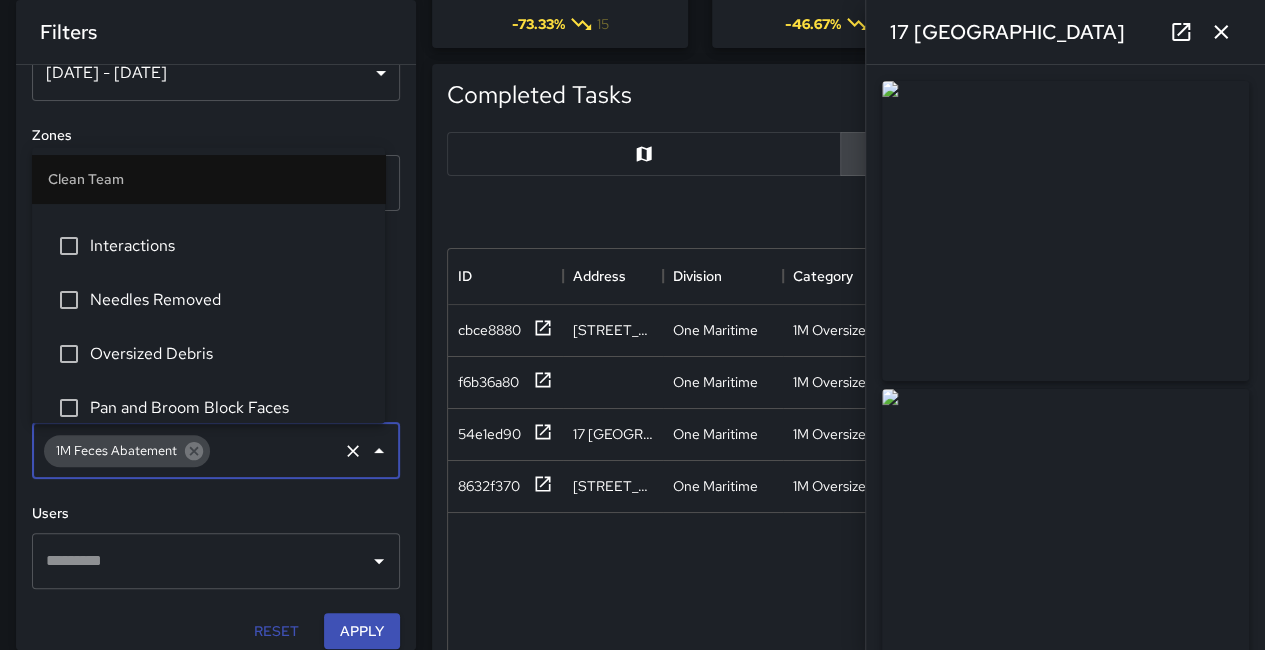 scroll, scrollTop: 1328, scrollLeft: 0, axis: vertical 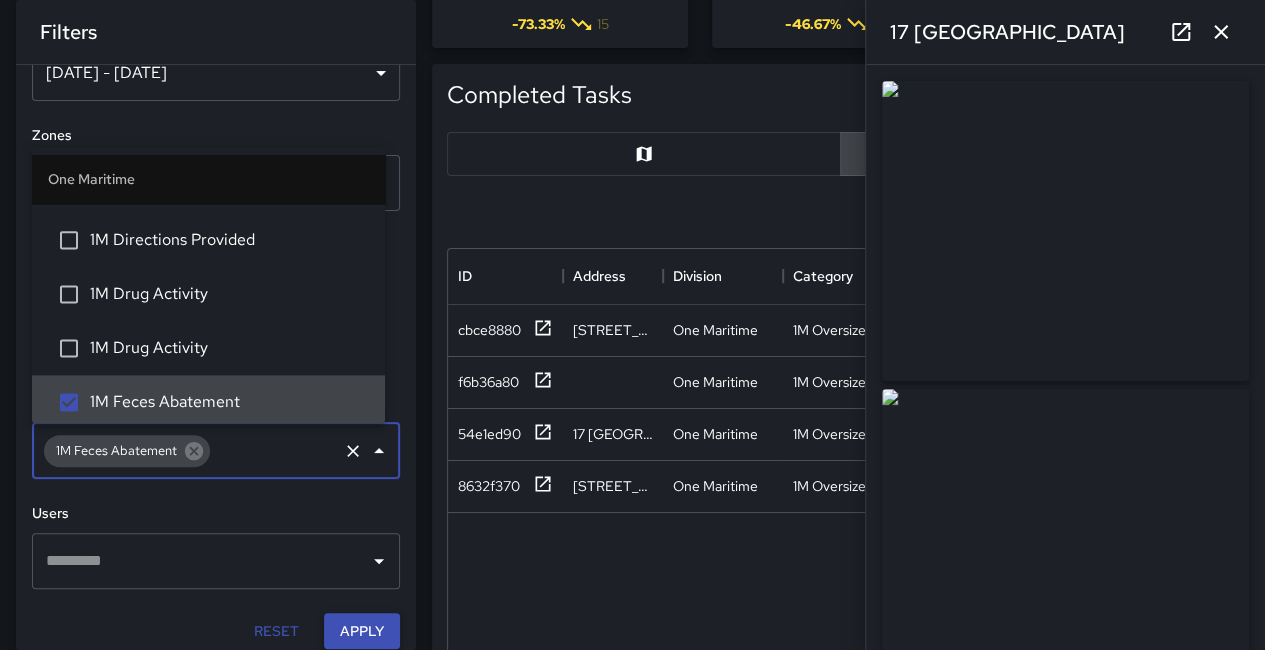 click on "Apply" at bounding box center [362, 631] 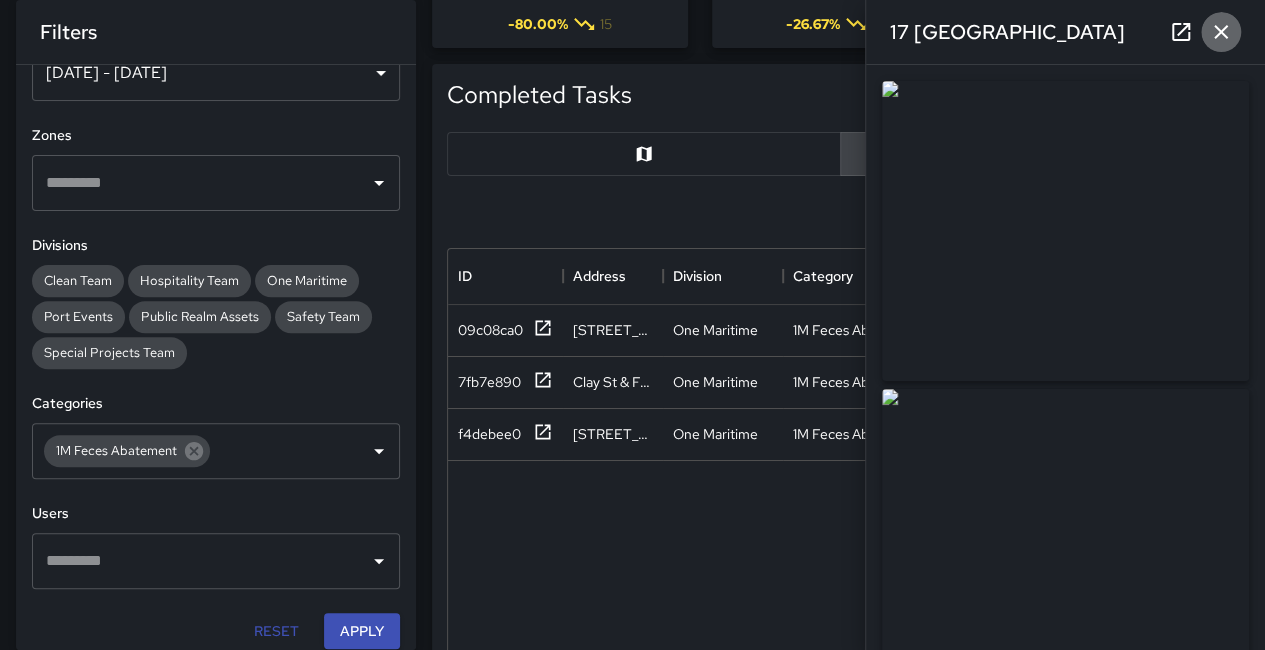 click 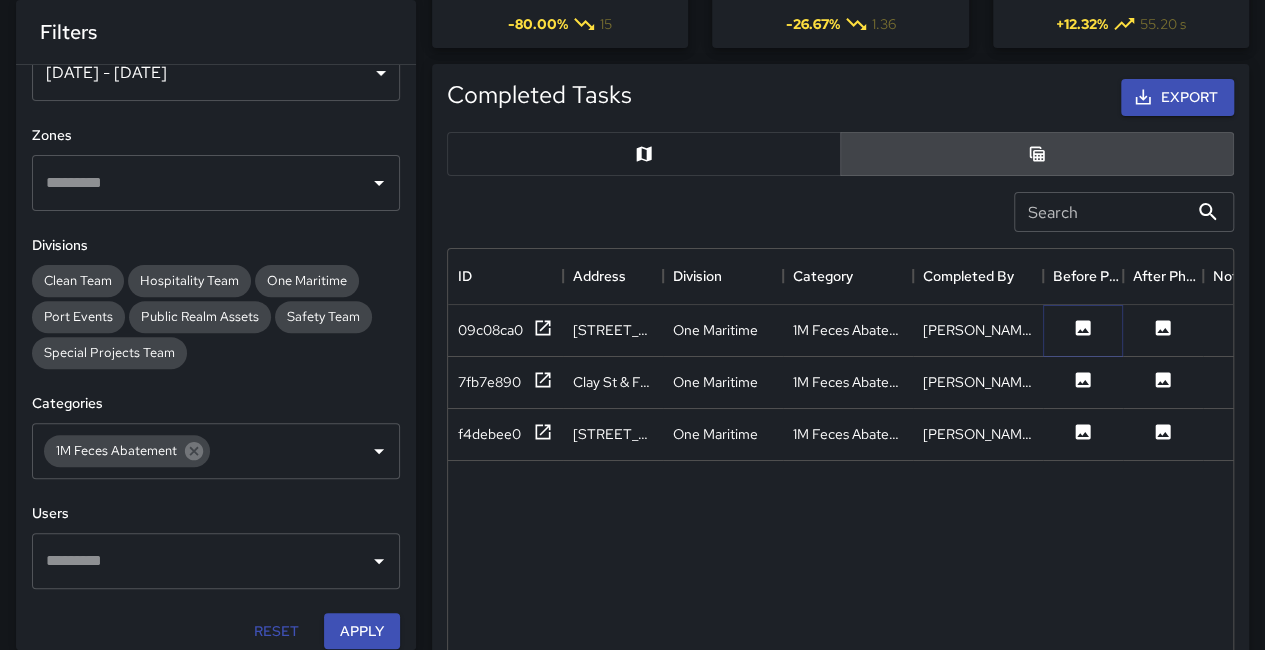 click 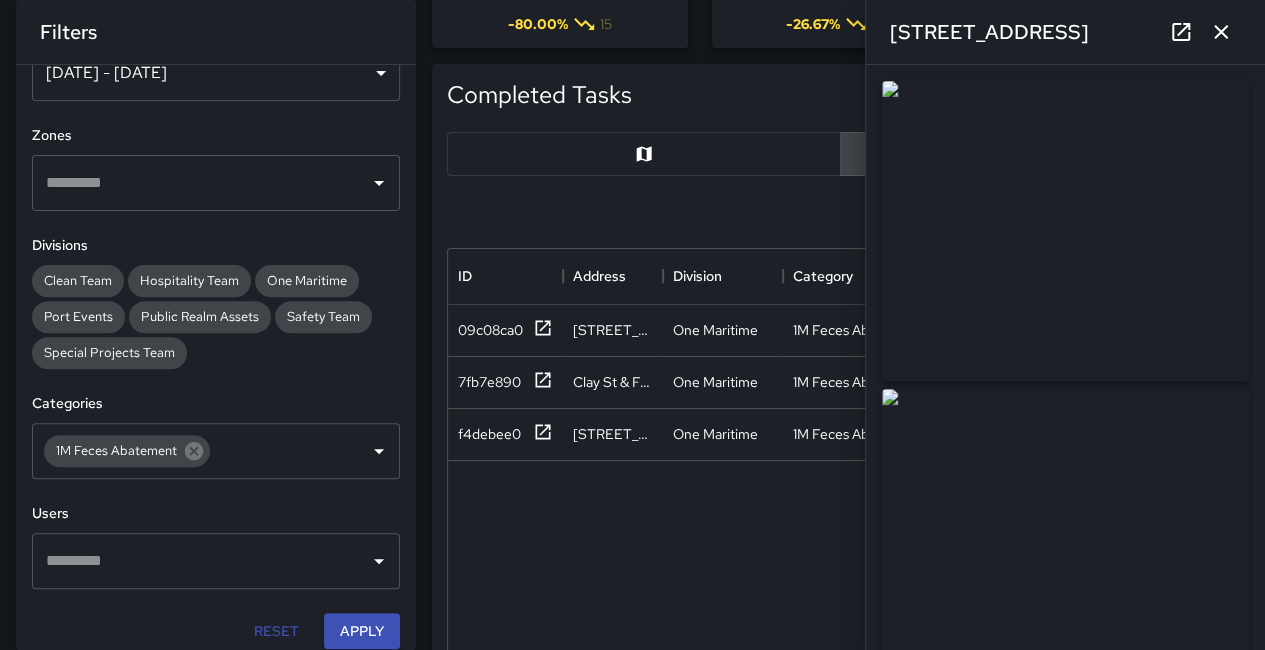 drag, startPoint x: 1057, startPoint y: 237, endPoint x: 1044, endPoint y: 231, distance: 14.3178215 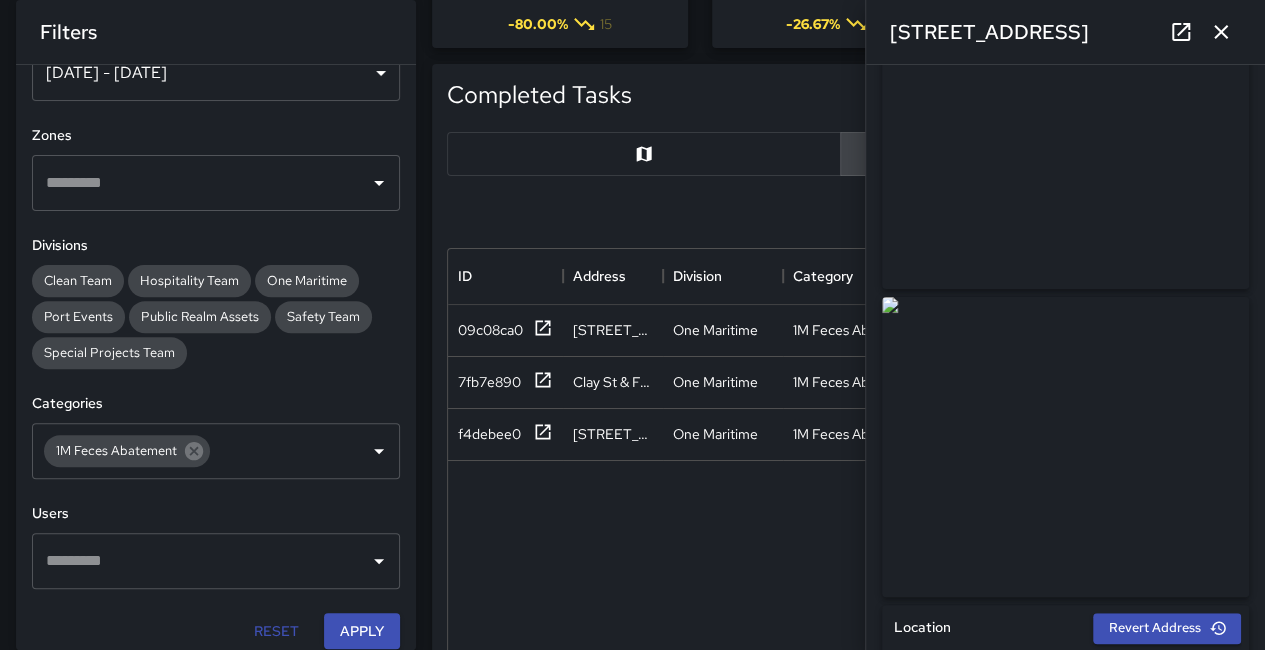scroll, scrollTop: 200, scrollLeft: 0, axis: vertical 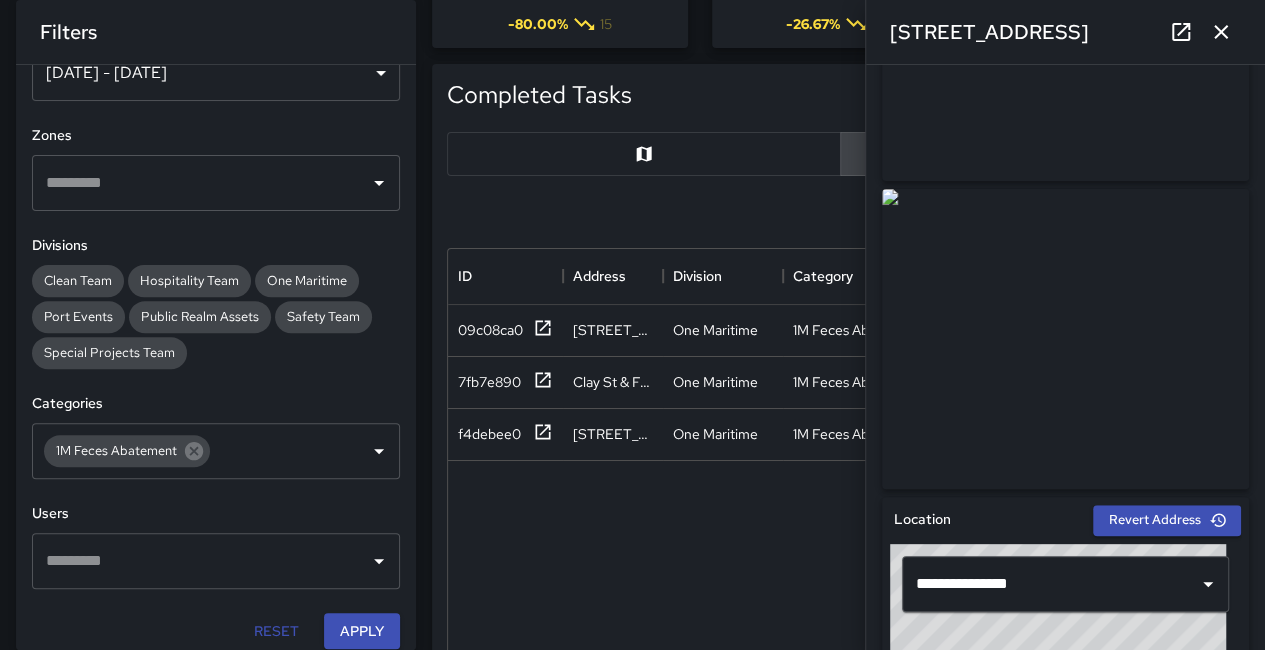 click at bounding box center (1065, 339) 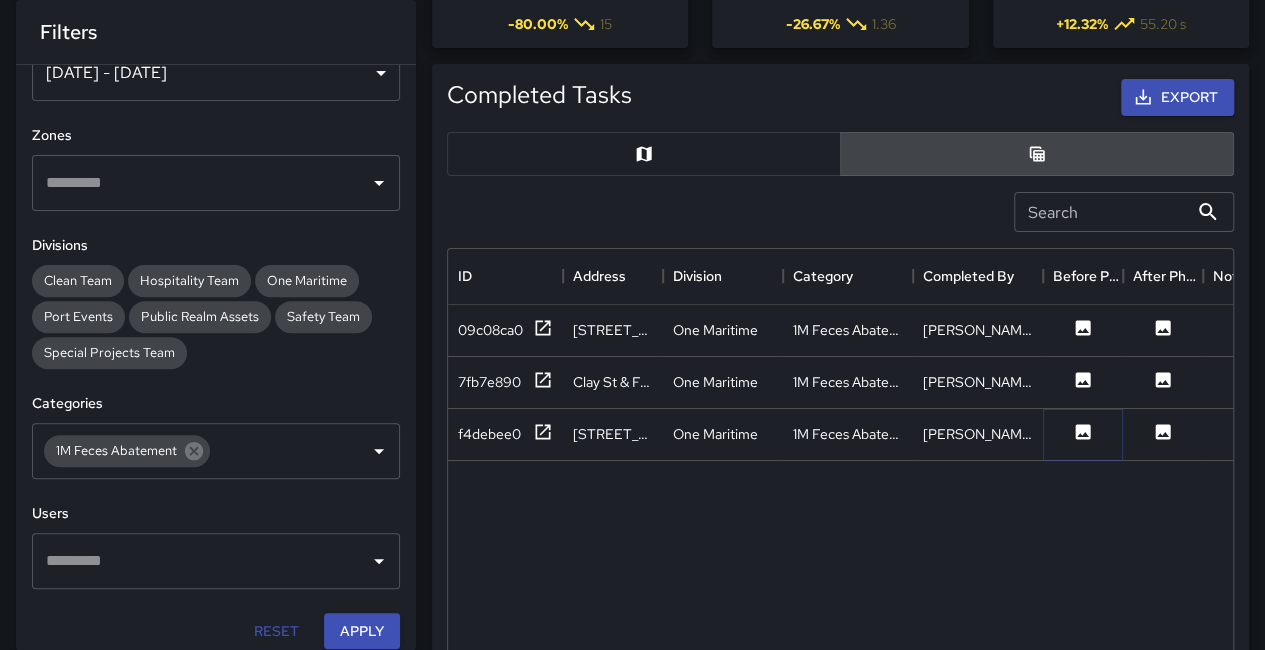 click 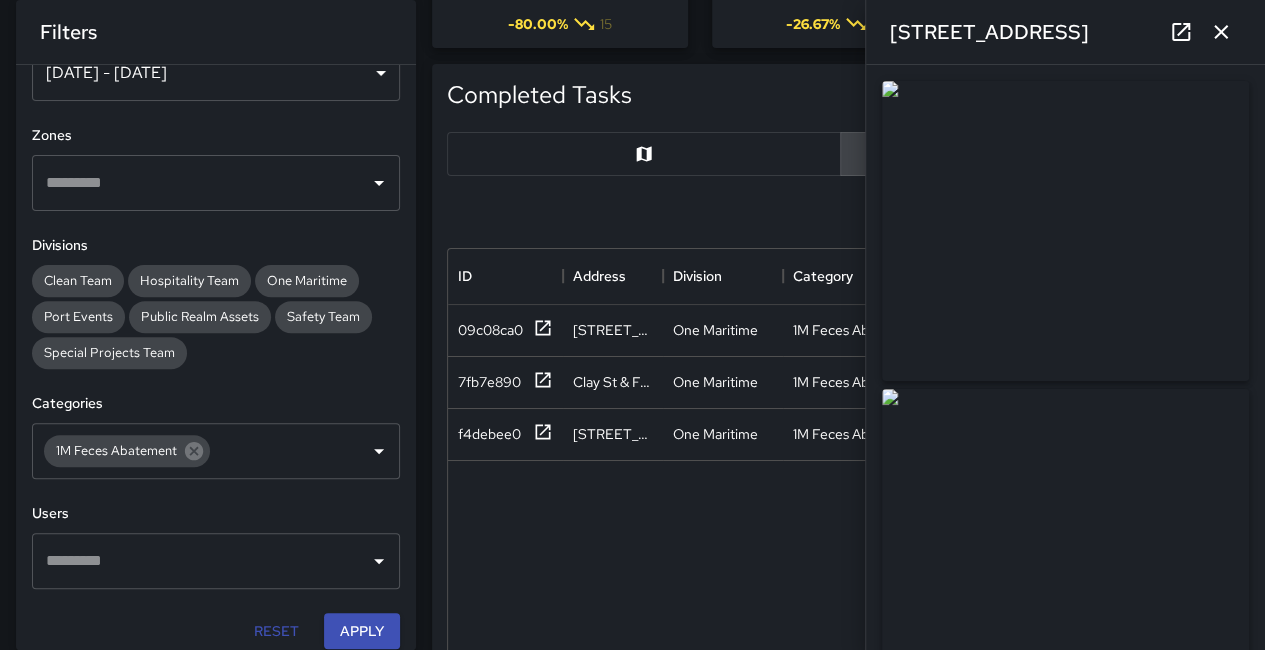 type on "**********" 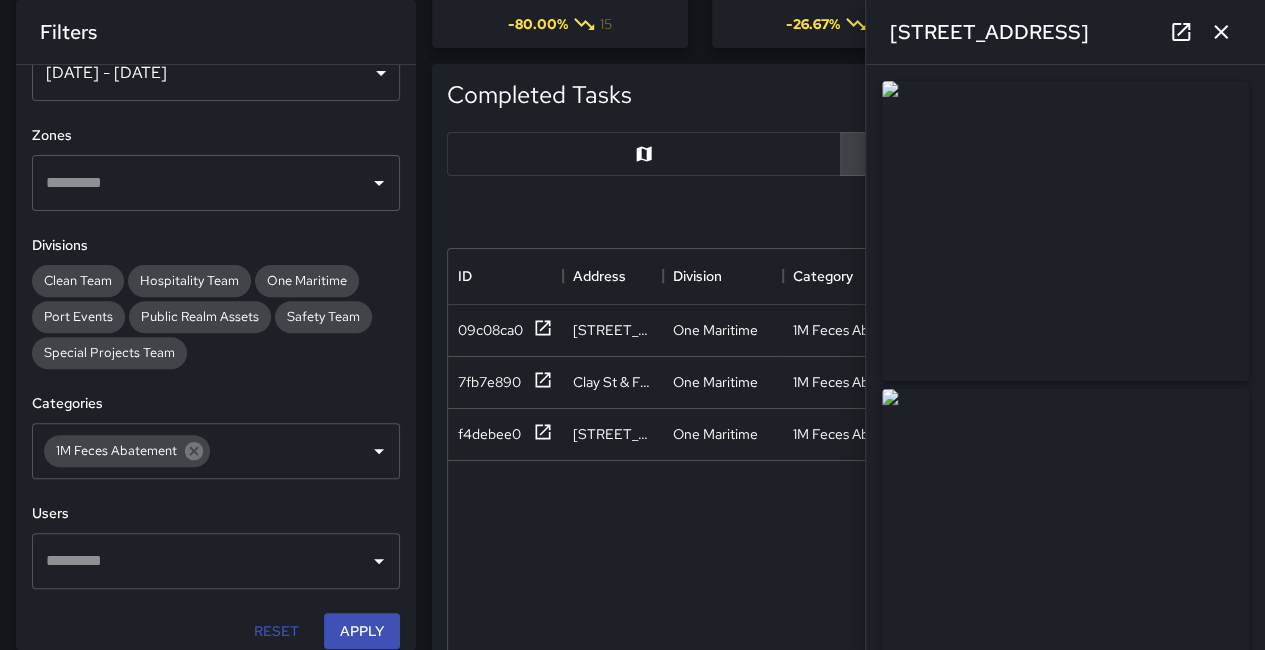 click at bounding box center (1065, 231) 